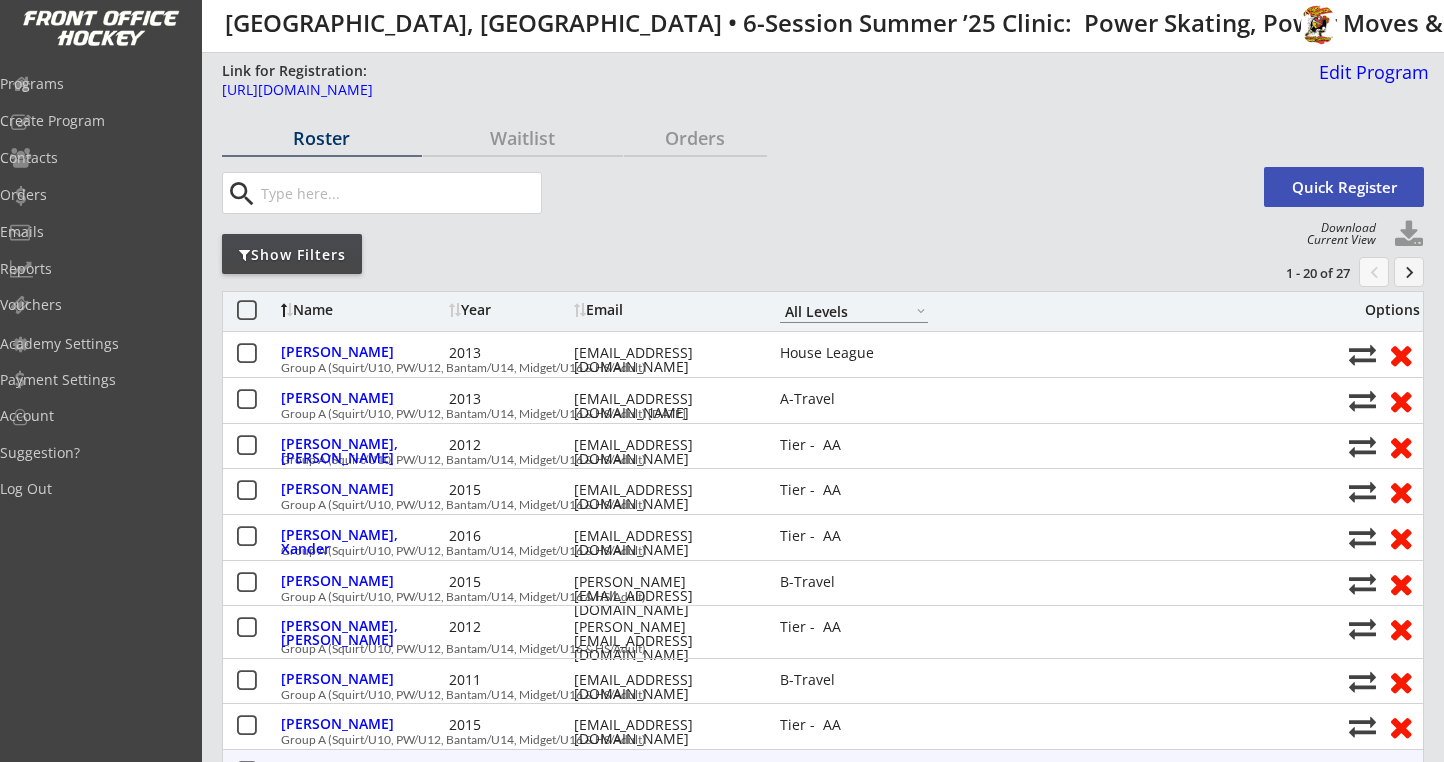 select on ""All Levels"" 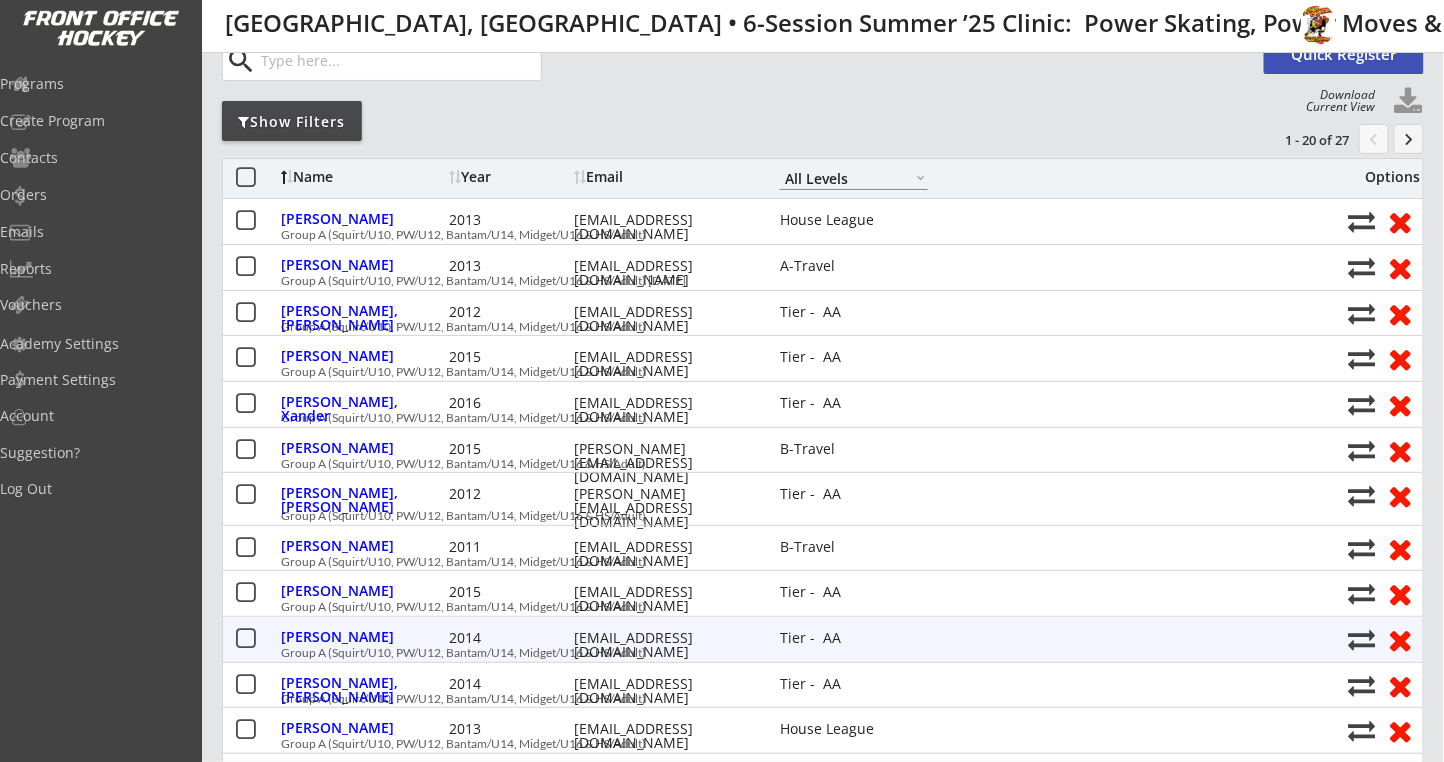 scroll, scrollTop: 0, scrollLeft: 0, axis: both 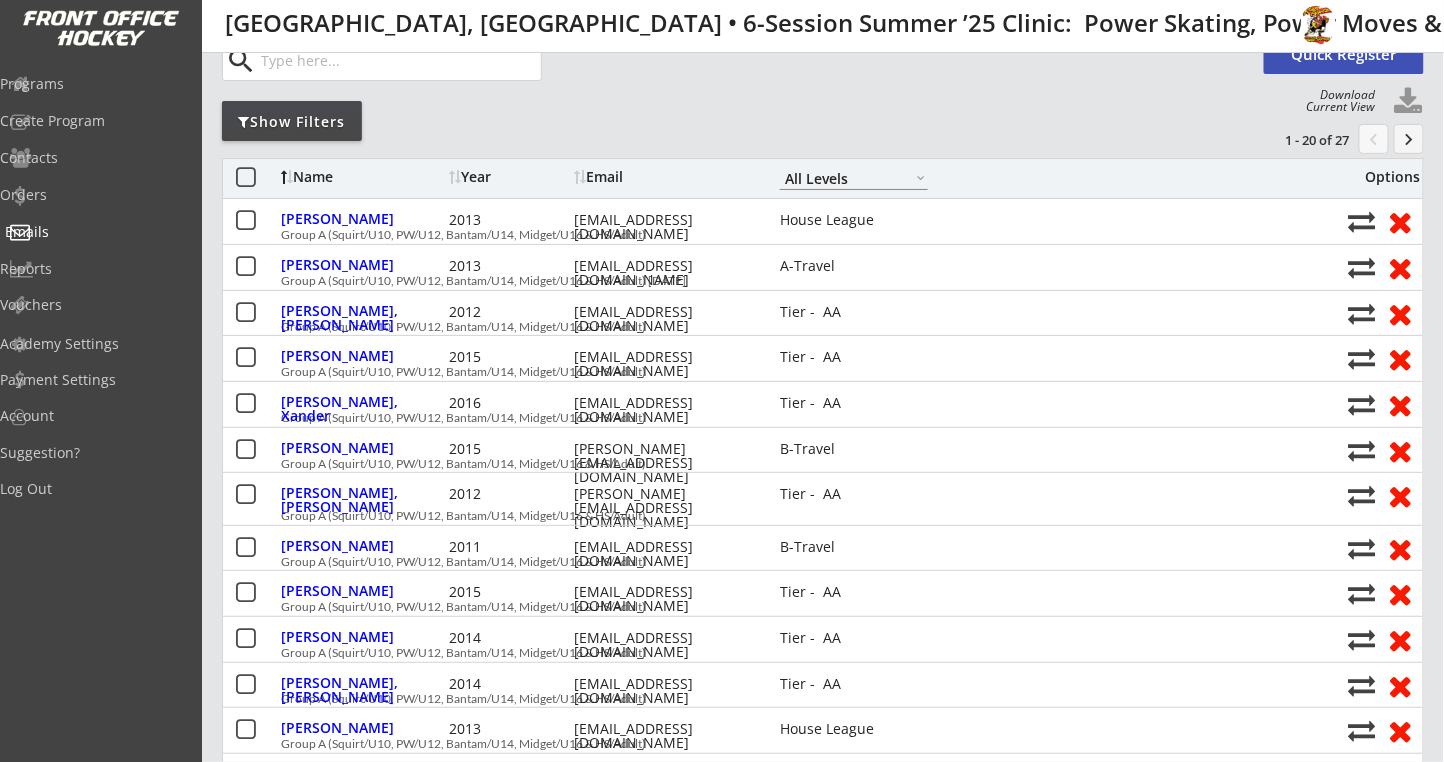 click on "Emails" at bounding box center [95, 232] 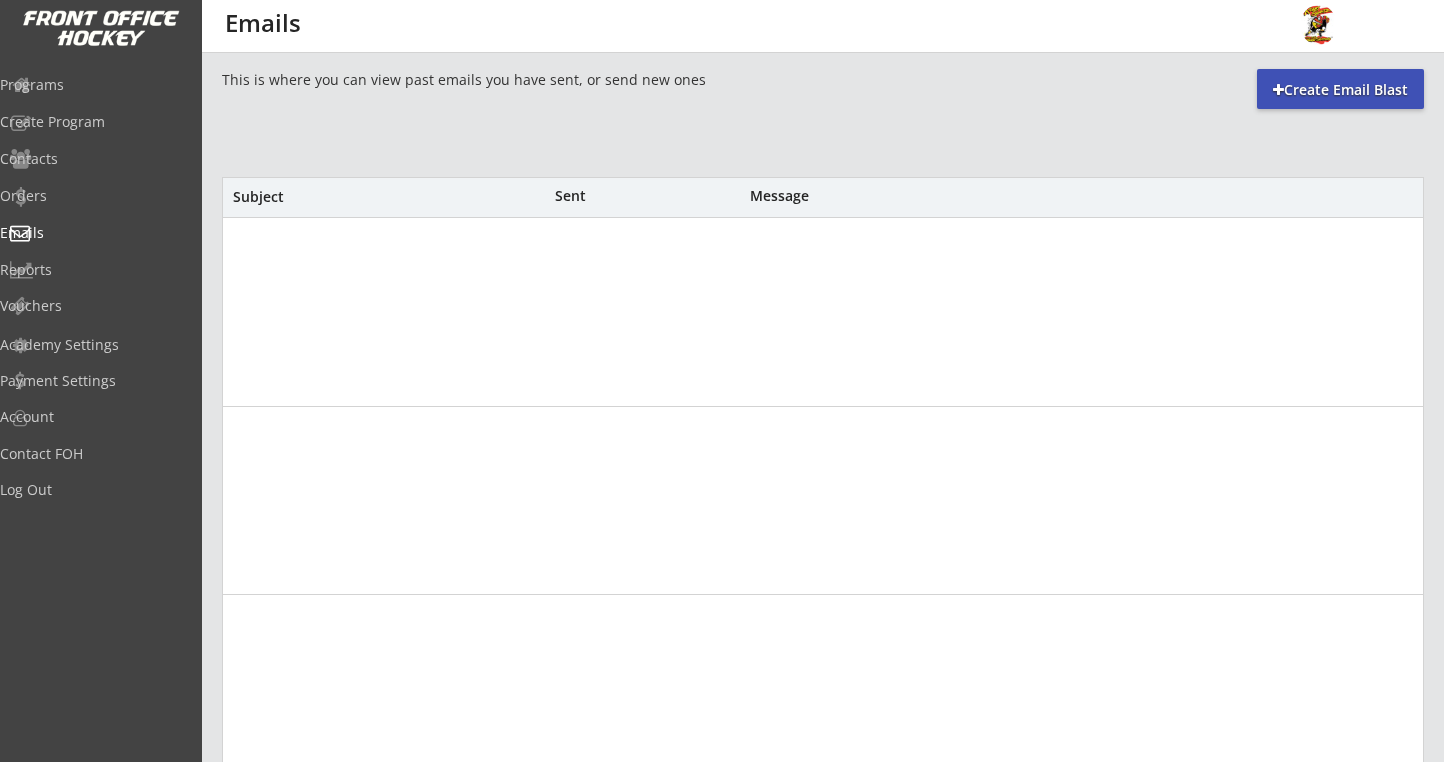 scroll, scrollTop: 0, scrollLeft: 0, axis: both 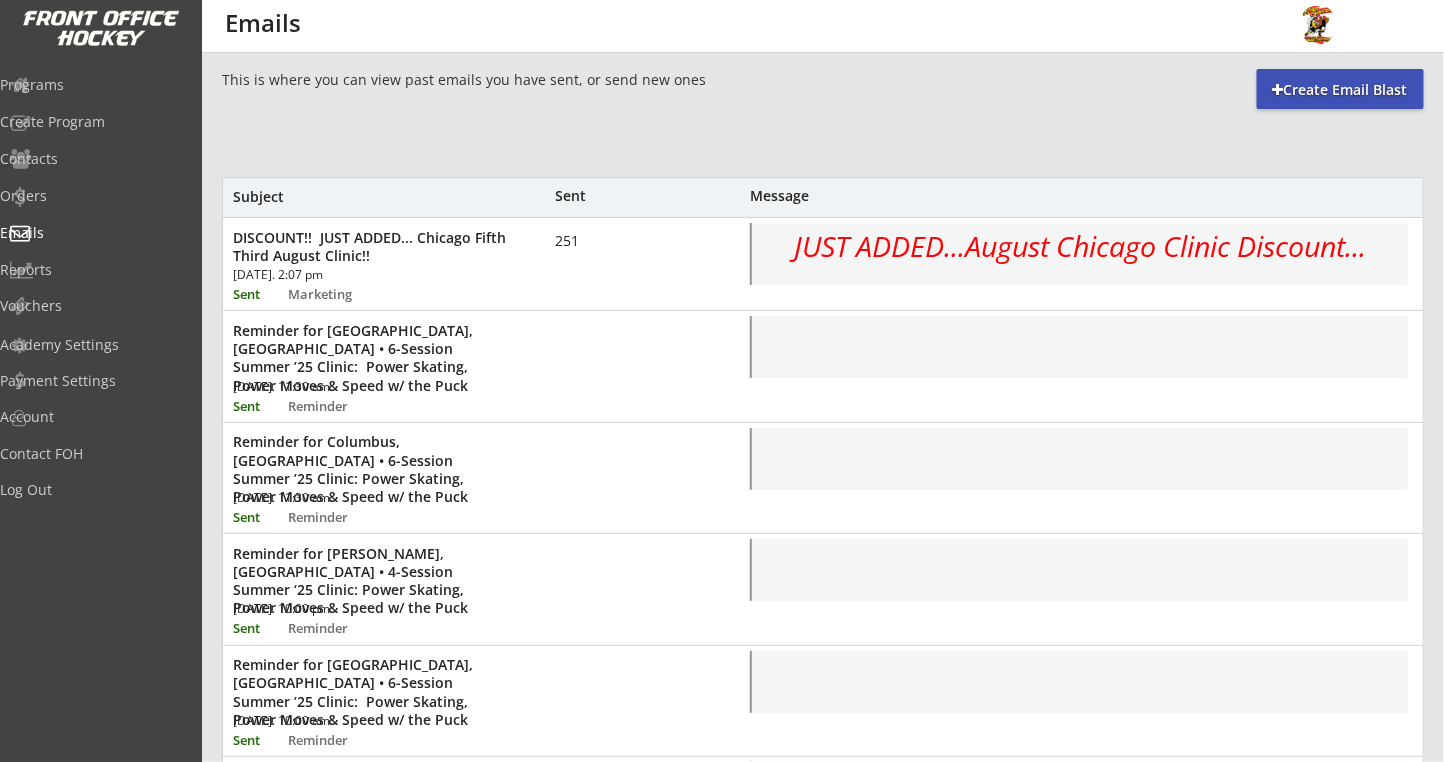 click on "Create Email Blast" at bounding box center [1340, 90] 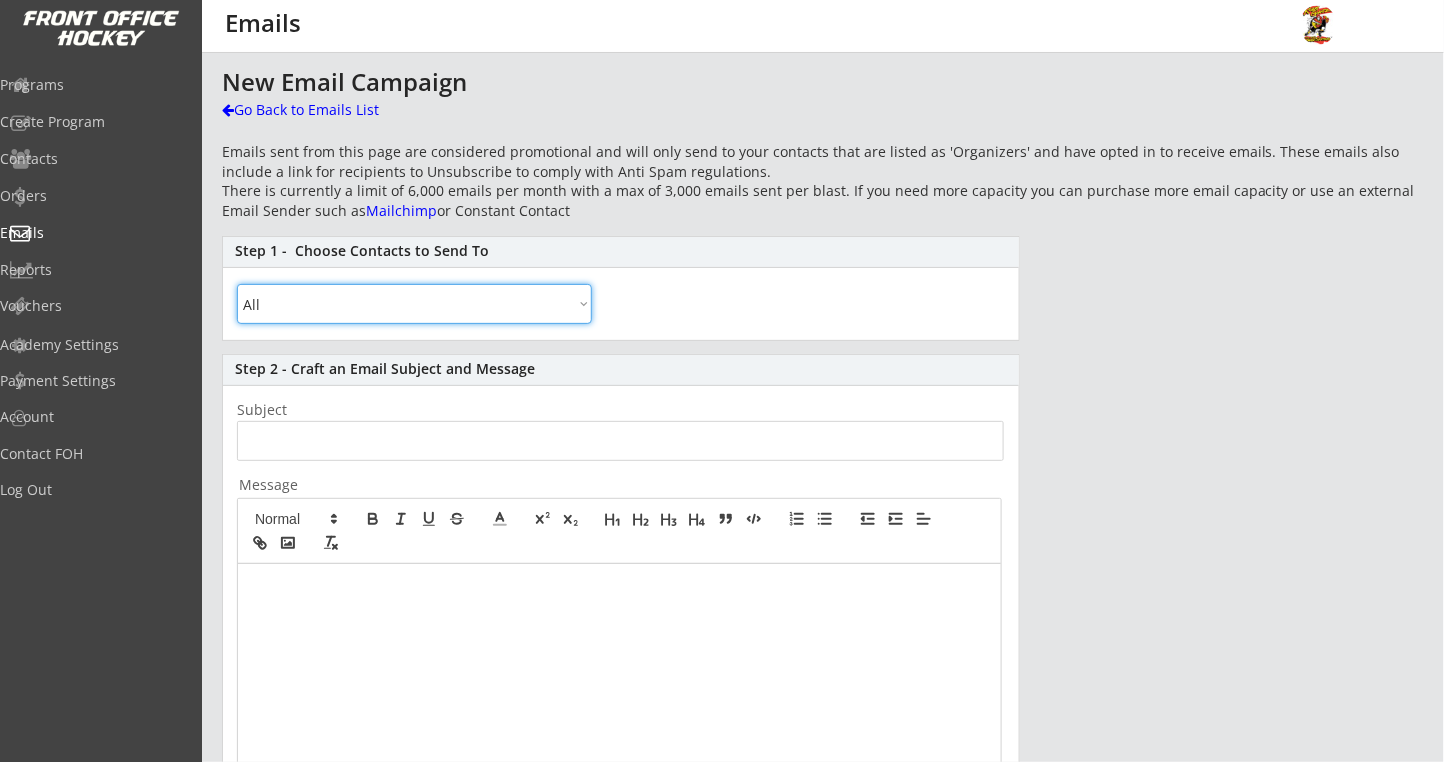 click on "All By Specific Programs Within Birth Year Range By Location" at bounding box center [414, 304] 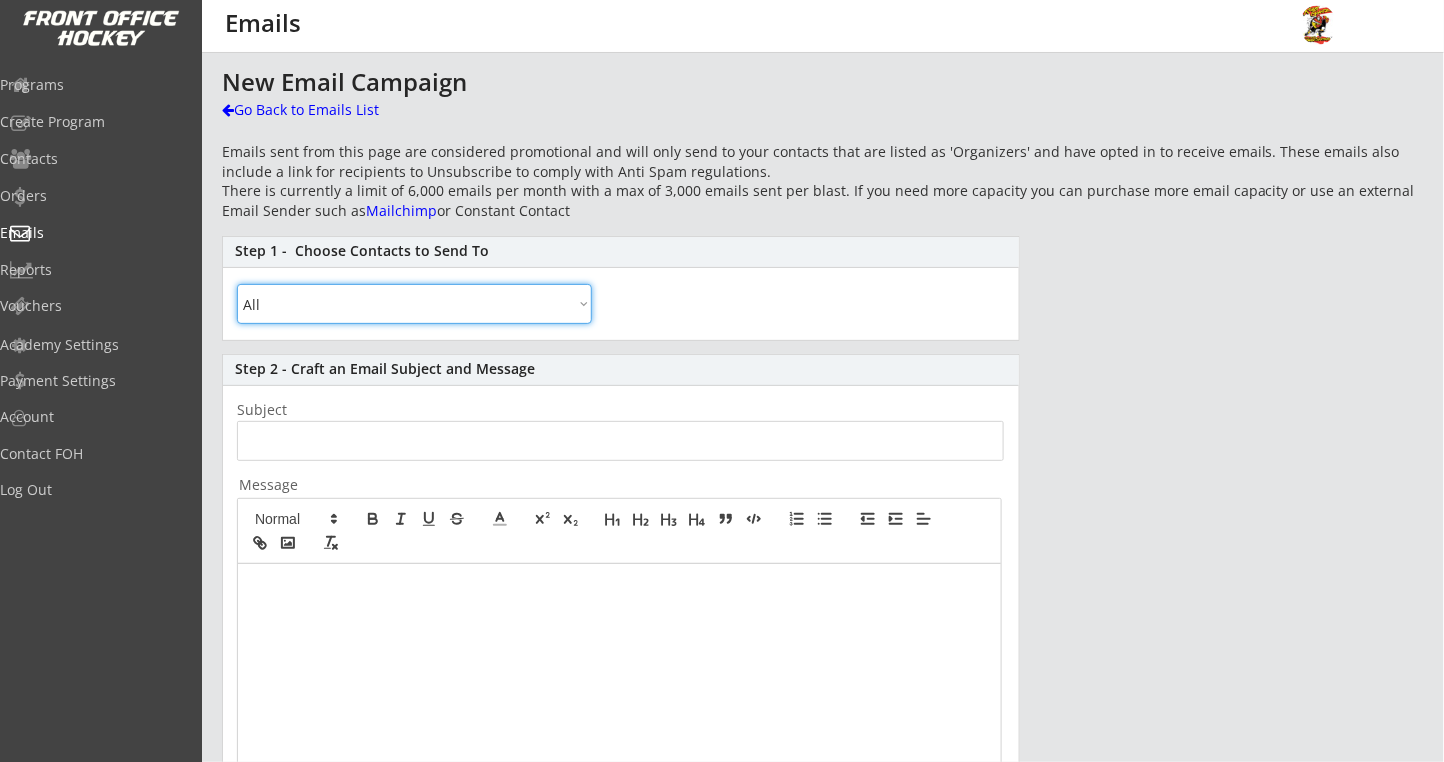select on ""By Specific Programs"" 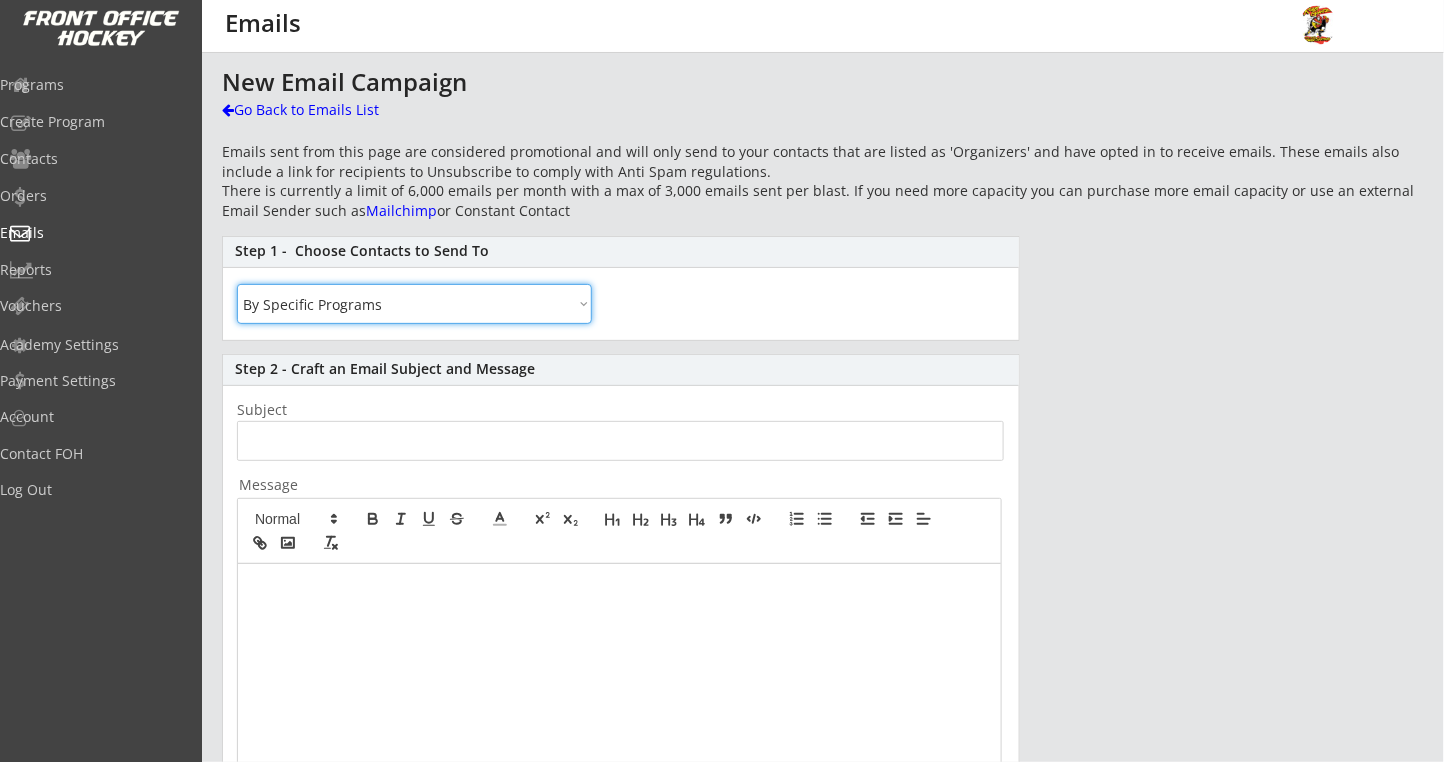 click on "All By Specific Programs Within Birth Year Range By Location" at bounding box center (414, 304) 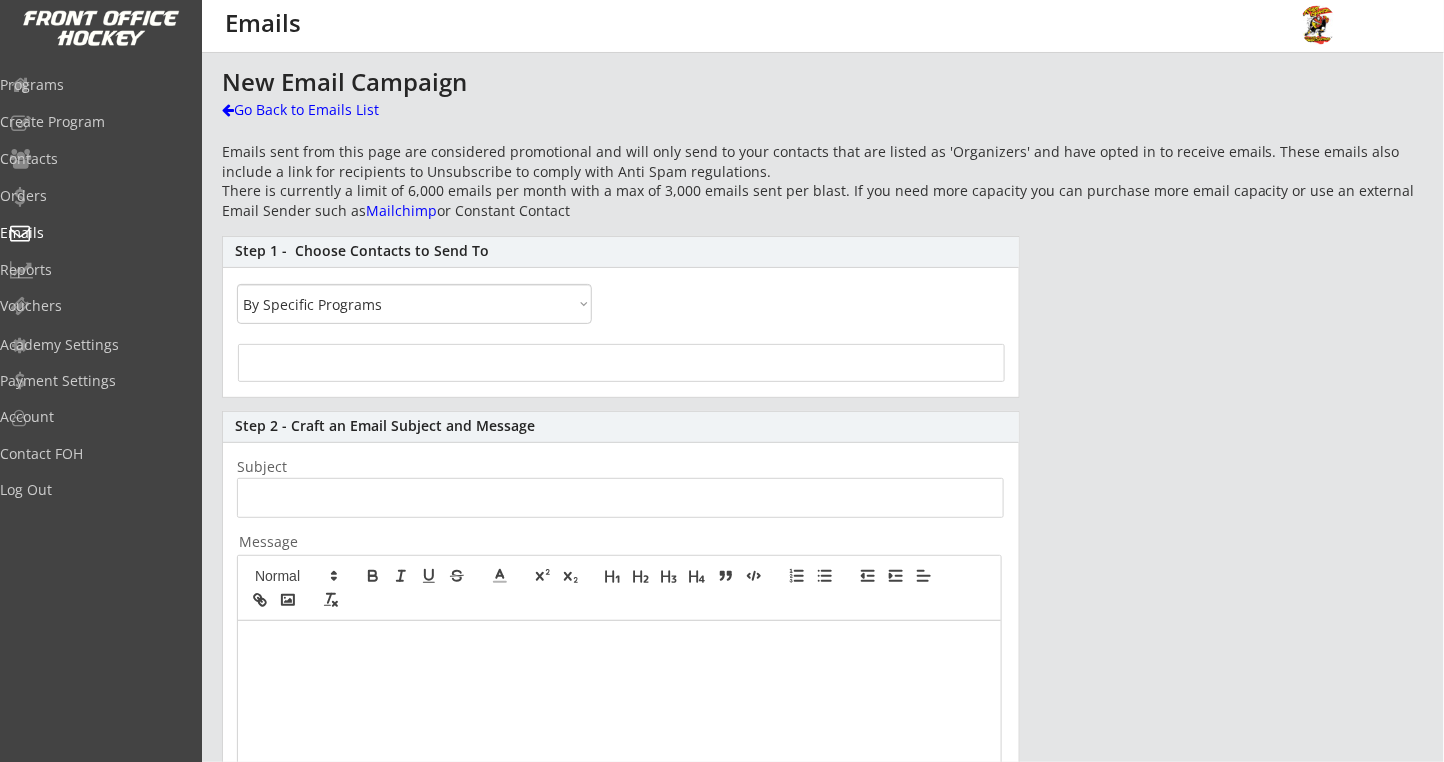 select 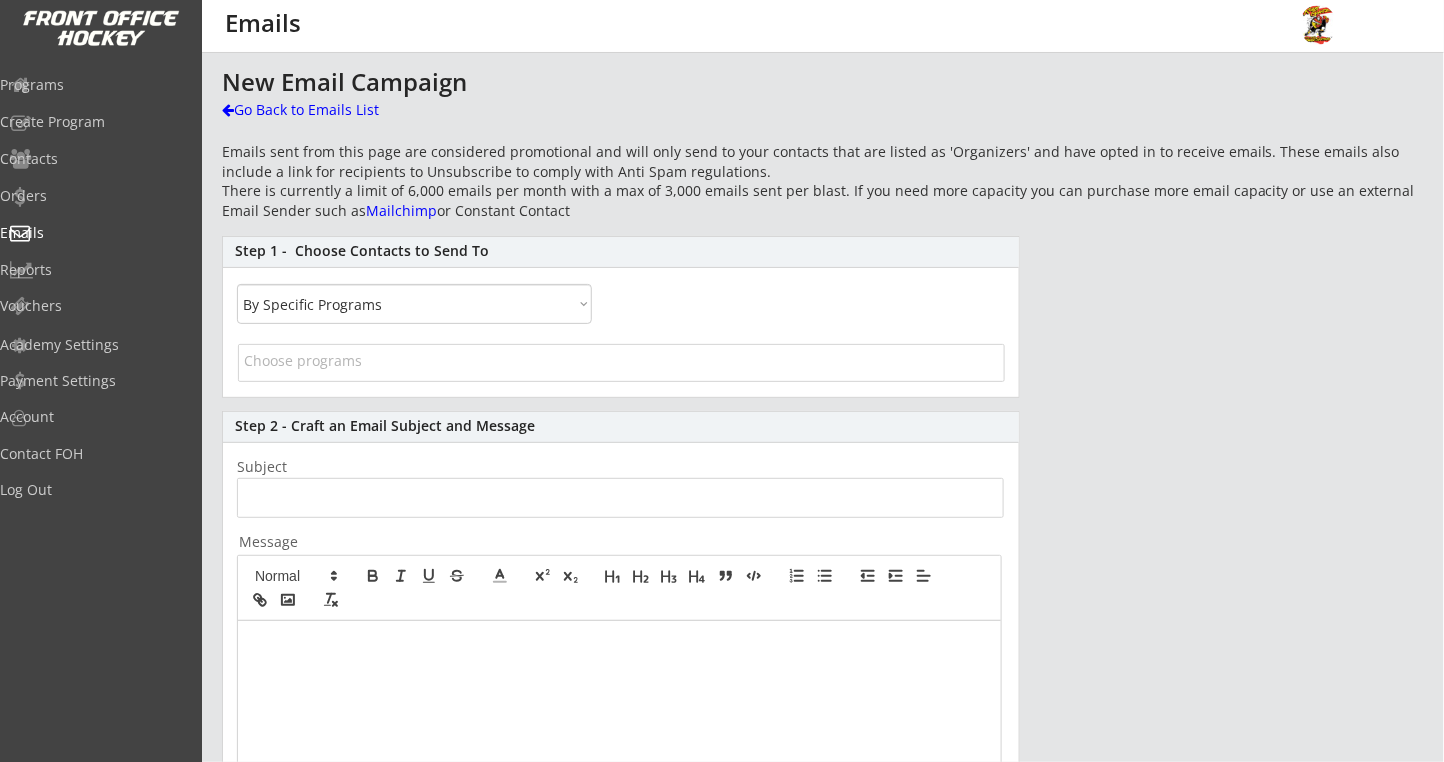 click at bounding box center (621, 360) 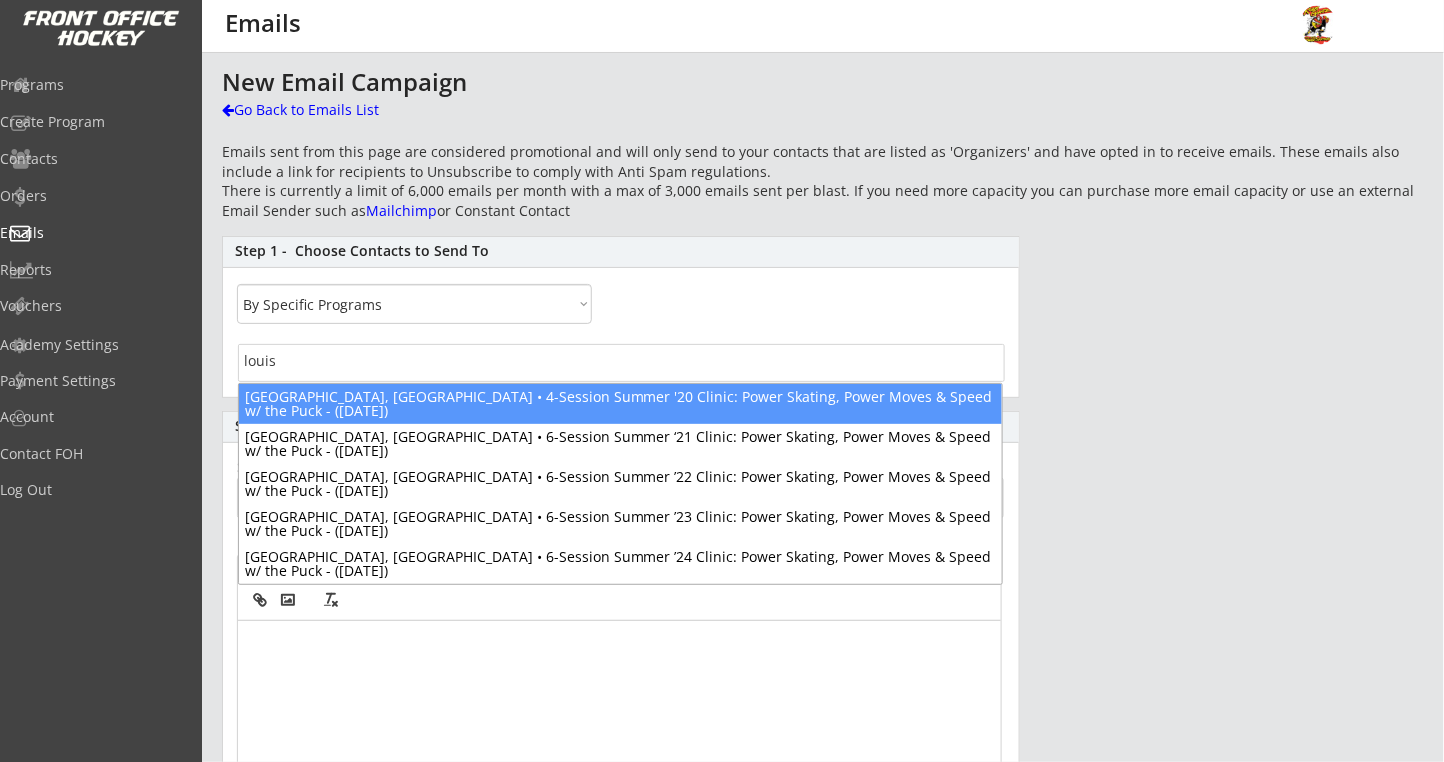 type on "louis" 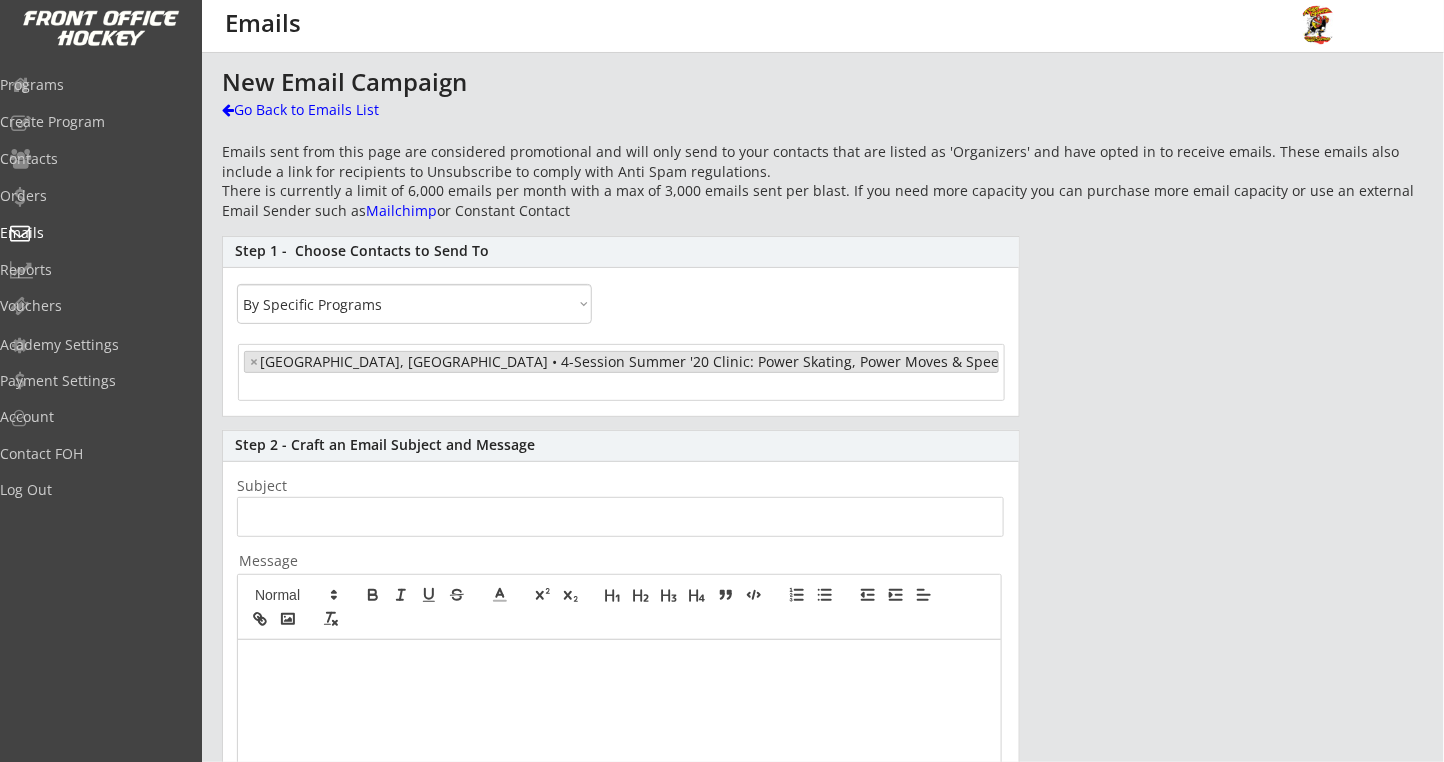 scroll, scrollTop: 4300, scrollLeft: 0, axis: vertical 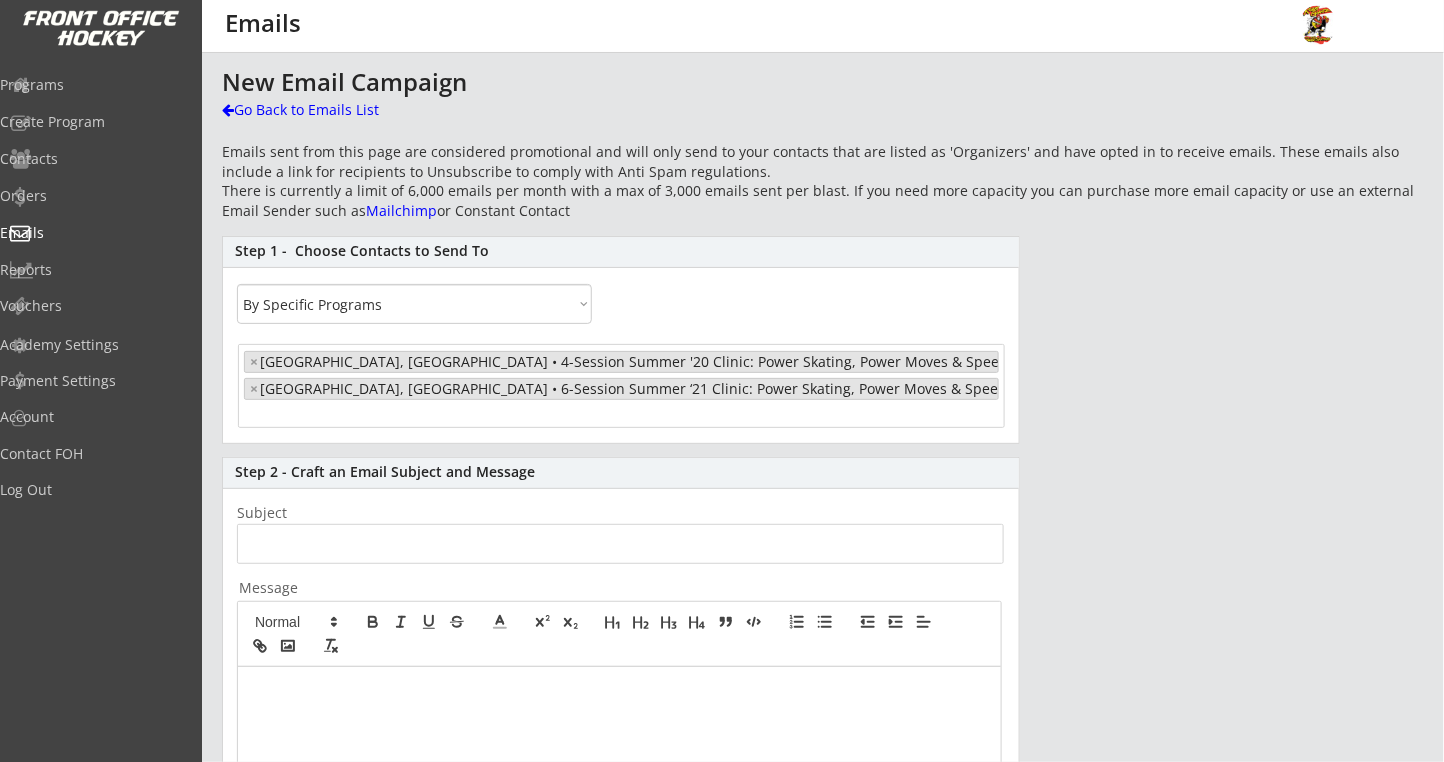 click at bounding box center (322, 414) 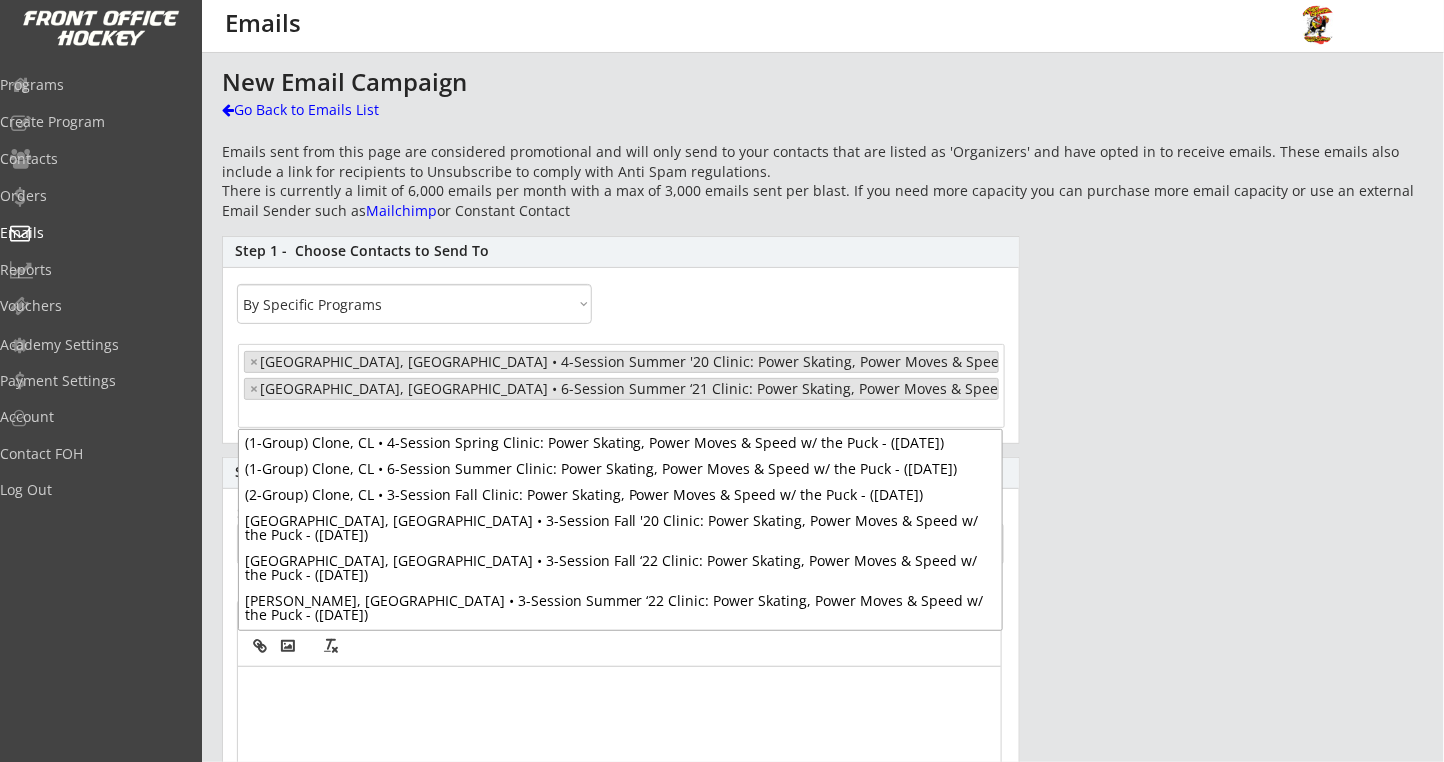 scroll, scrollTop: 6865, scrollLeft: 0, axis: vertical 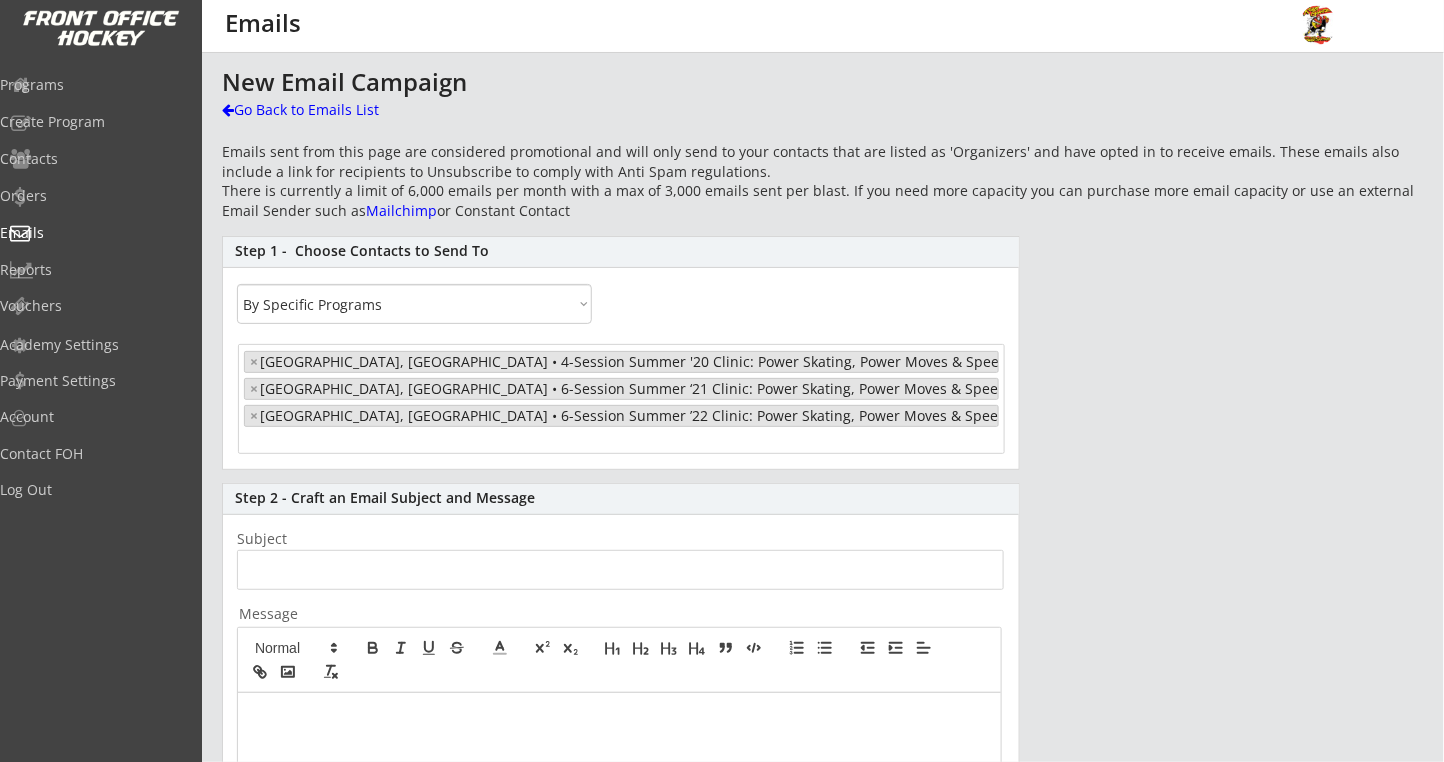 click at bounding box center [322, 441] 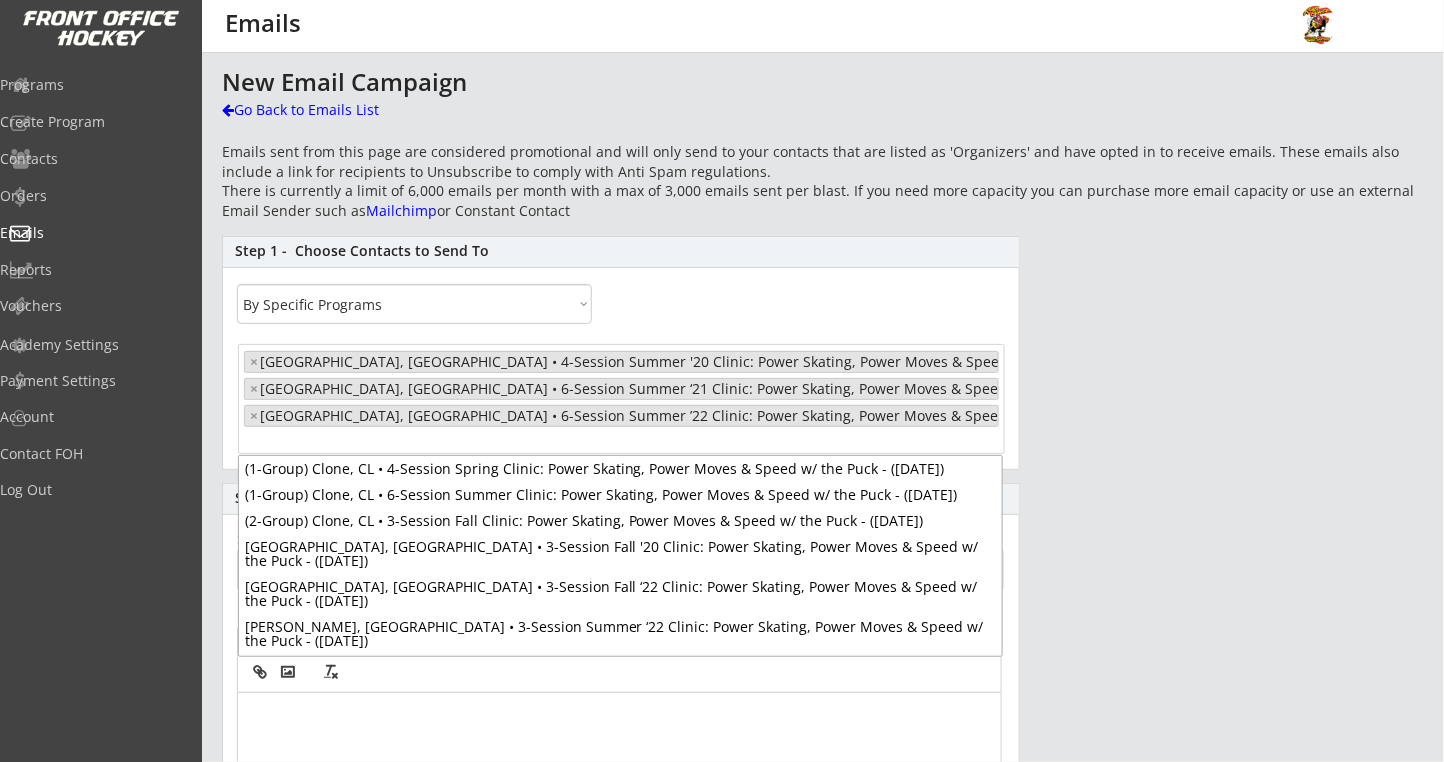 scroll, scrollTop: 6865, scrollLeft: 0, axis: vertical 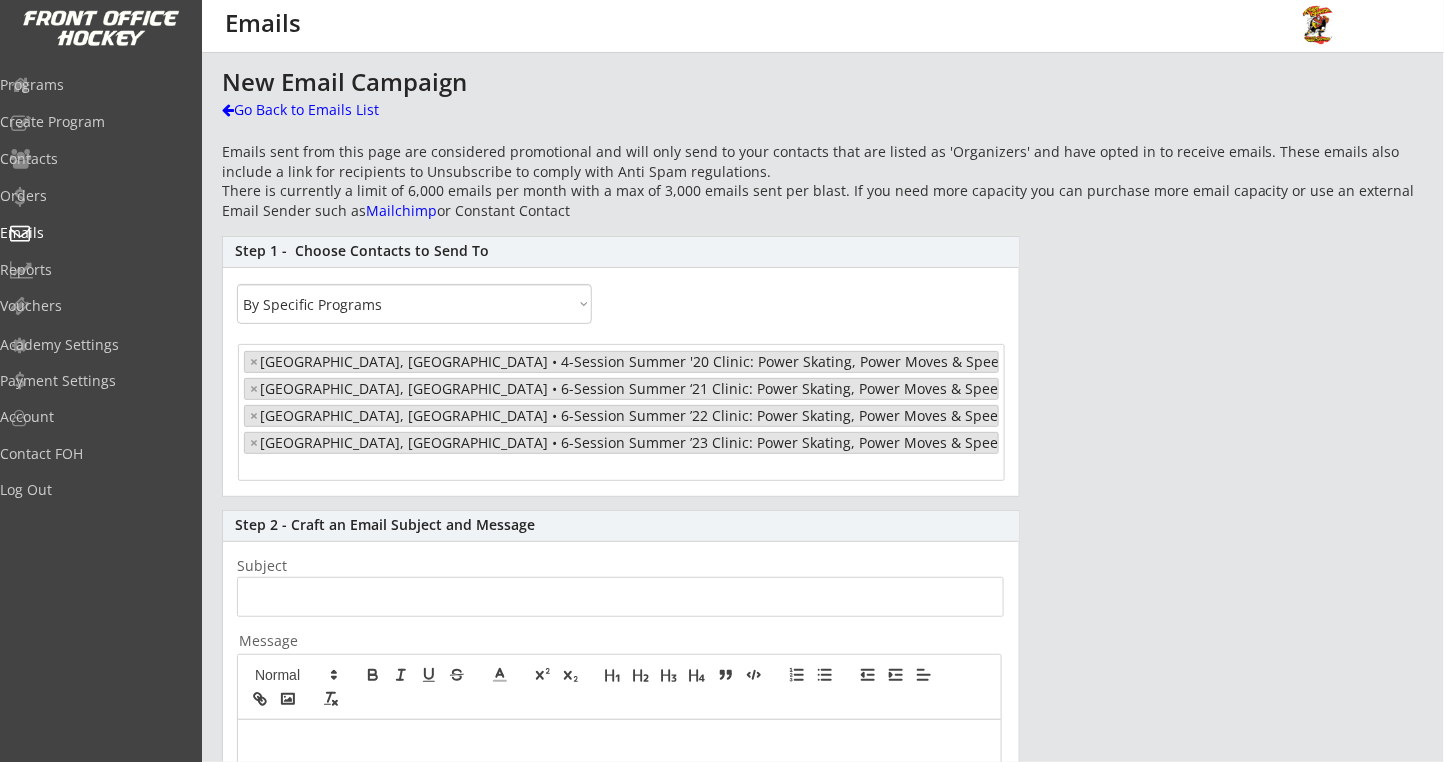 click at bounding box center [322, 468] 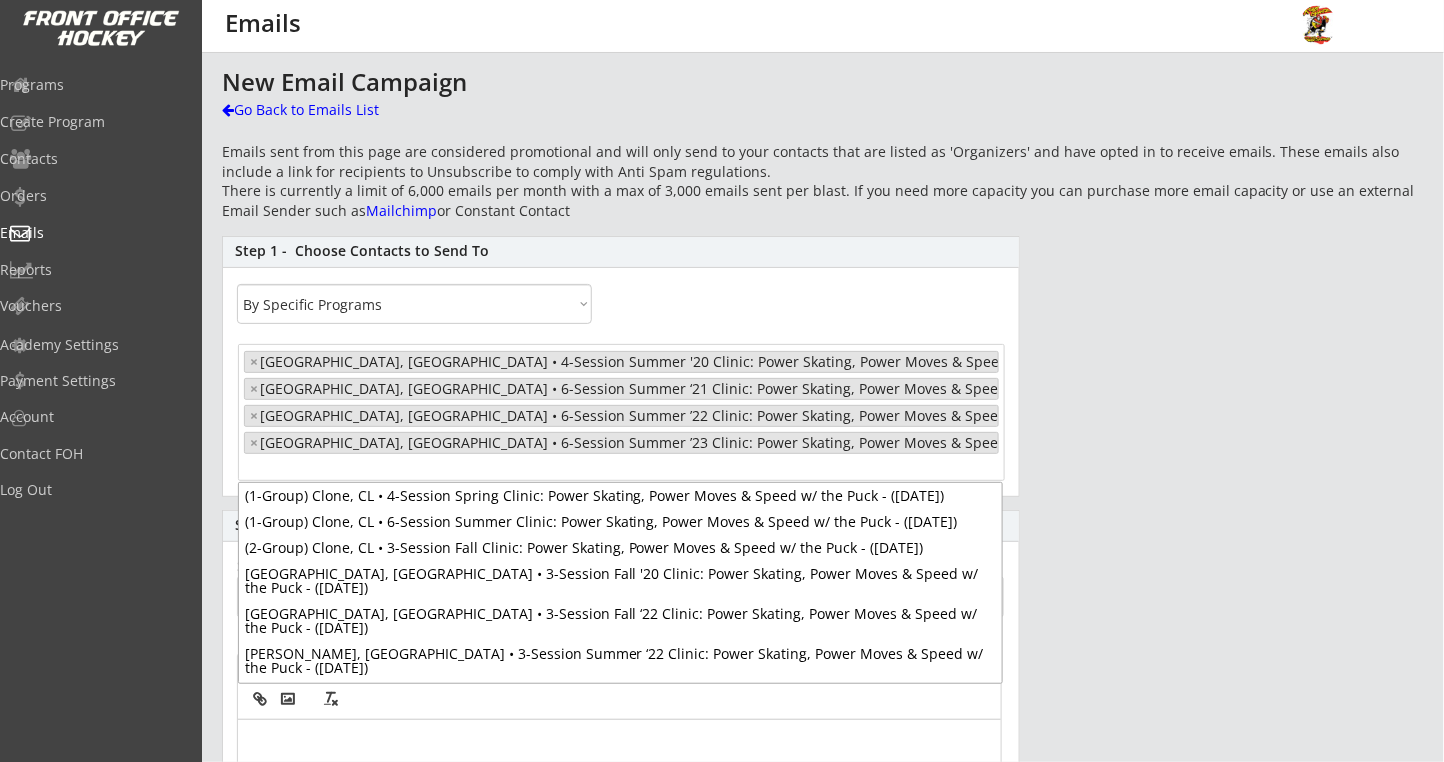 scroll, scrollTop: 6865, scrollLeft: 0, axis: vertical 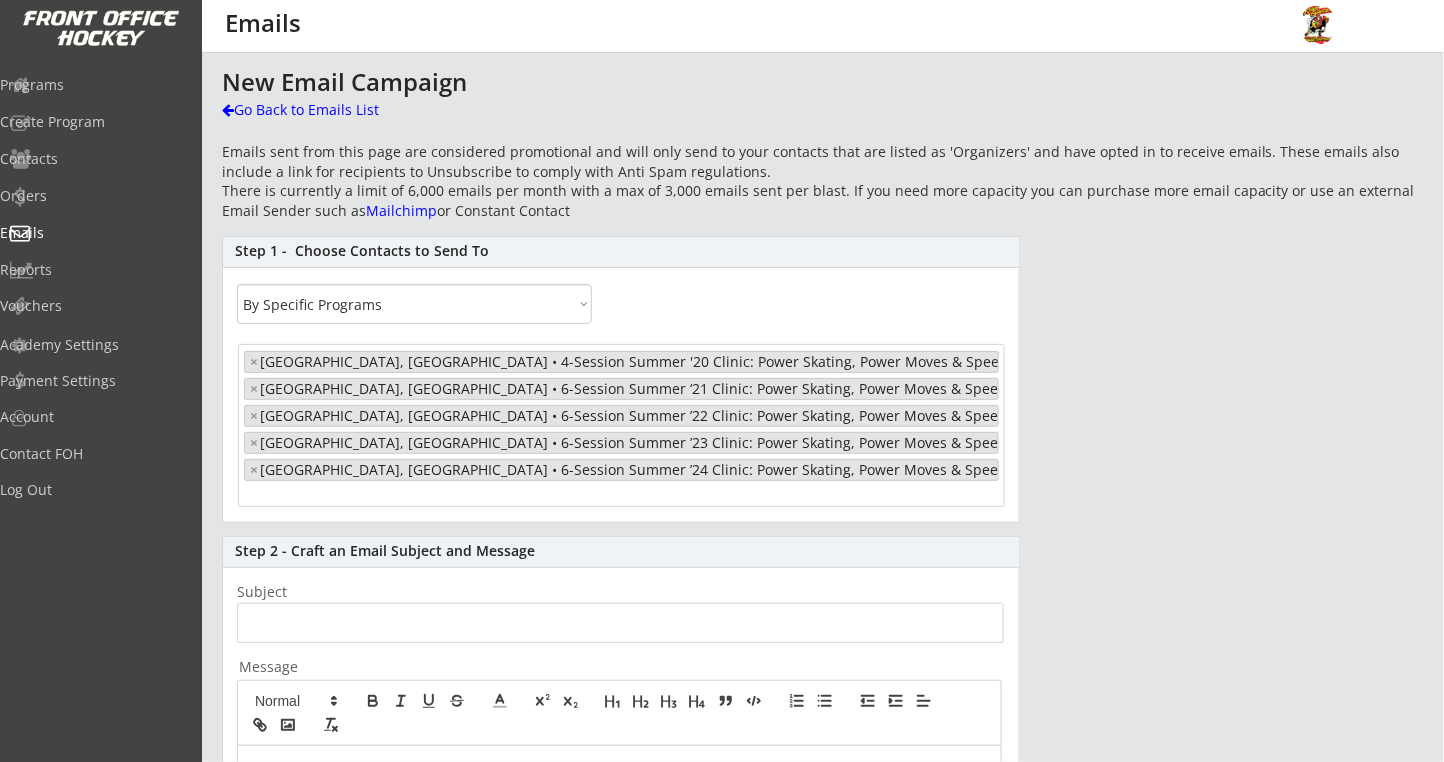 select on "1348695171700984260__LOOKUP__1601759710009x424721176995037200" 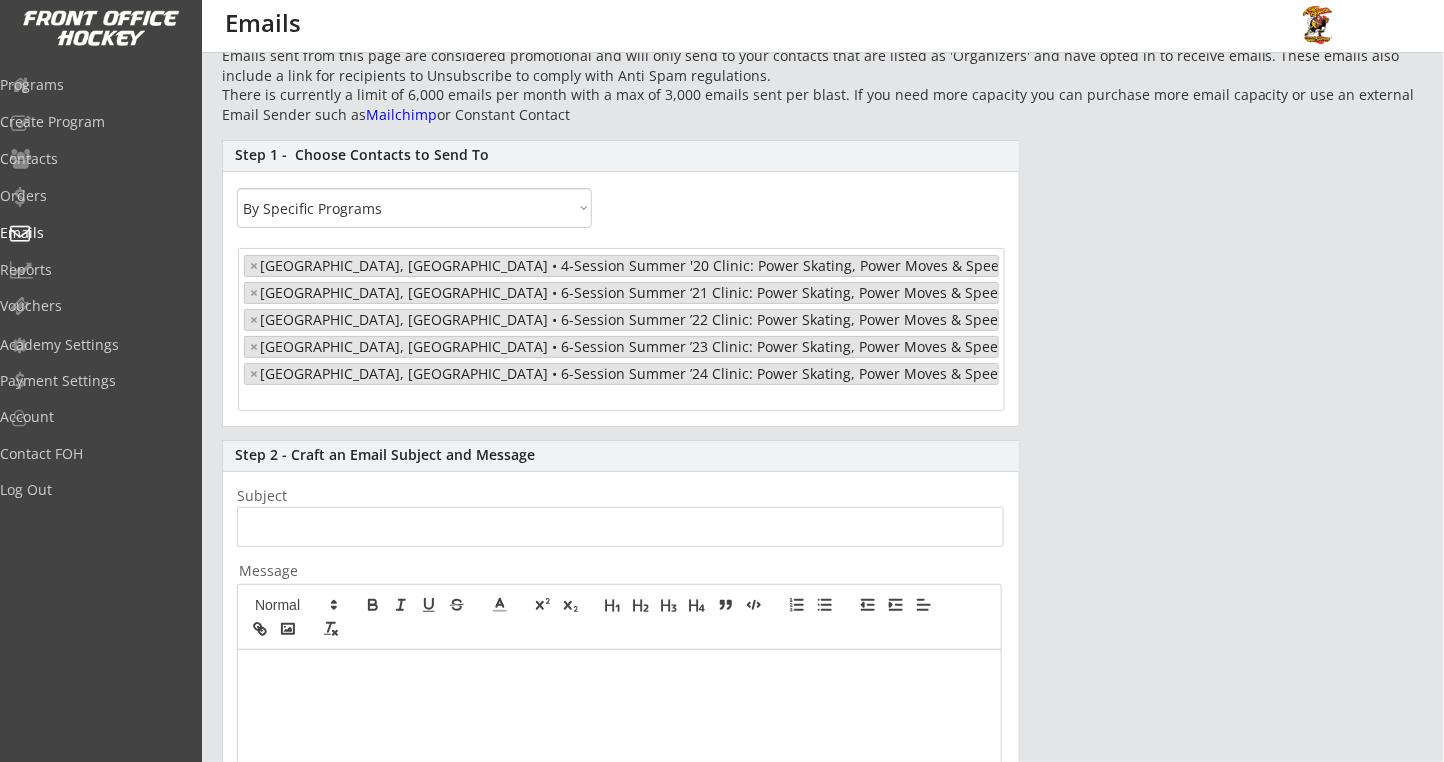 scroll, scrollTop: 133, scrollLeft: 0, axis: vertical 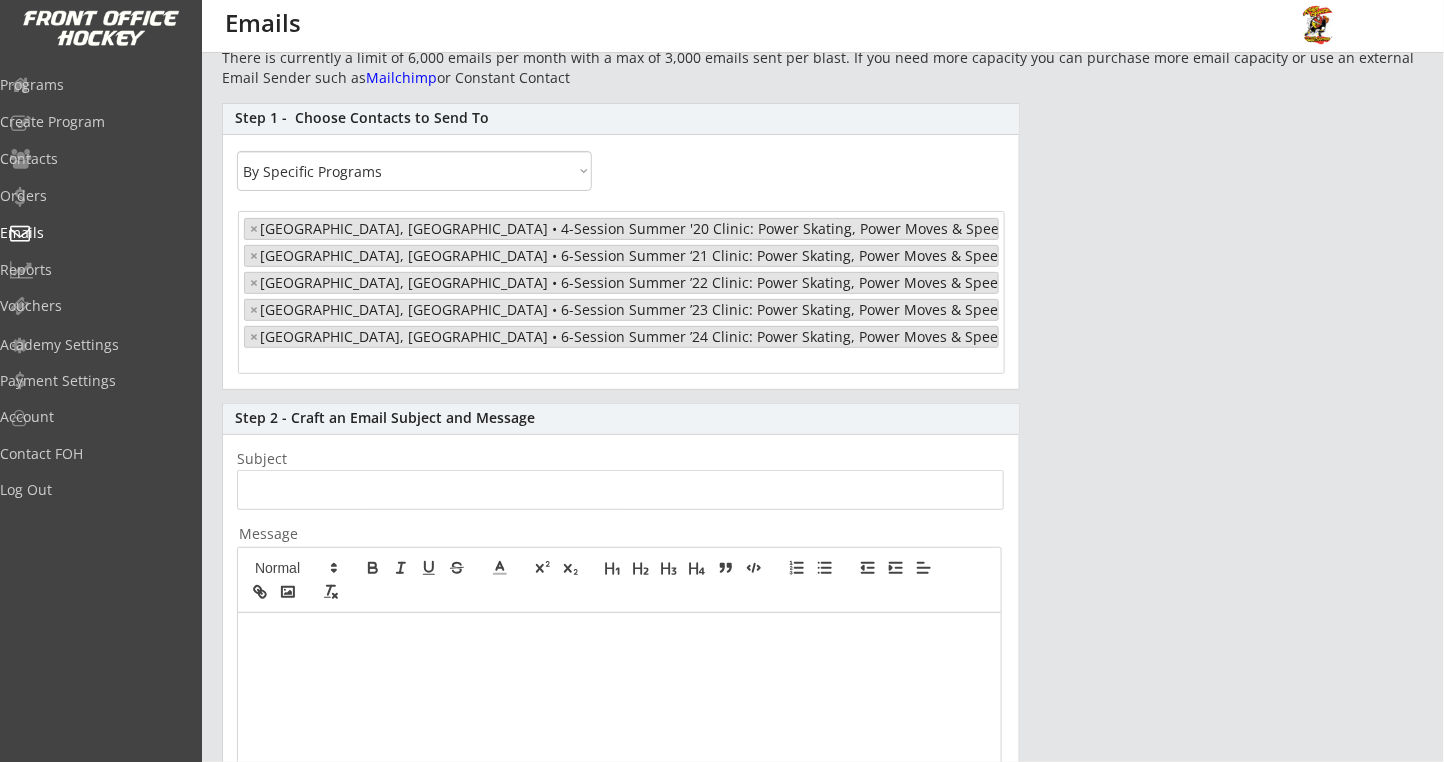 click at bounding box center (322, 362) 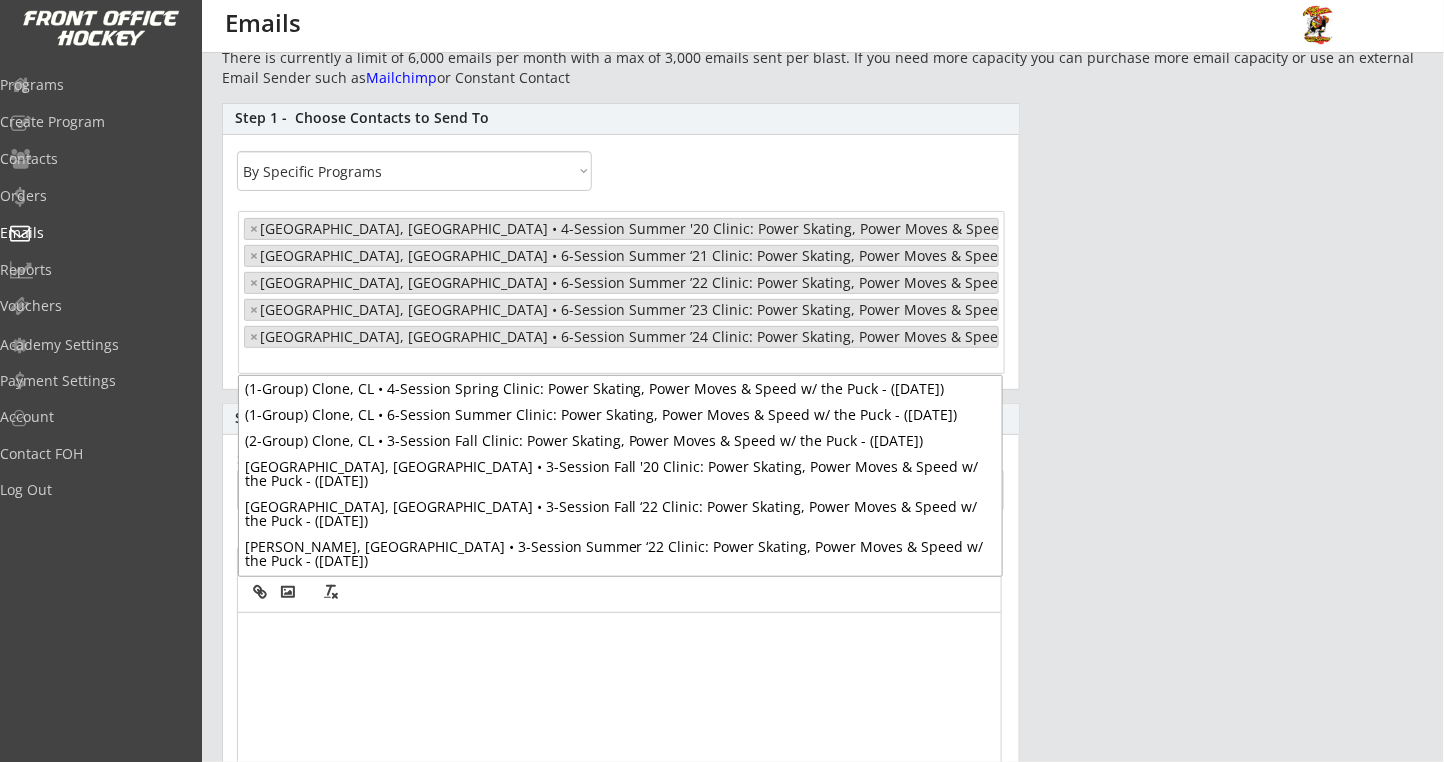 scroll, scrollTop: 6865, scrollLeft: 0, axis: vertical 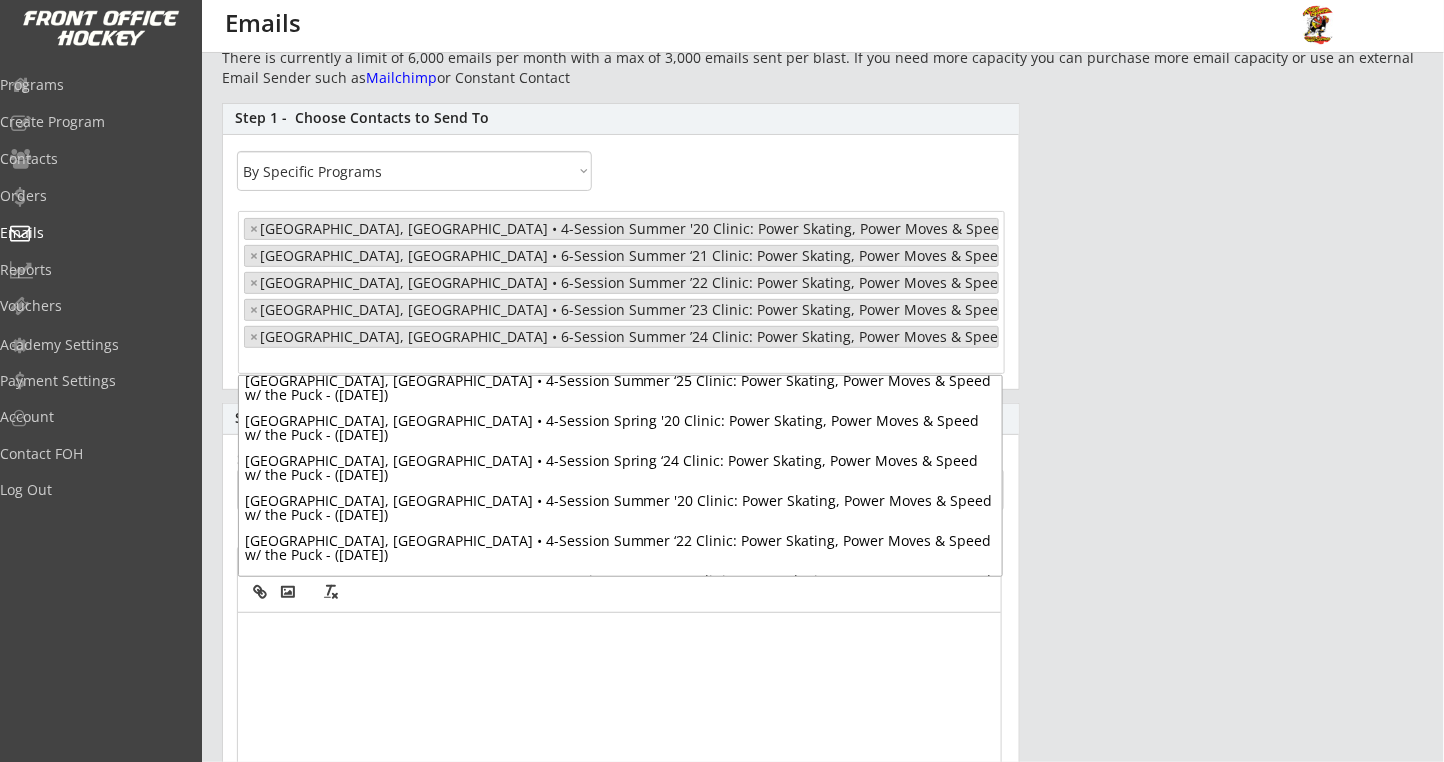 drag, startPoint x: 284, startPoint y: 354, endPoint x: 296, endPoint y: 345, distance: 15 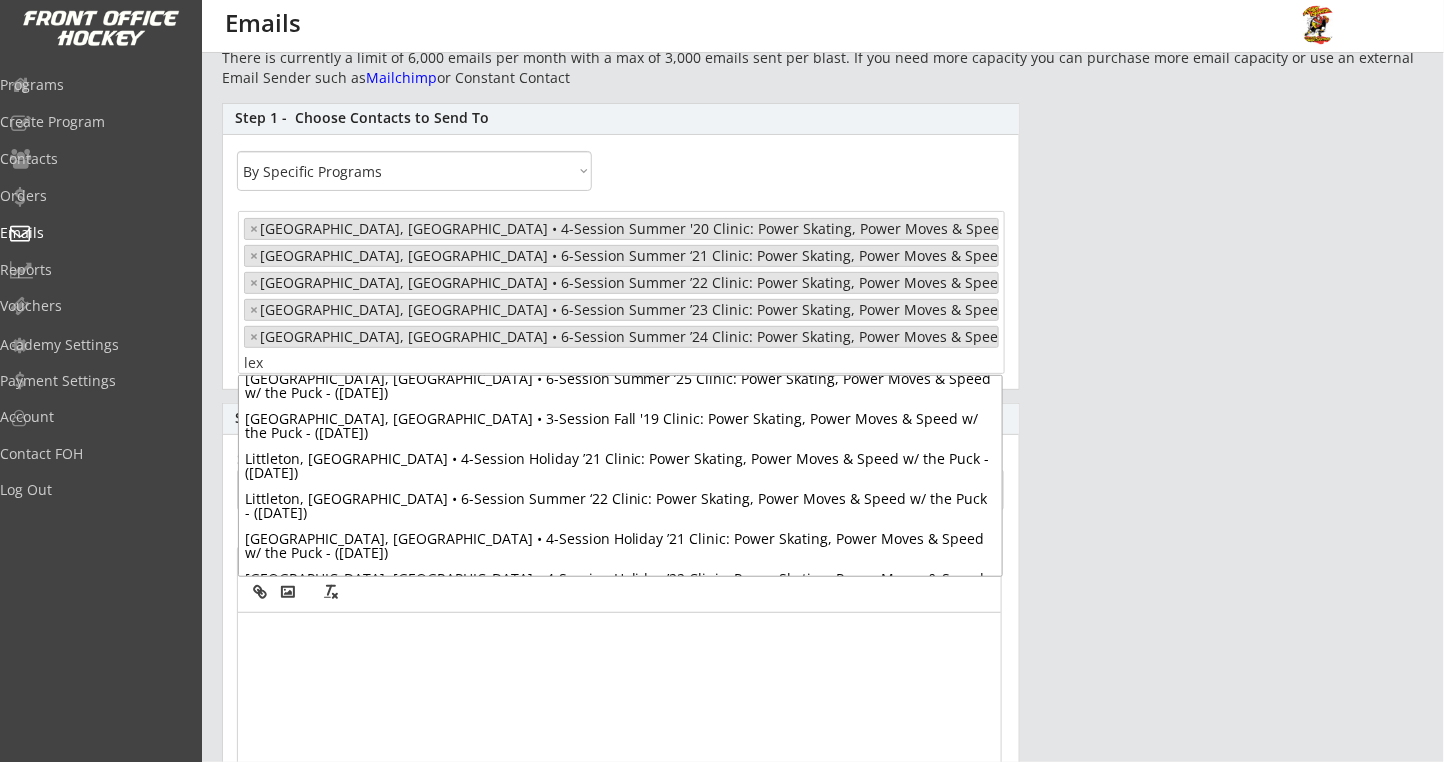 scroll, scrollTop: 0, scrollLeft: 0, axis: both 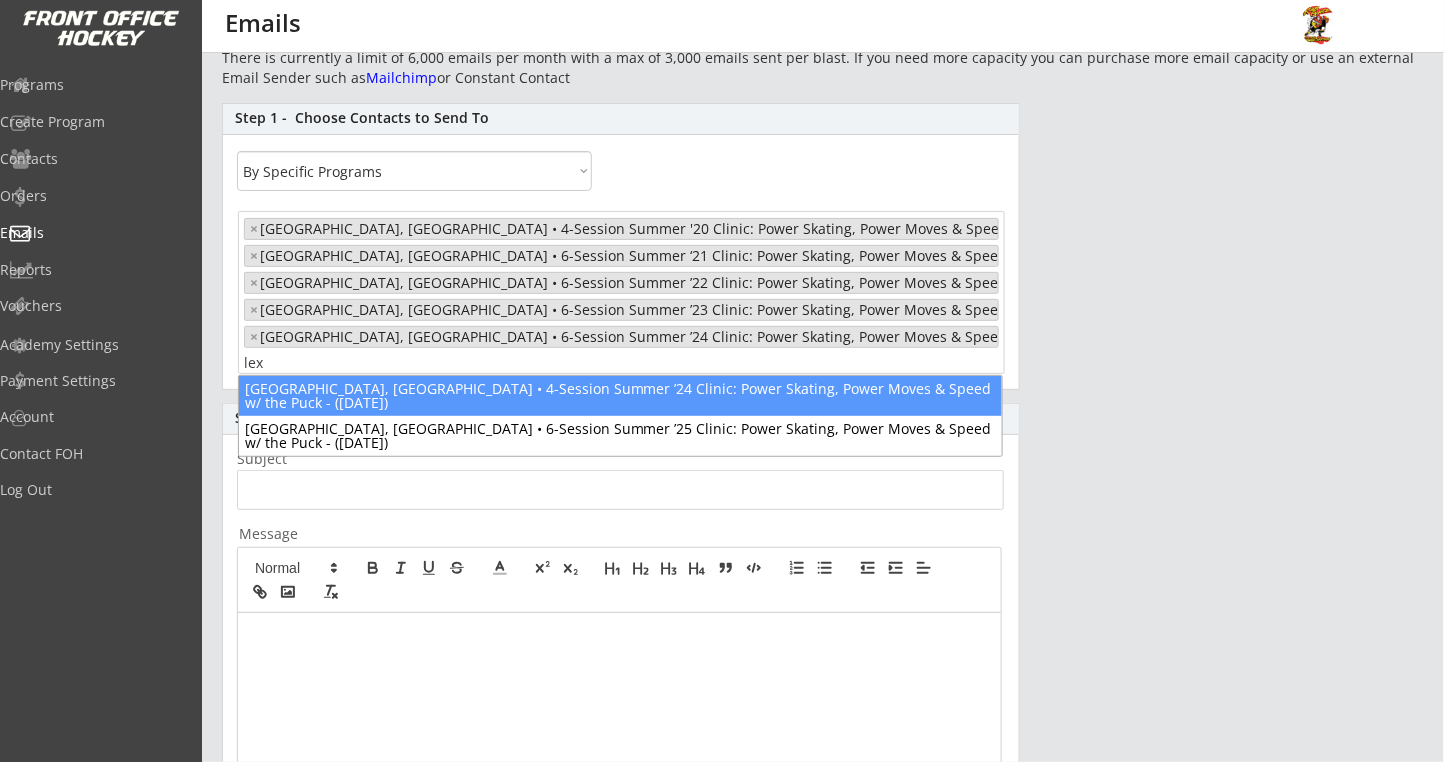 type on "lex" 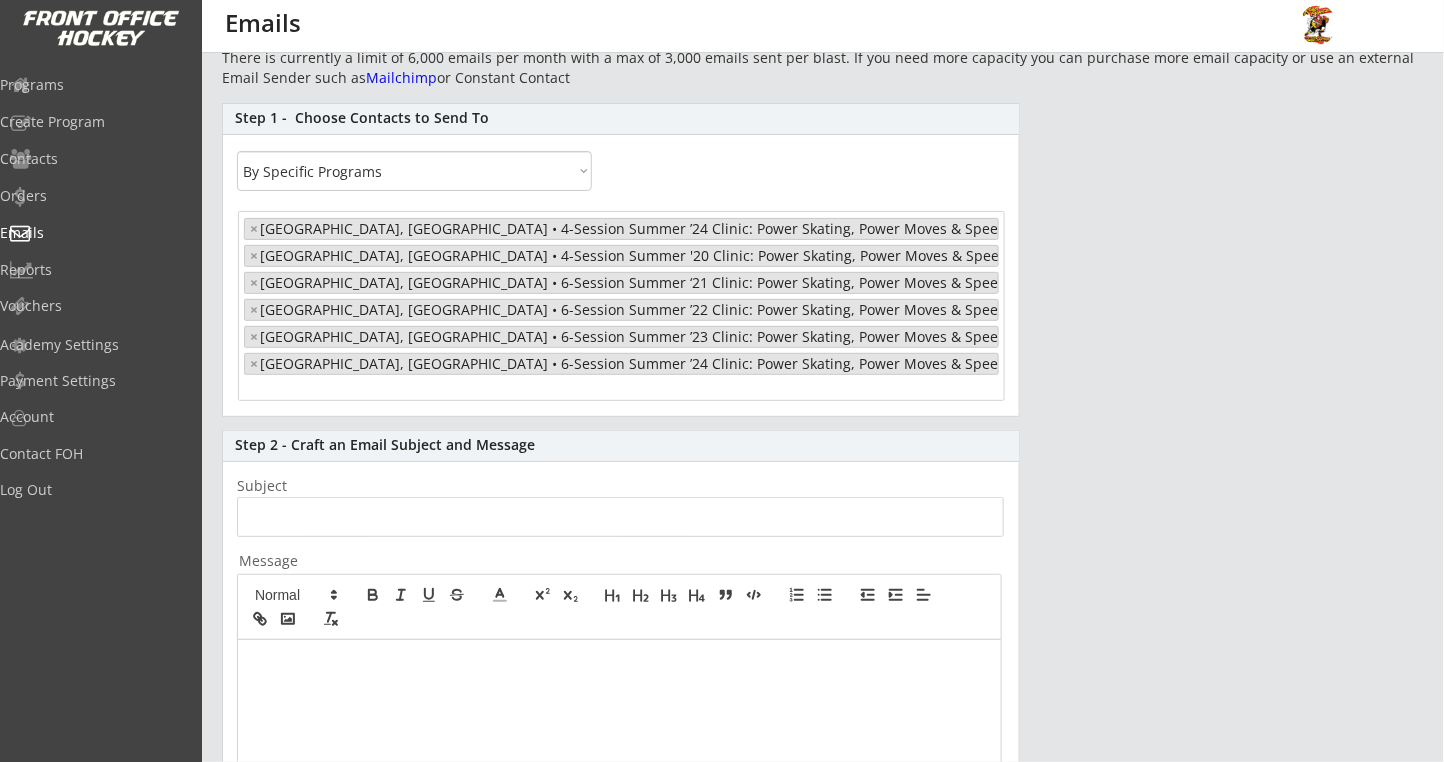 click at bounding box center (322, 389) 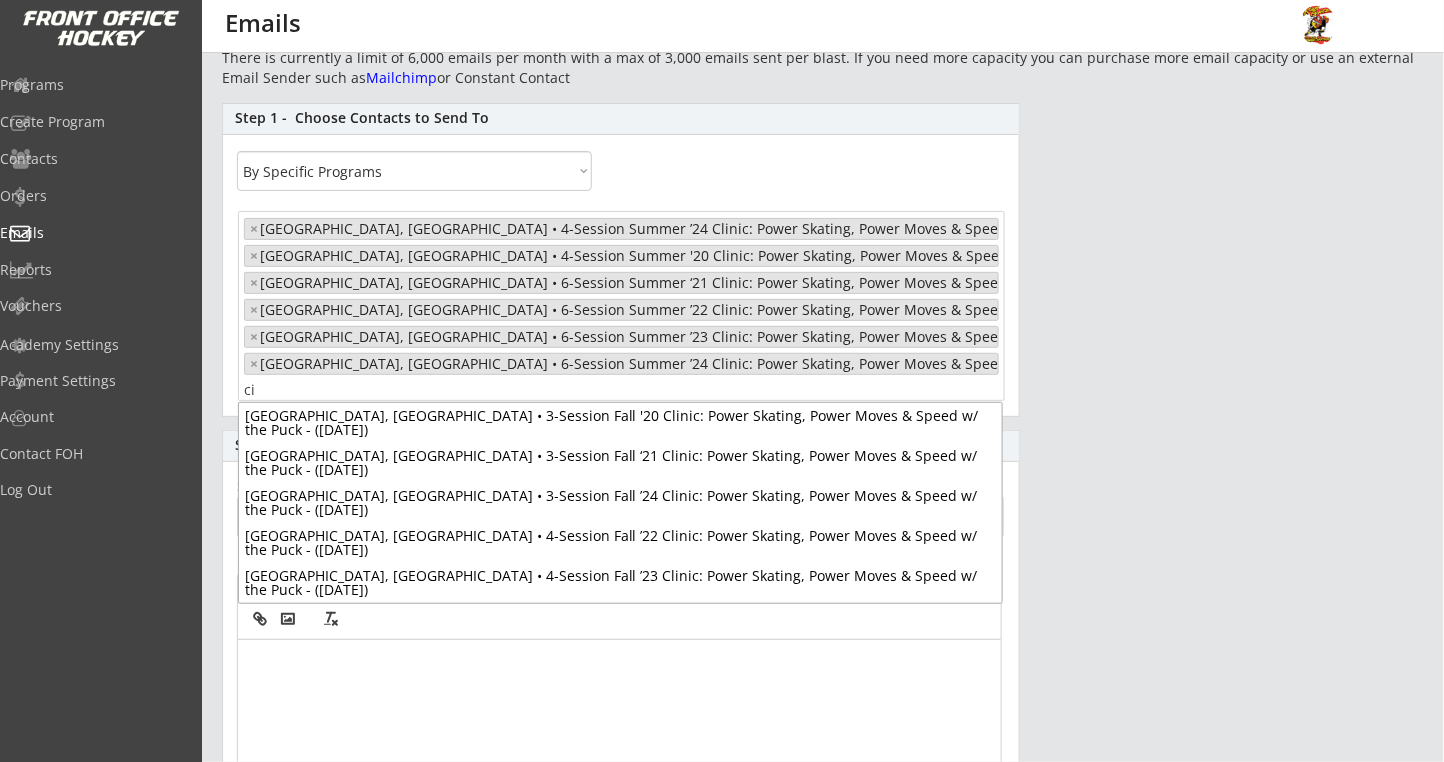 scroll, scrollTop: 0, scrollLeft: 0, axis: both 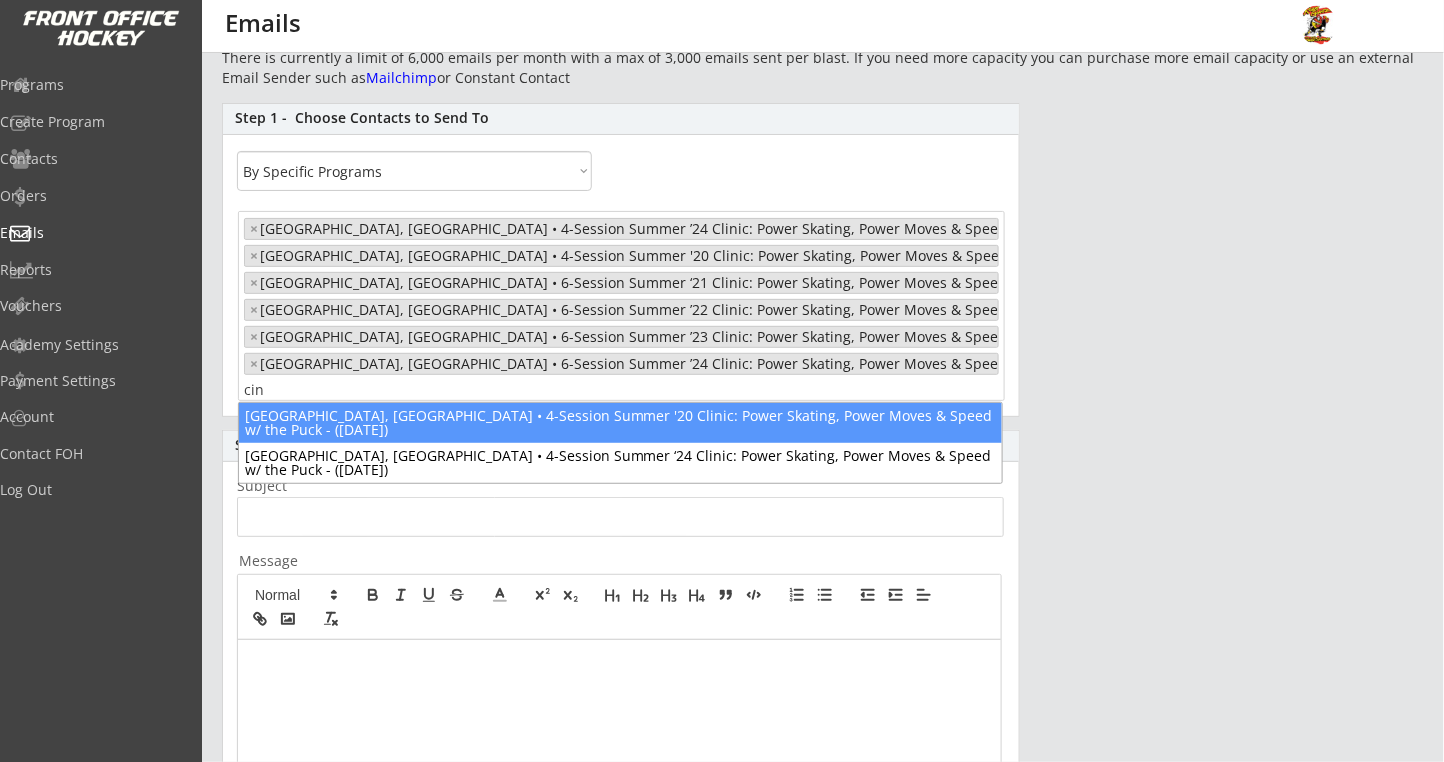 type on "cin" 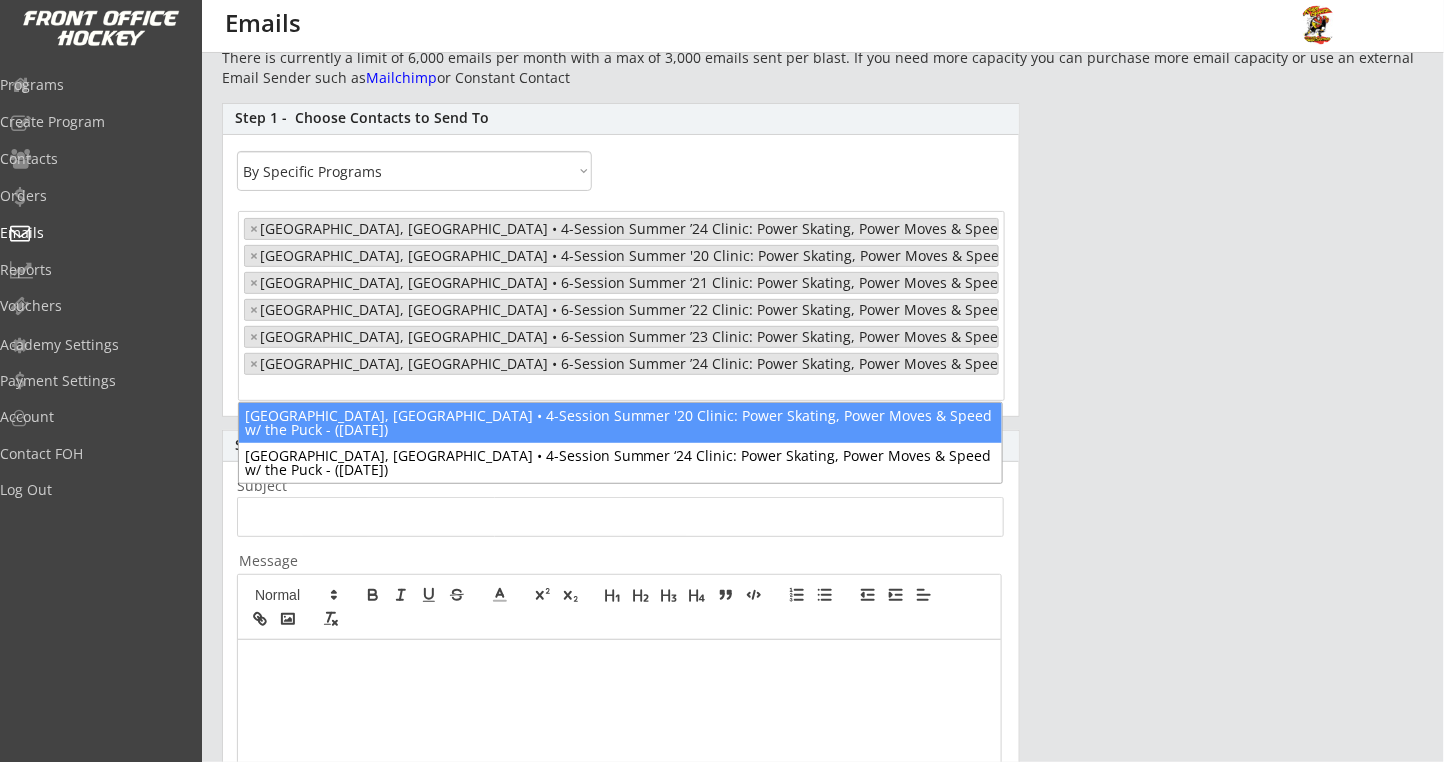 select on "1348695171700984260__LOOKUP__1601941287286x809068729833095200" 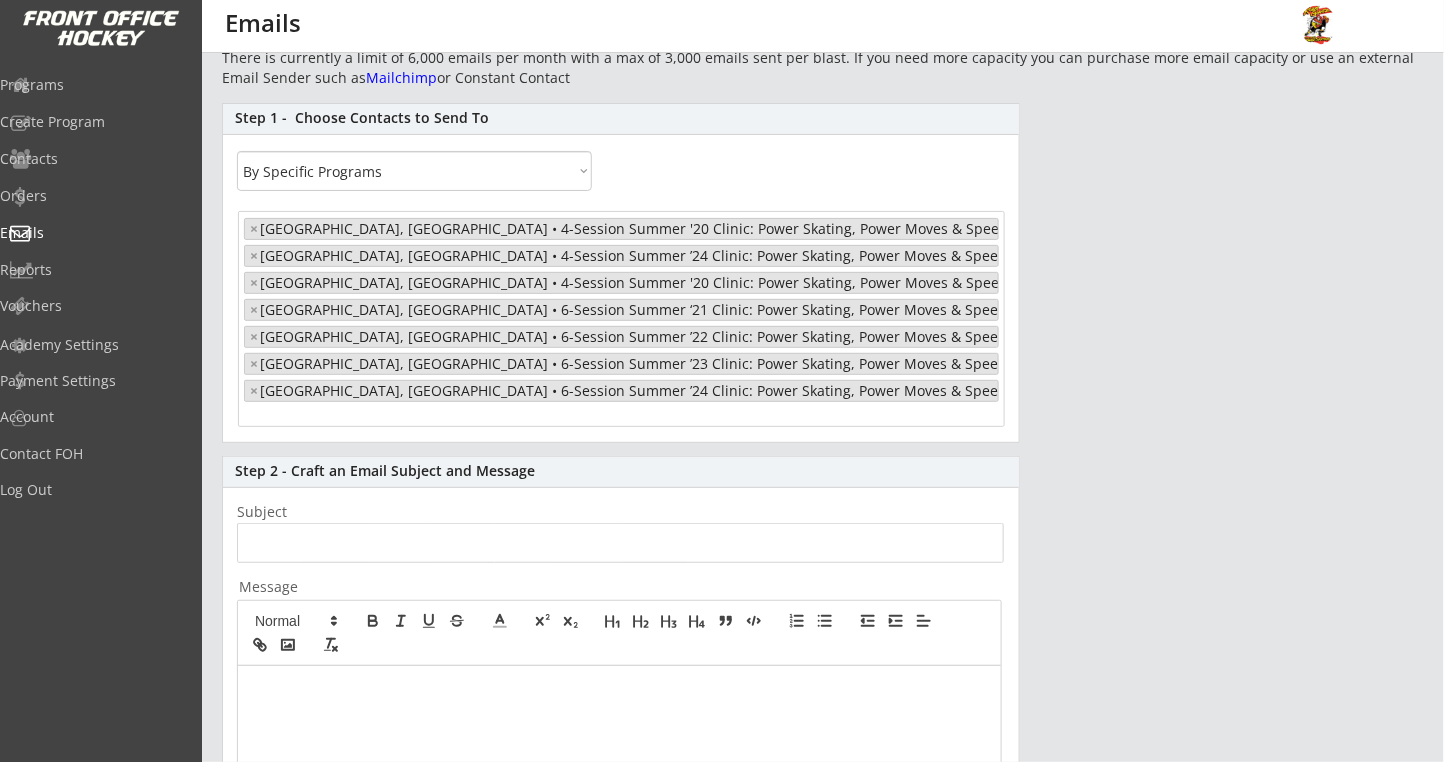click at bounding box center (322, 416) 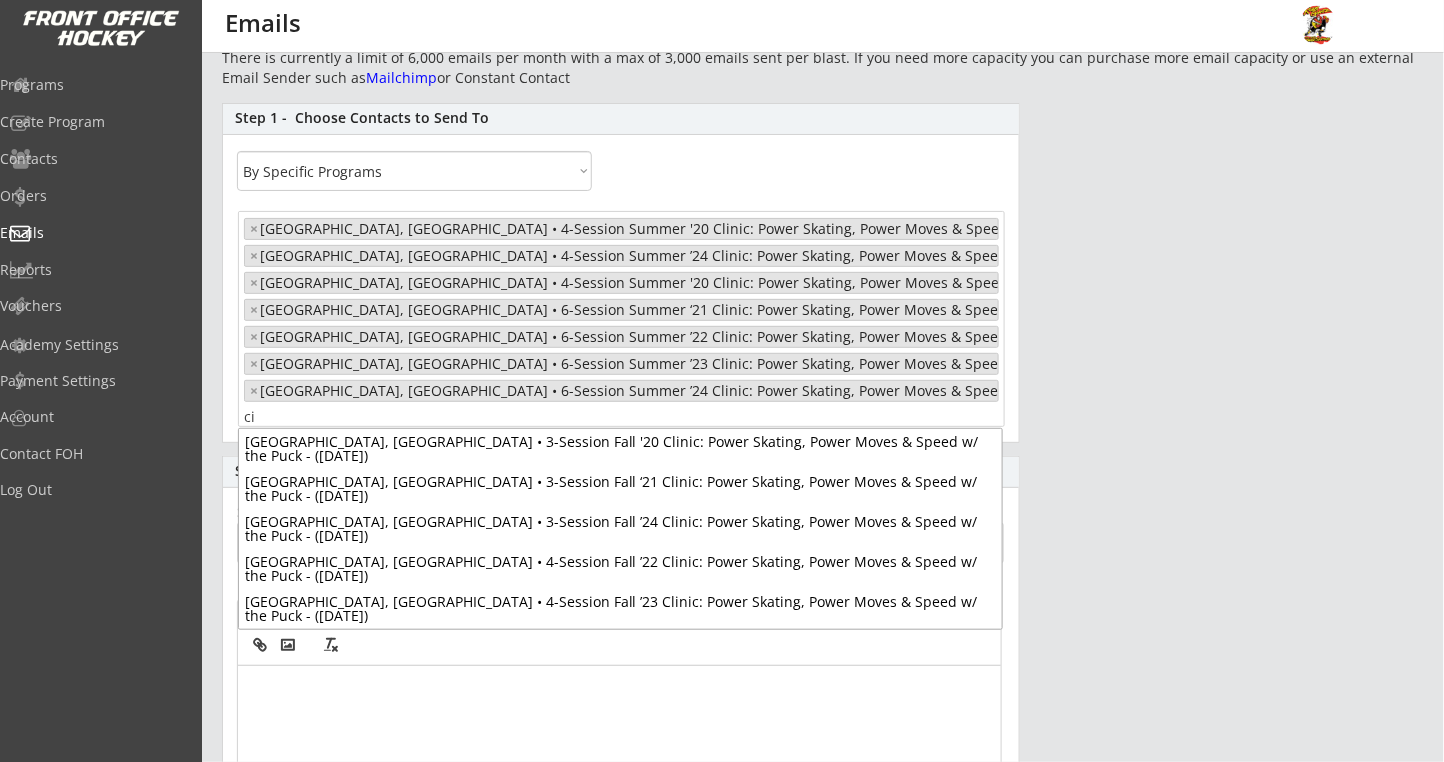 scroll, scrollTop: 0, scrollLeft: 0, axis: both 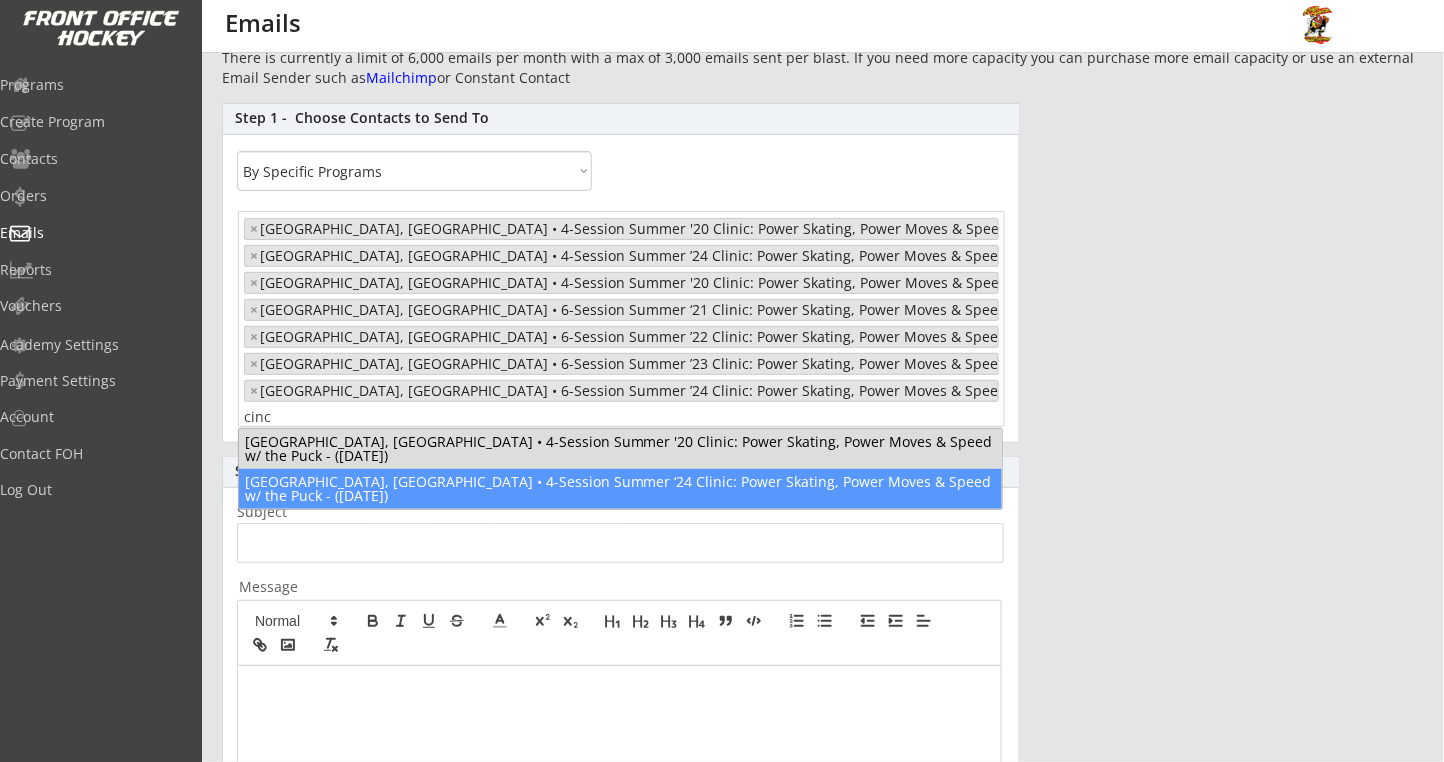 type on "cinc" 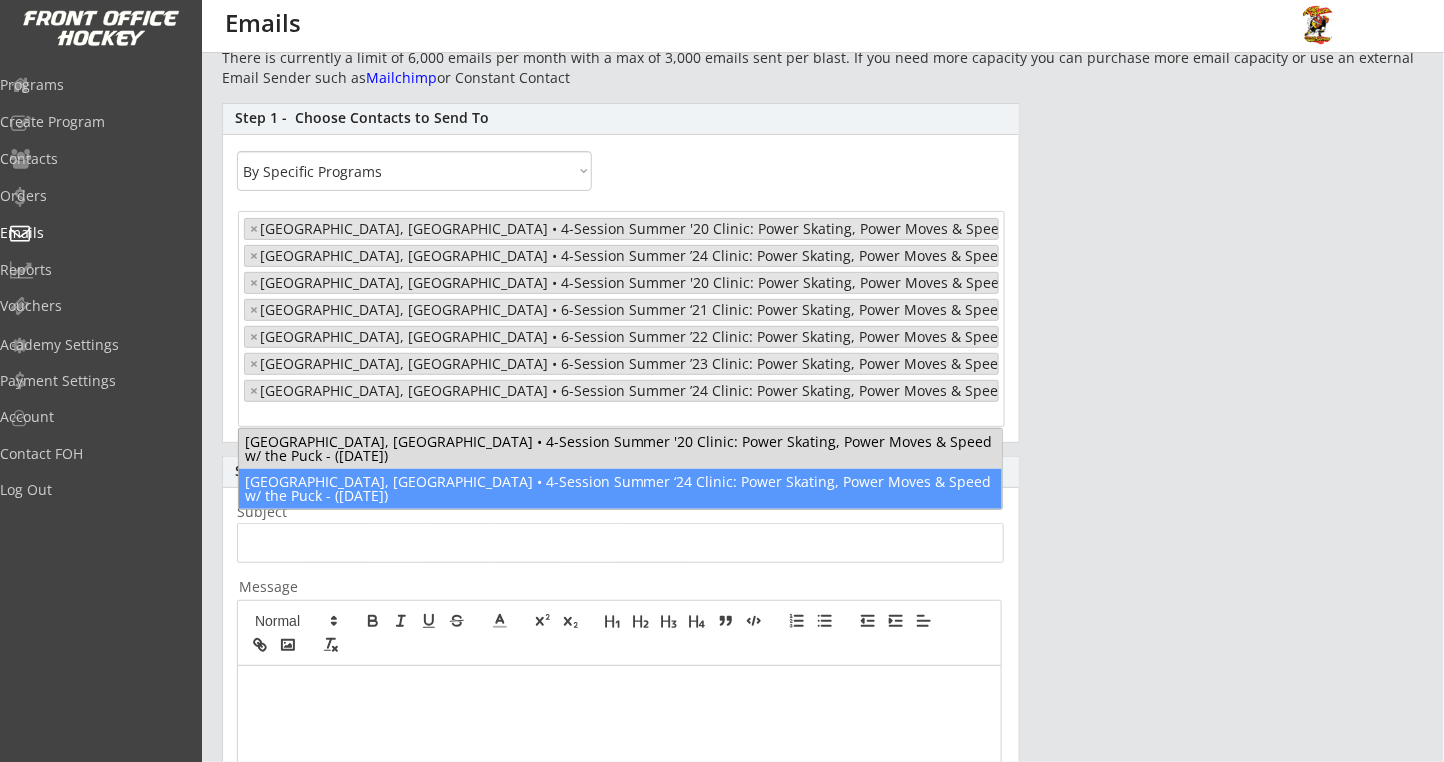 select on "1348695171700984260__LOOKUP__1601941287286x809068729833095200" 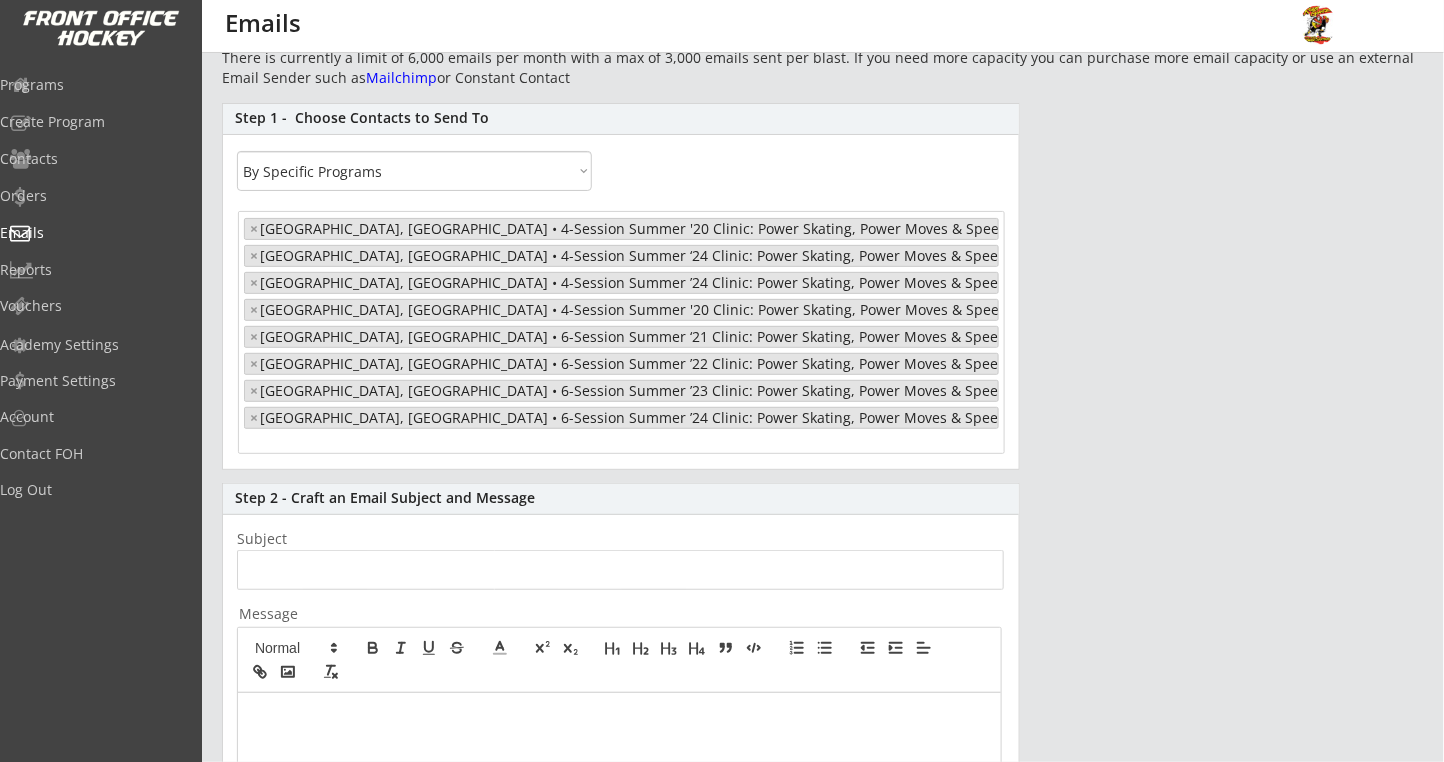 click on "× Cincinnati, OH • 4-Session Summer '20 Clinic: Power Skating, Power Moves & Speed w/ the Puck  - (Aug 9, 2020) × Cincinnati, OH • 4-Session Summer ‘24 Clinic: Power Skating, Power Moves & Speed w/ the Puck  - (Jul 25, 2024) × Lexington, KY • 4-Session Summer ’24 Clinic:  Power Skating, Power Moves & Speed w/ the Puck  - (Jul 28, 2024) × Louisville, KY • 4-Session Summer '20 Clinic: Power Skating, Power Moves & Speed w/ the Puck  - (Aug 1, 2020) × Louisville, KY • 6-Session Summer  ‘21 Clinic:  Power Skating, Power Moves & Speed w/ the Puck  - (Jul 30, 2021) × Louisville, KY • 6-Session Summer ’22 Clinic:  Power Skating, Power Moves & Speed w/ the Puck  - (Jul 29, 2022) × Louisville, KY • 6-Session Summer ’23 Clinic:  Power Skating, Power Moves & Speed w/ the Puck  - (Jul 28, 2023) × Louisville, KY • 6-Session Summer ’24 Clinic:  Power Skating, Power Moves & Speed w/ the Puck  - (Jul 27, 2024)" at bounding box center (621, 334) 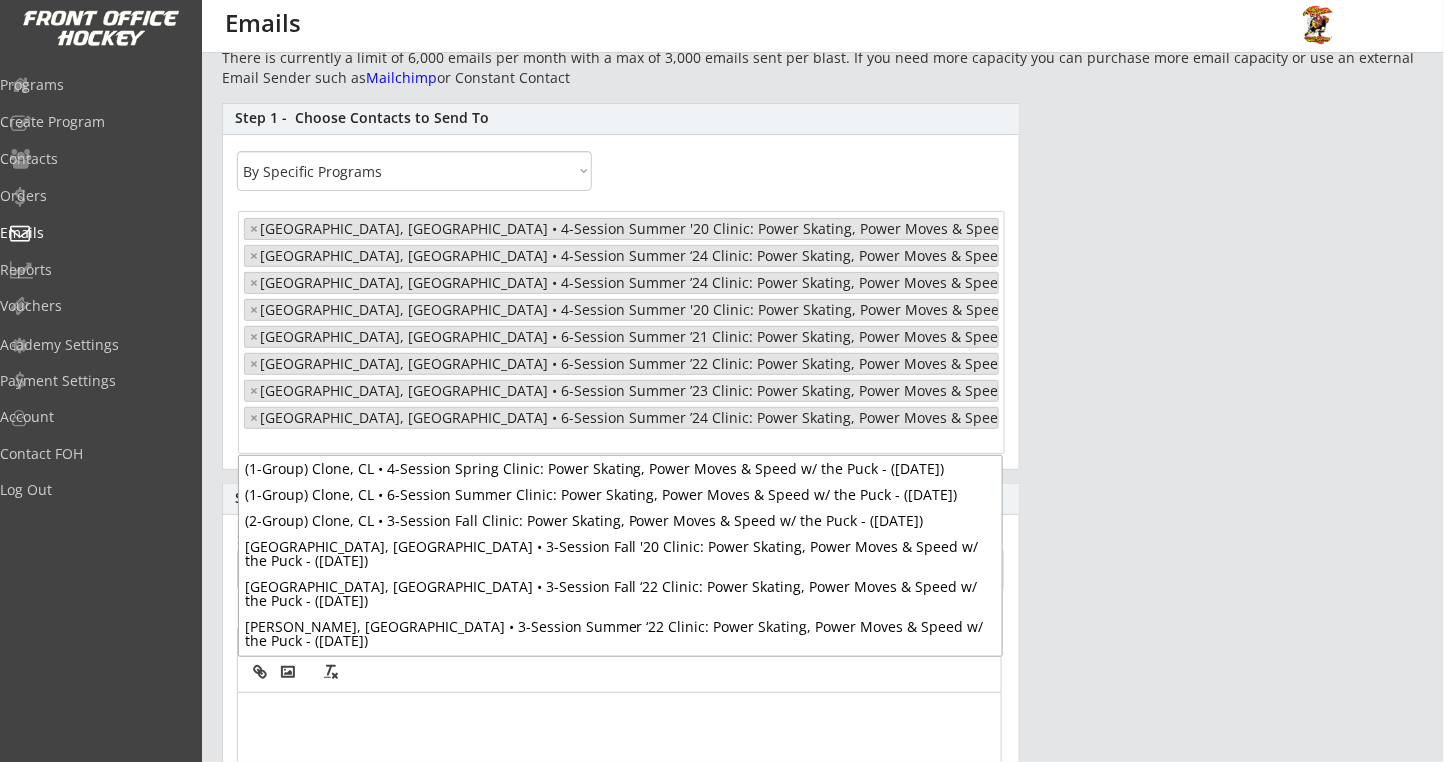 scroll, scrollTop: 2349, scrollLeft: 0, axis: vertical 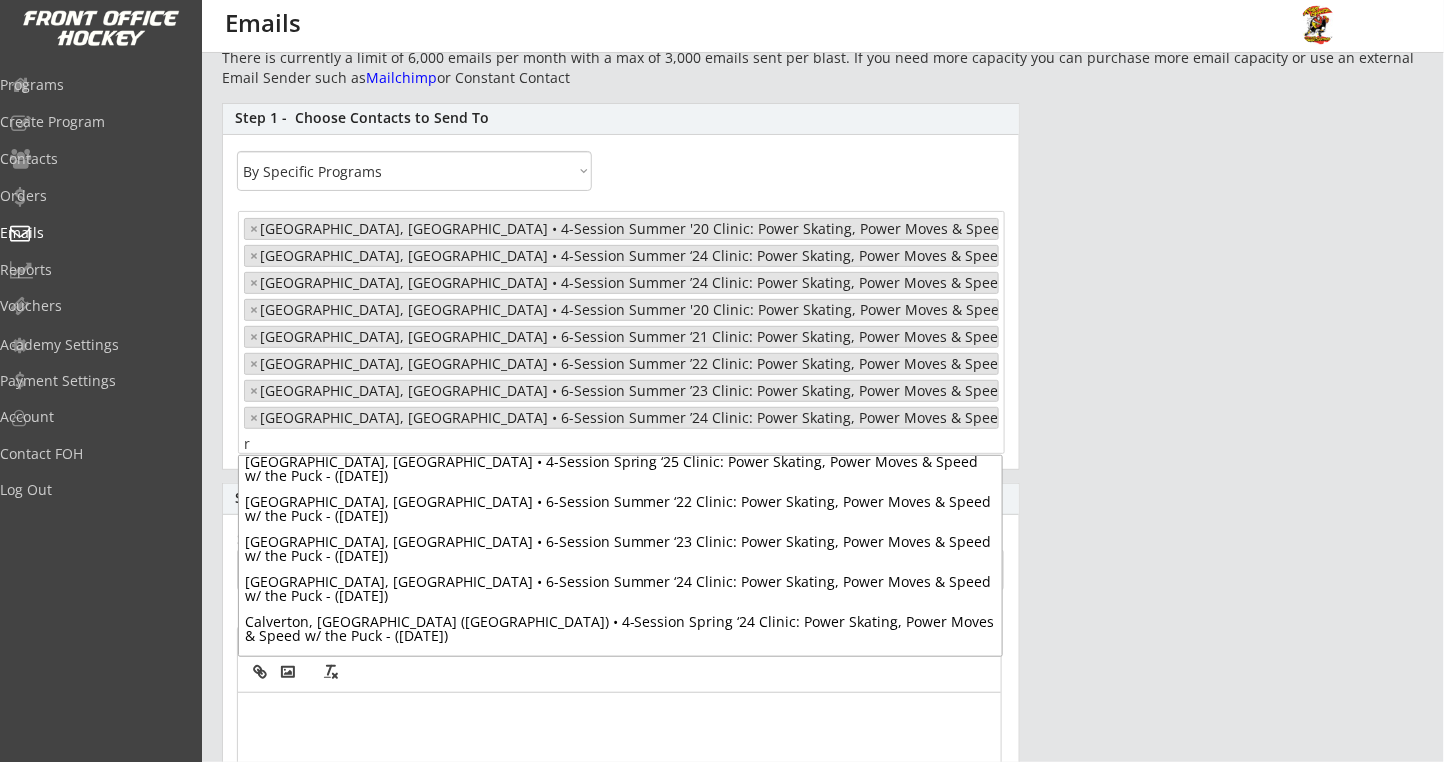 type on "r" 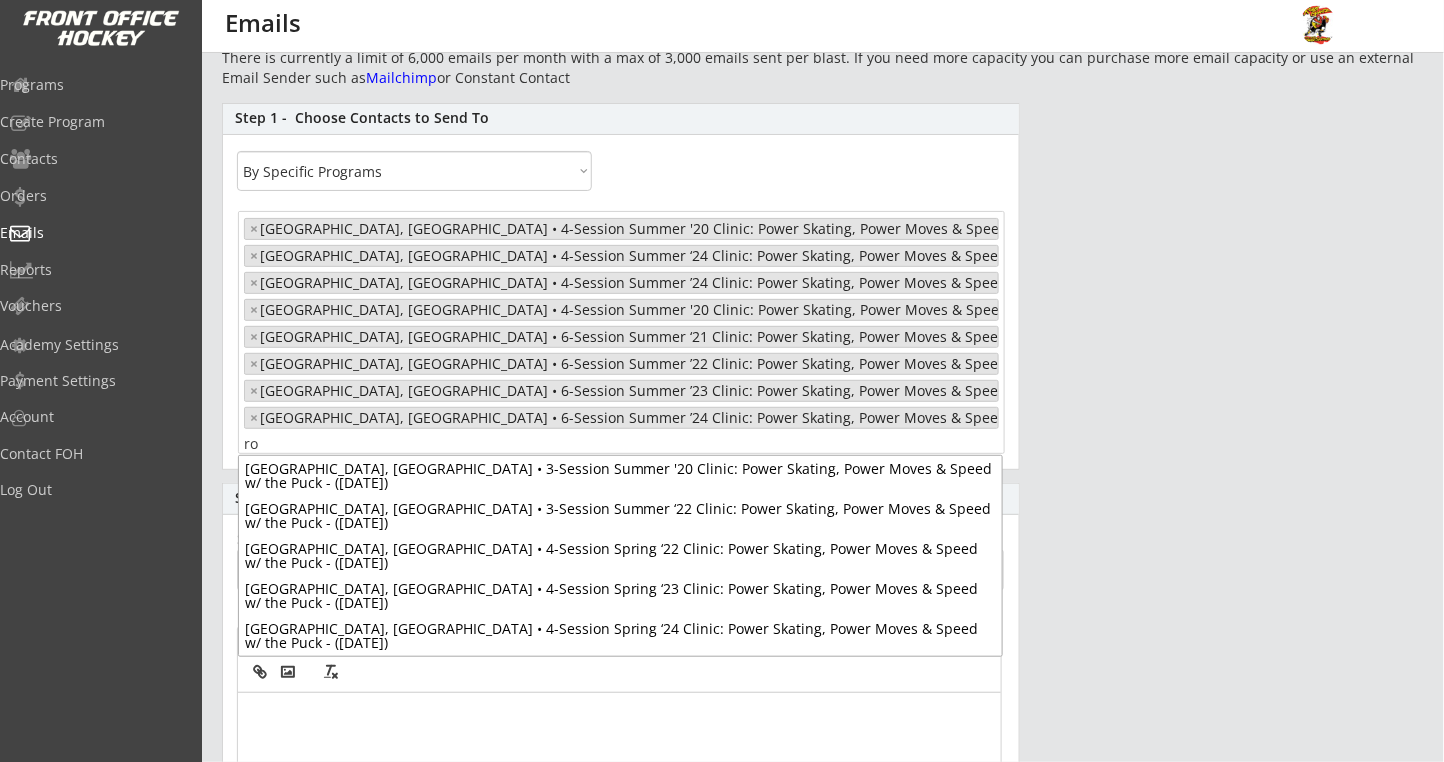 scroll, scrollTop: 0, scrollLeft: 0, axis: both 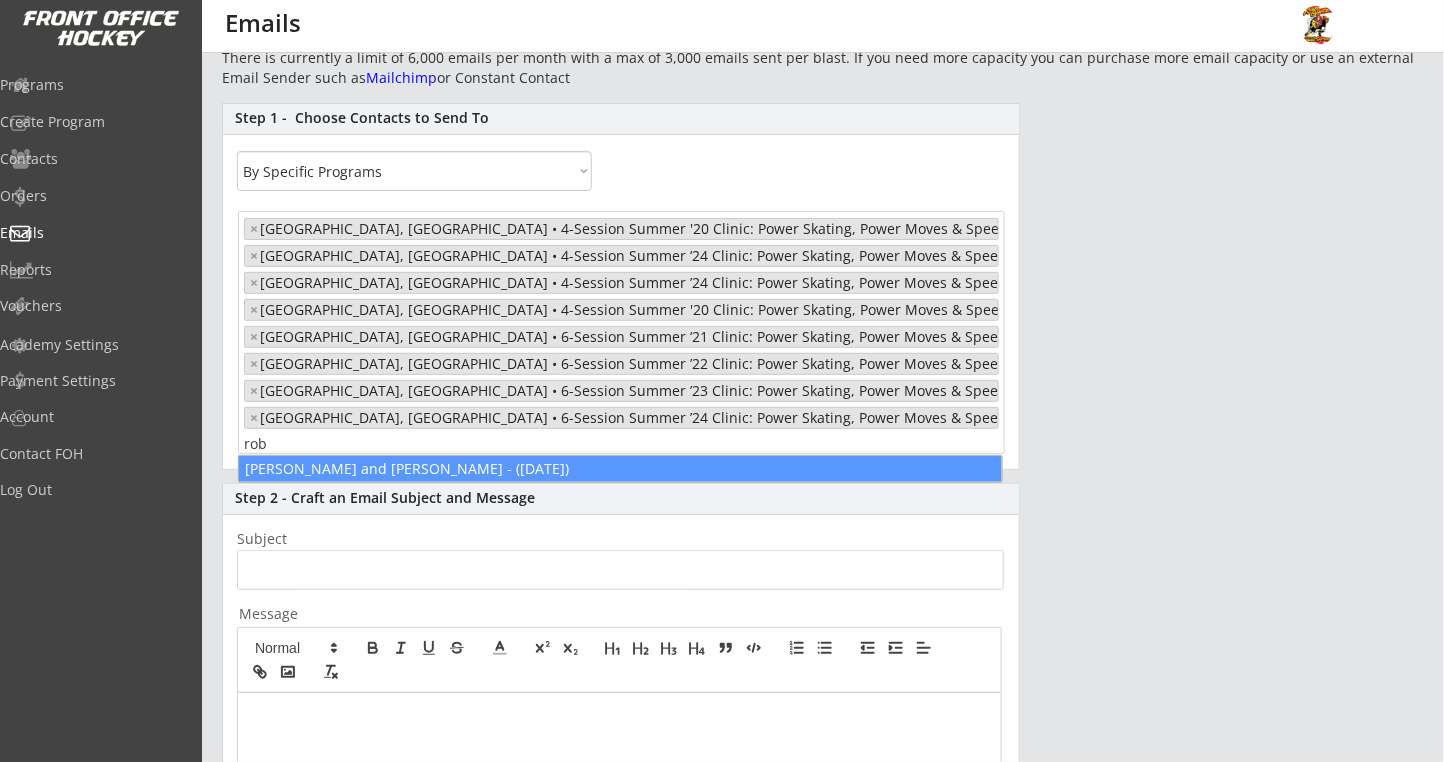 type on "rob" 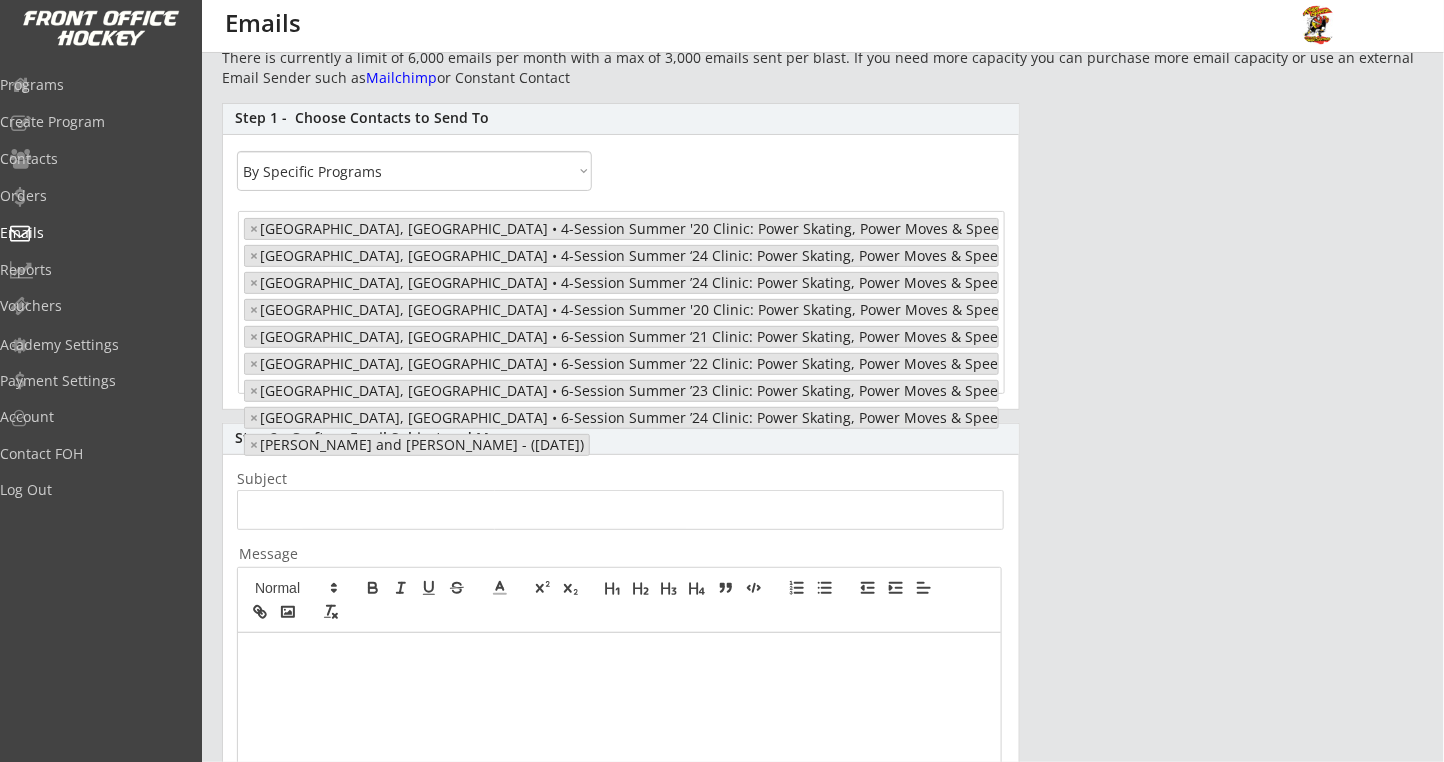 select on "1348695171700984260__LOOKUP__1601941287286x809068729833095200" 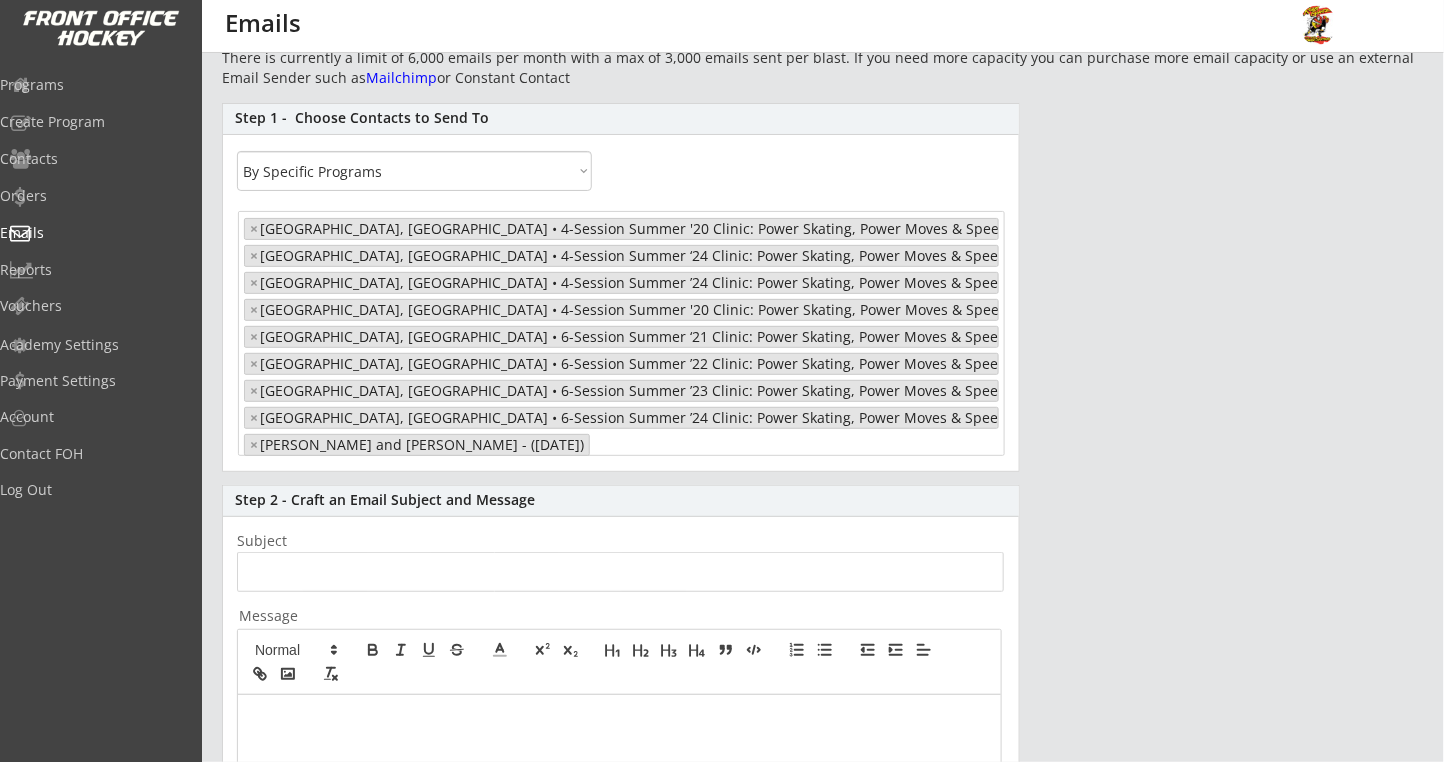scroll, scrollTop: 6221, scrollLeft: 0, axis: vertical 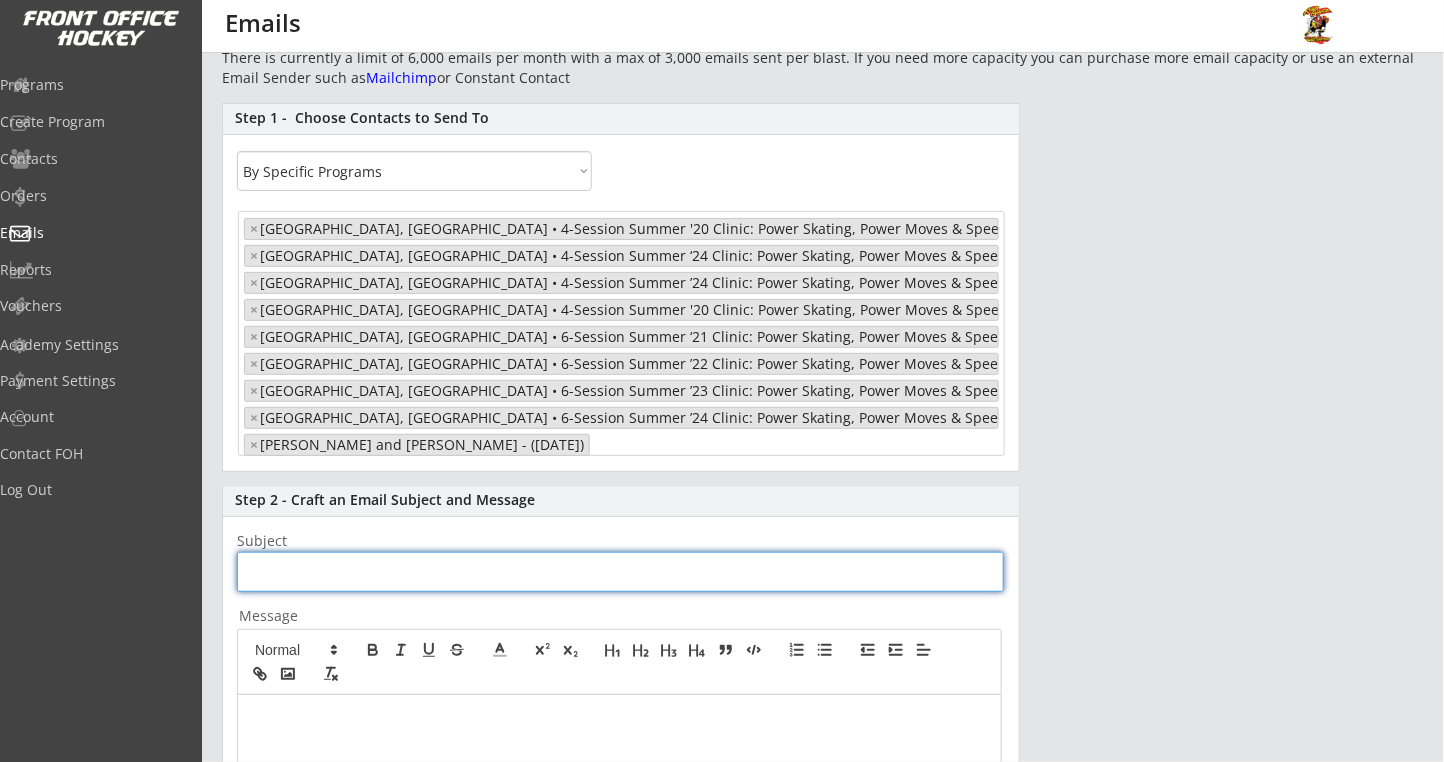 click at bounding box center (620, 572) 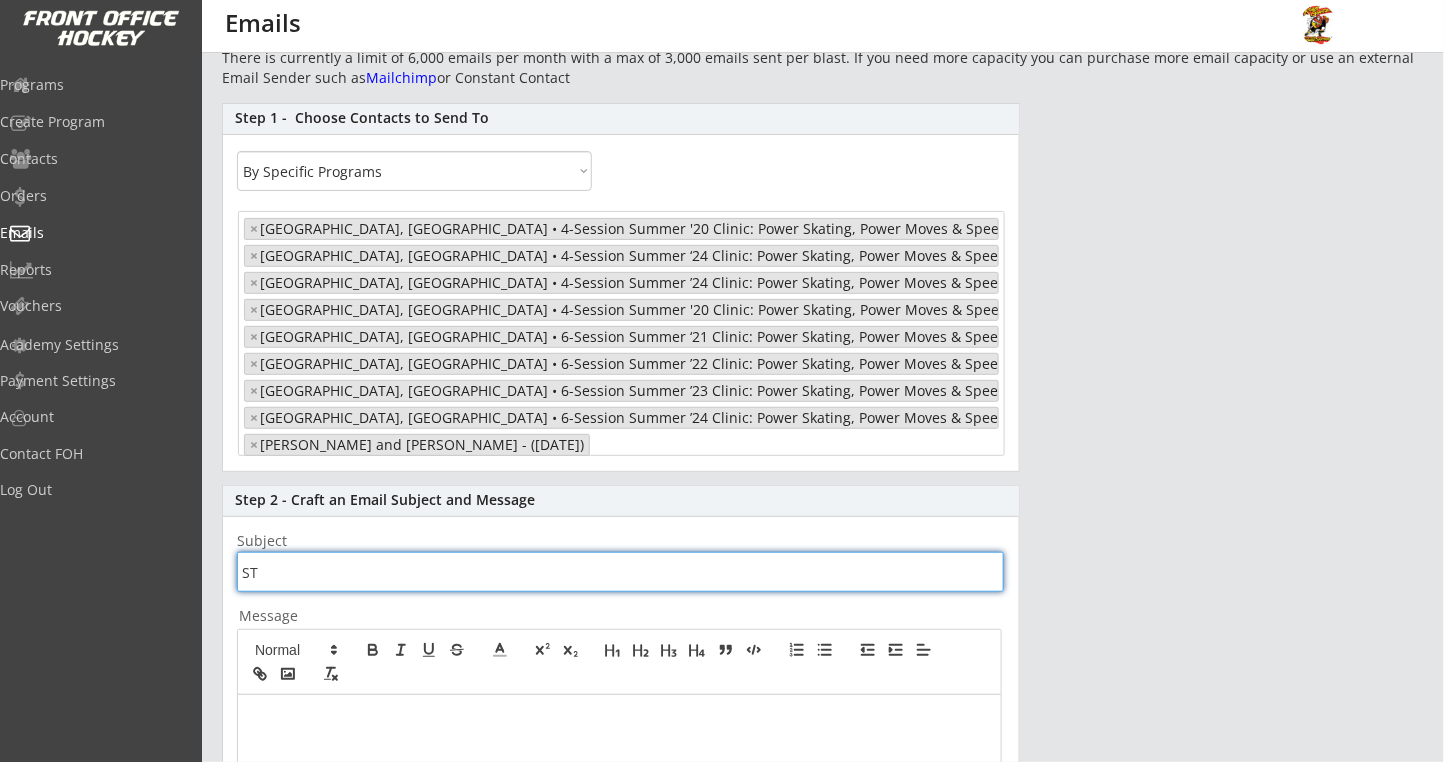 type on "S" 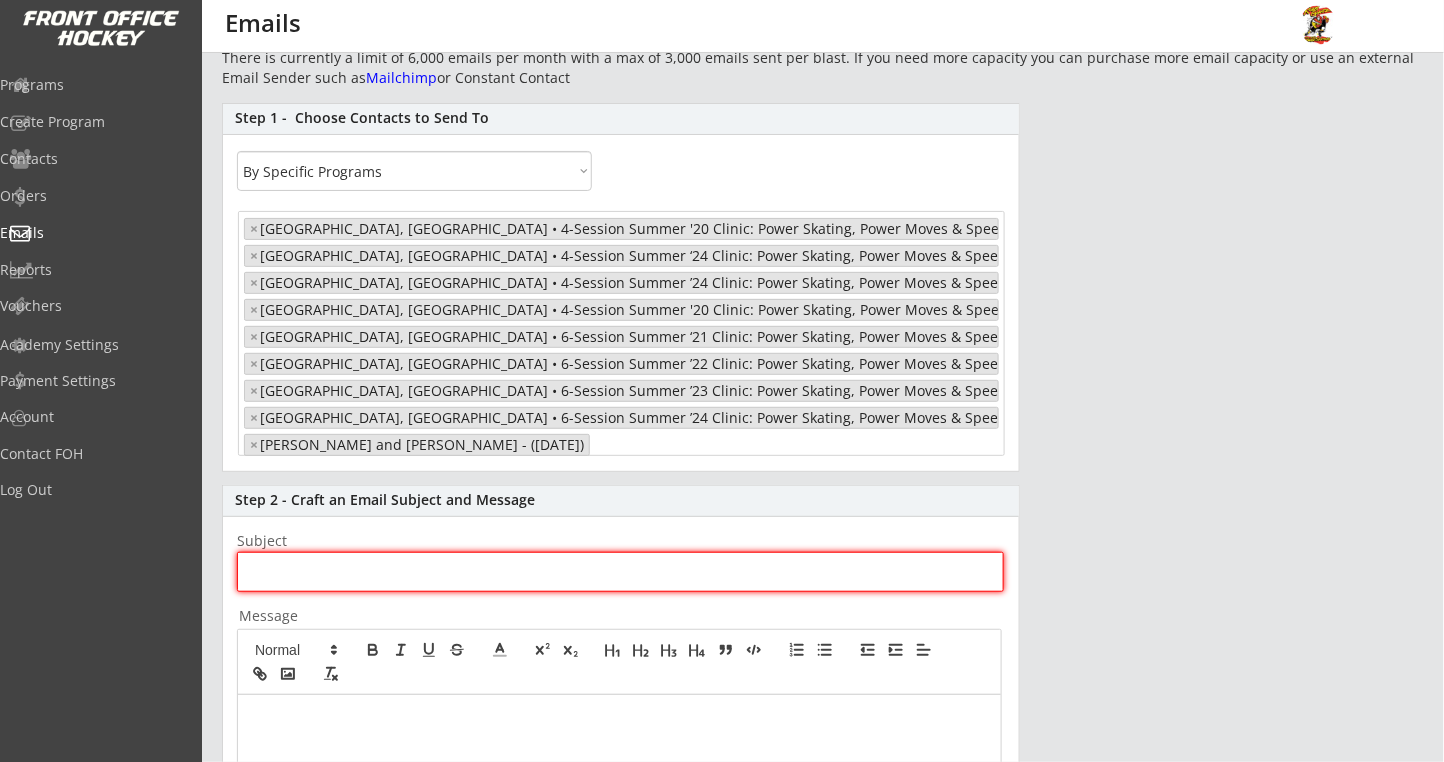 type on "L" 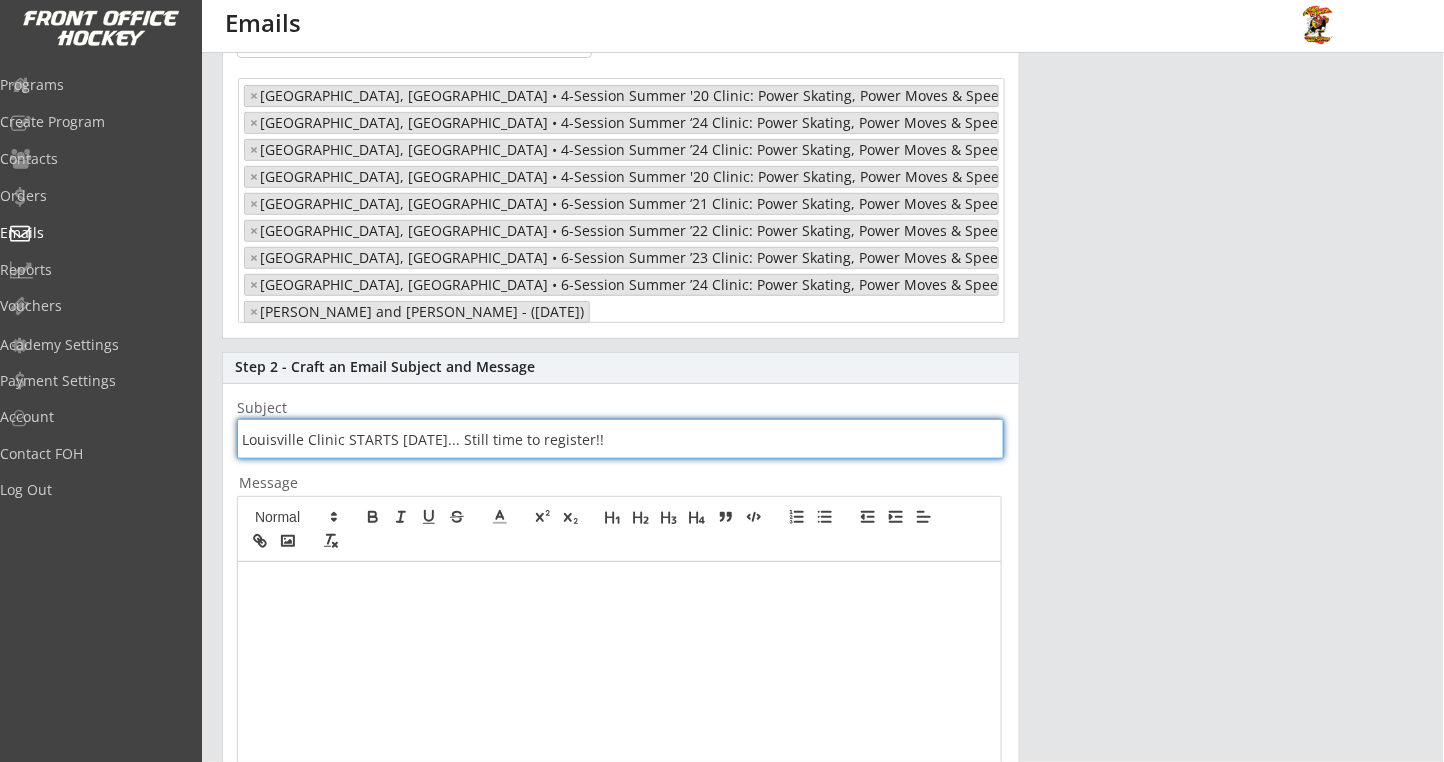 scroll, scrollTop: 400, scrollLeft: 0, axis: vertical 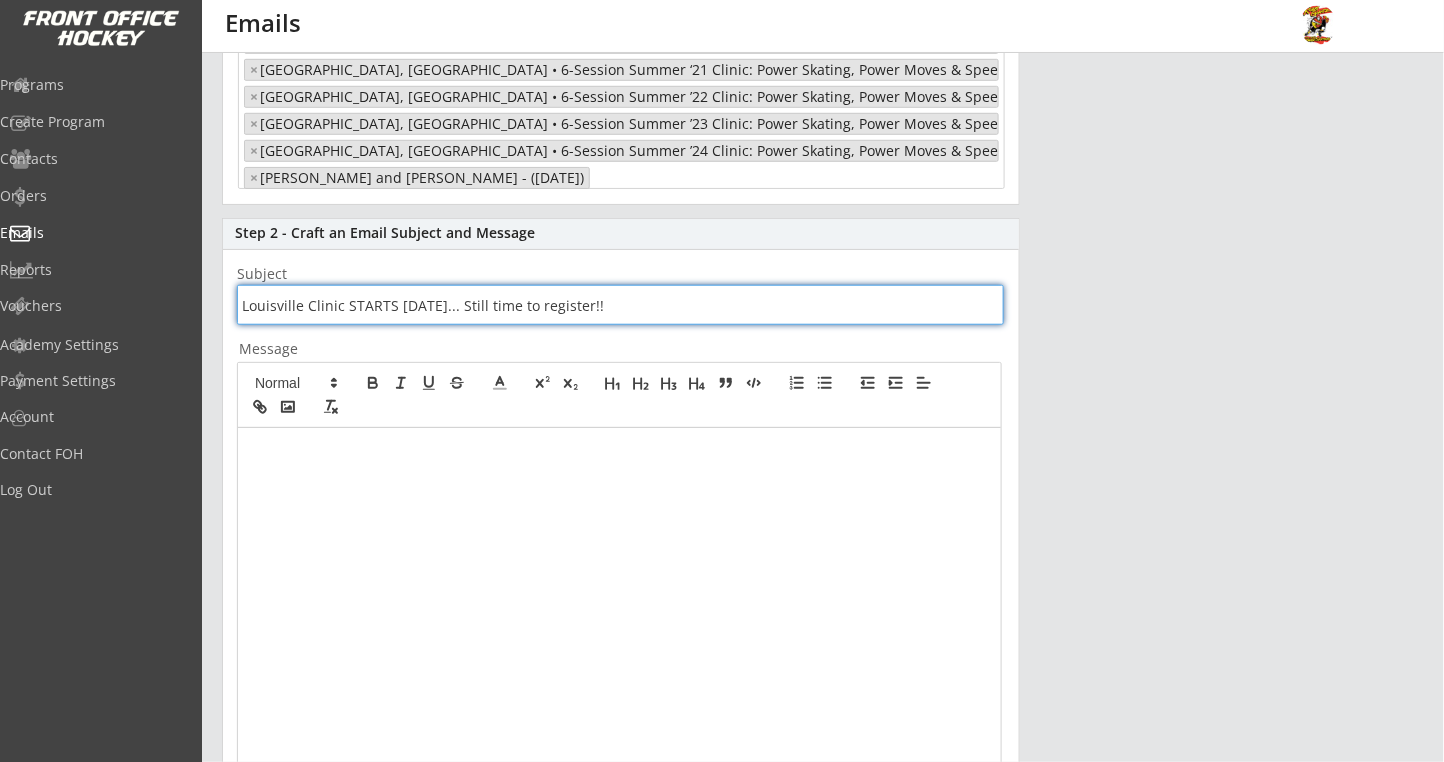 type on "Louisville Clinic STARTS TOMORROW... Still time to register!!" 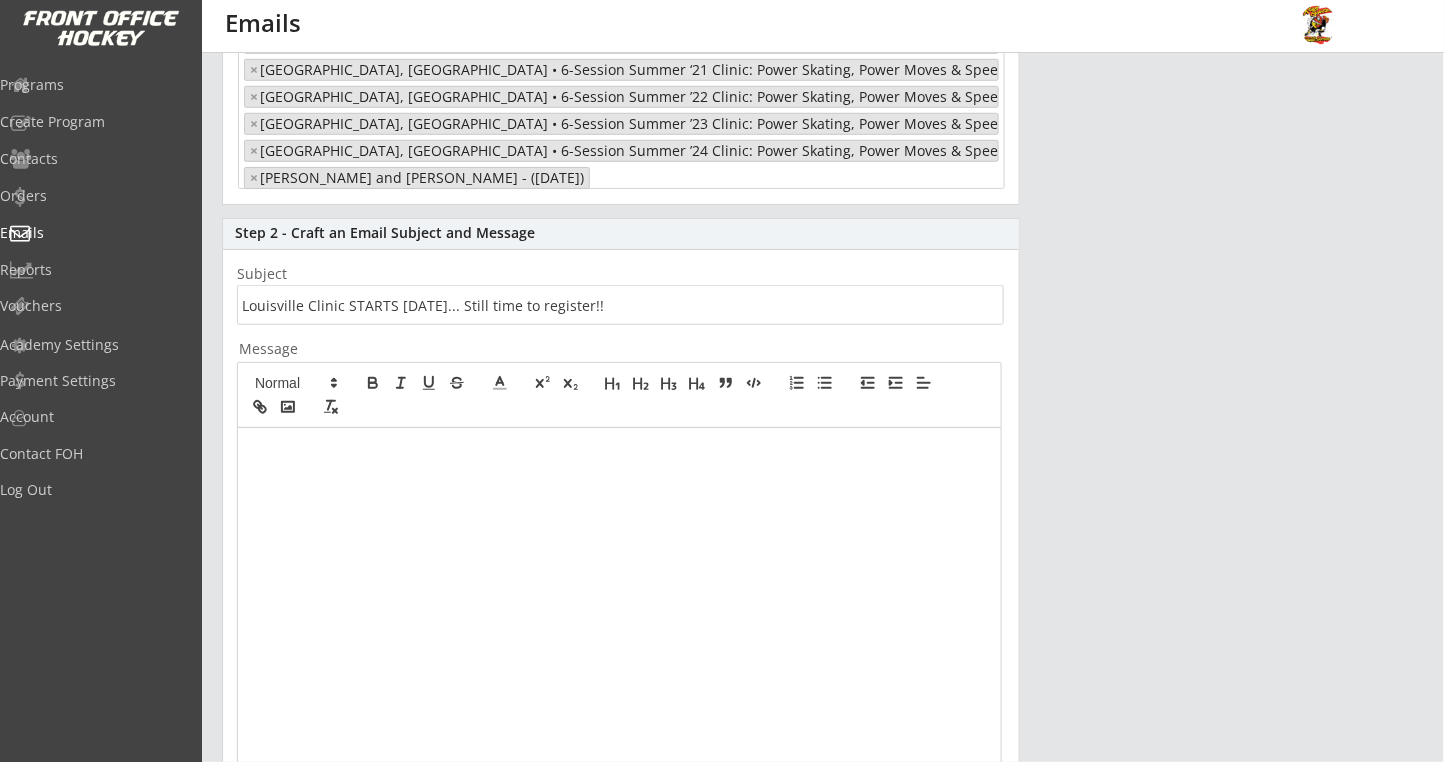 click at bounding box center (619, 615) 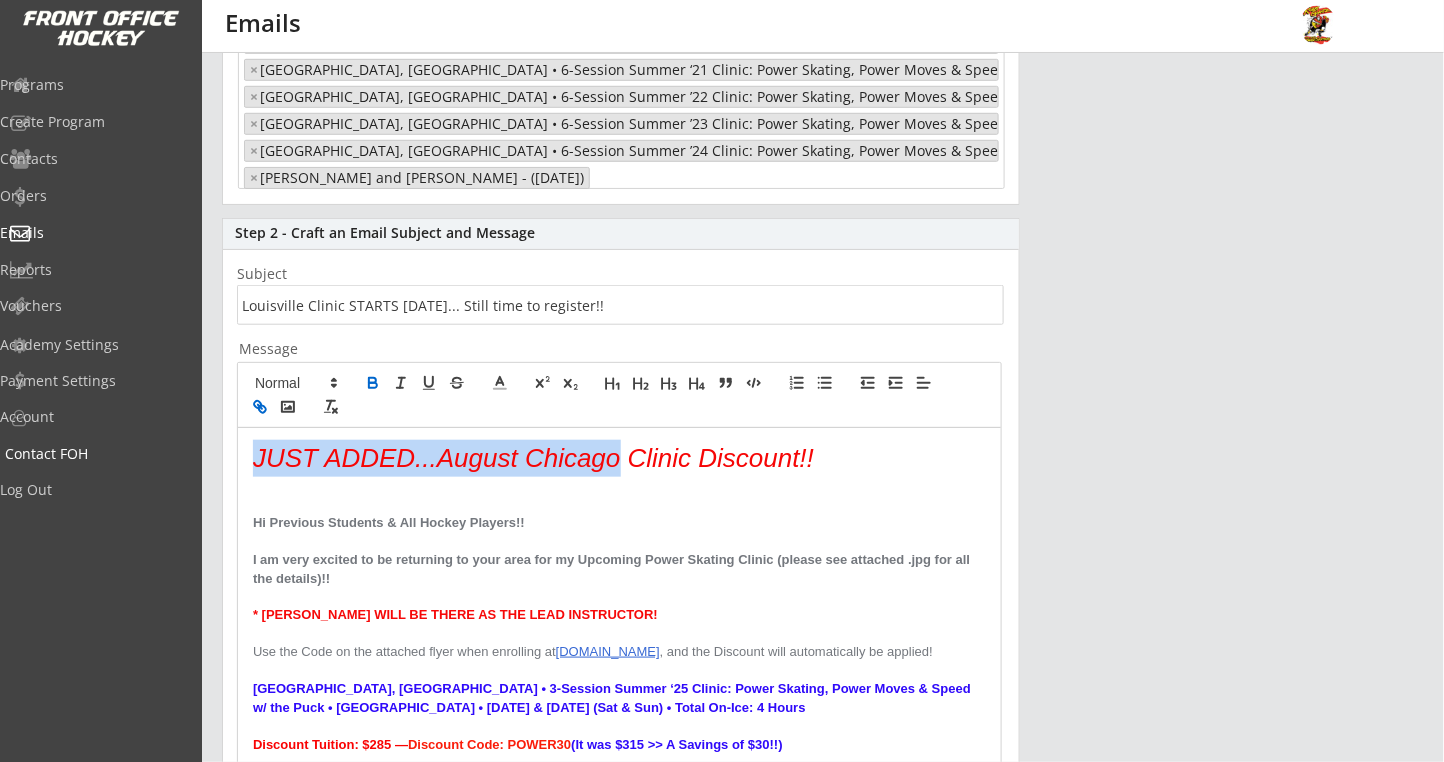 drag, startPoint x: 617, startPoint y: 455, endPoint x: 184, endPoint y: 455, distance: 433 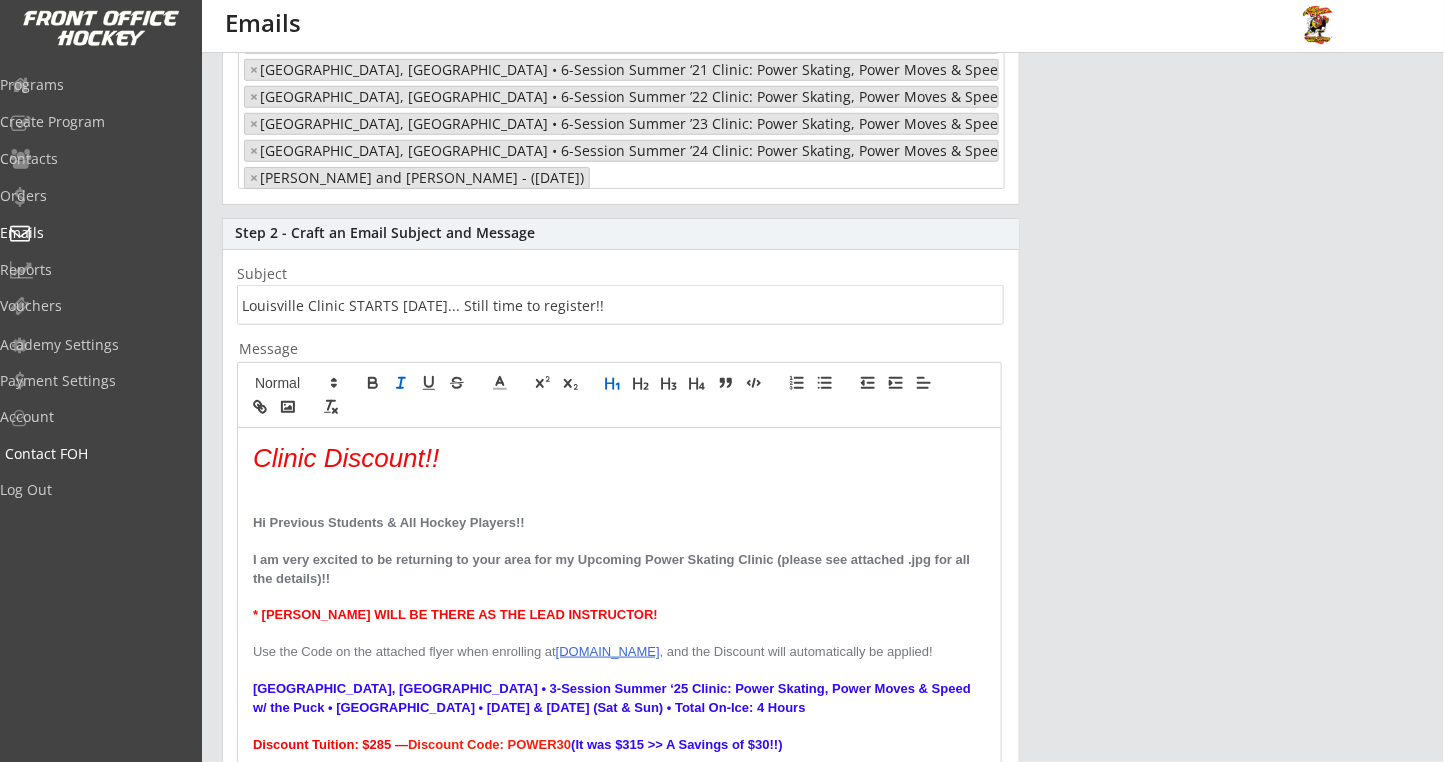 type 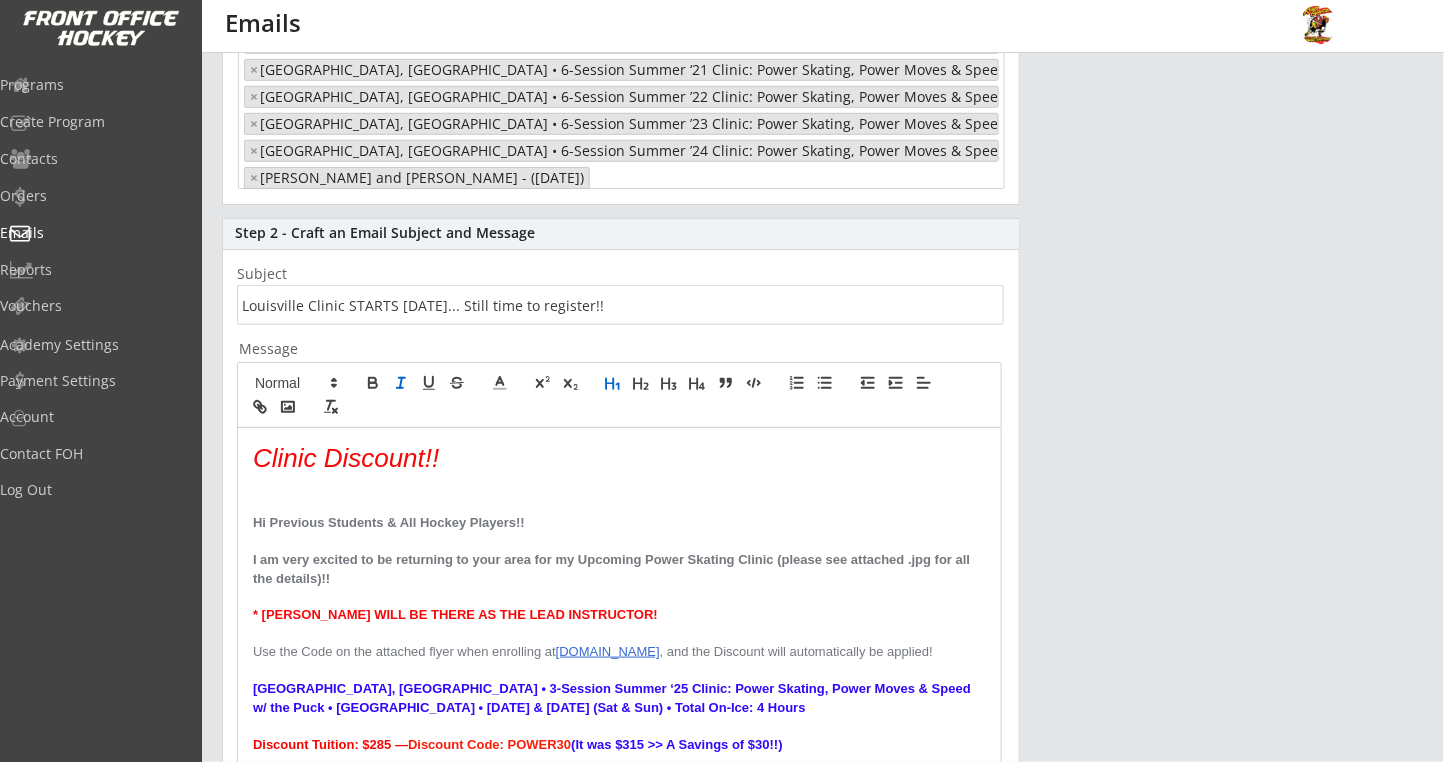click on "Clinic Discount!!" at bounding box center [619, 458] 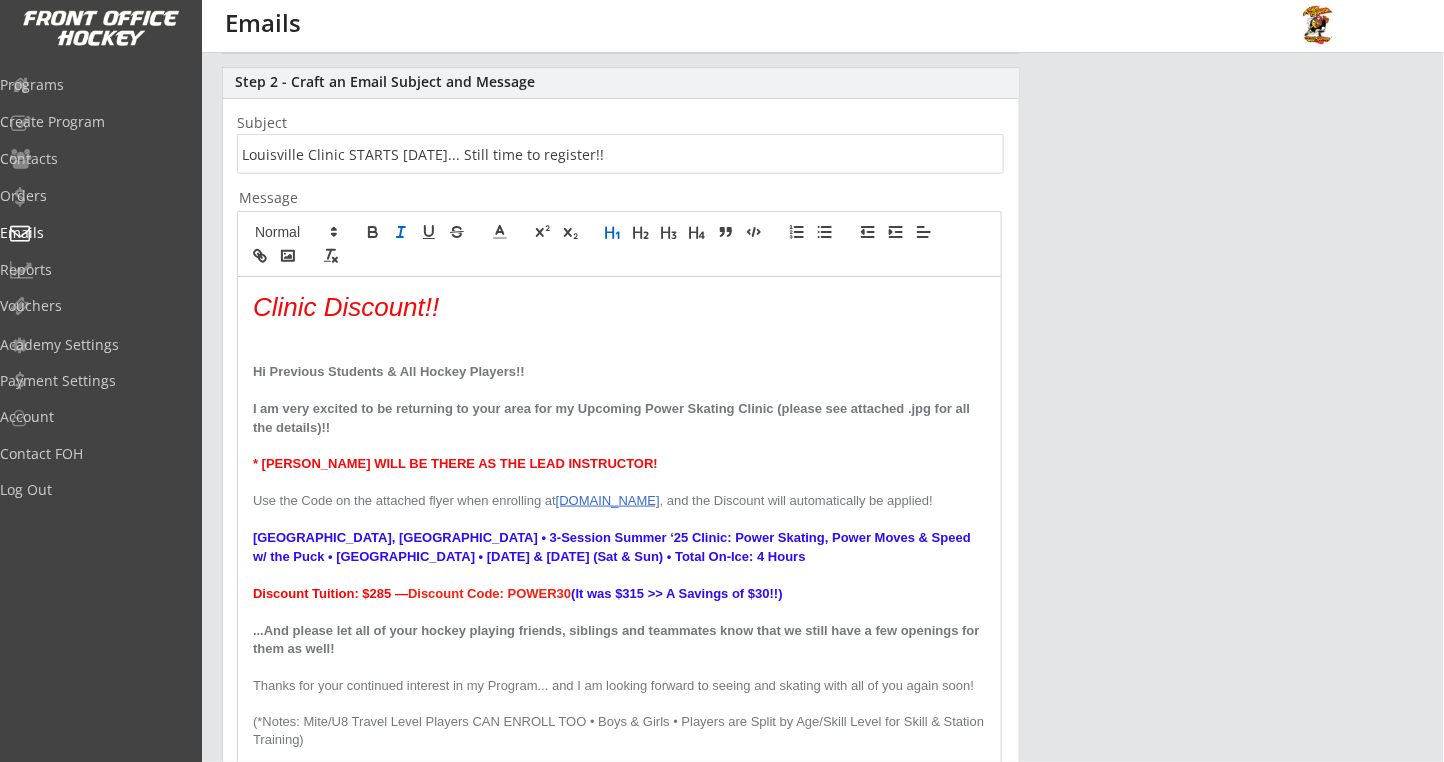 scroll, scrollTop: 666, scrollLeft: 0, axis: vertical 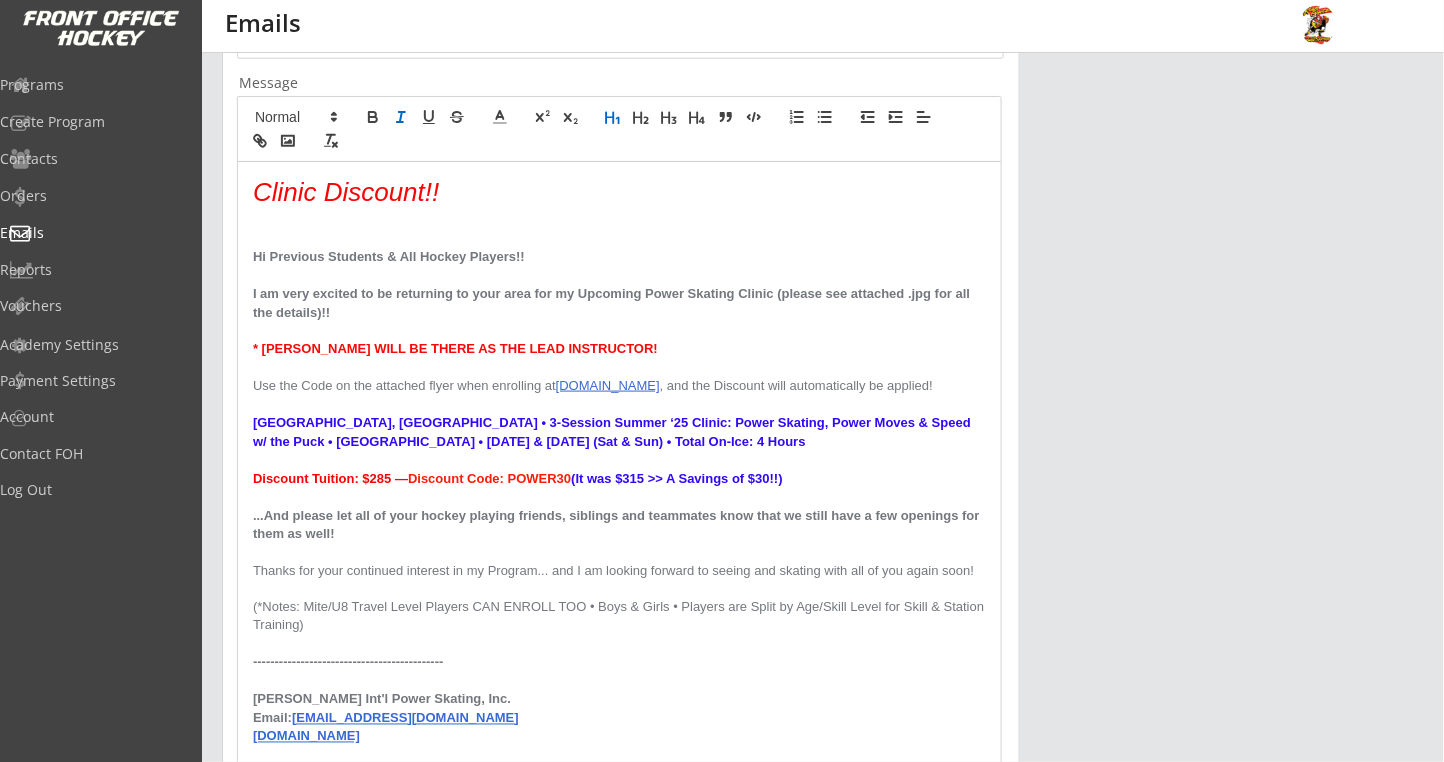 click on "Chicago, IL • 3-Session Summer ‘25 Clinic: Power Skating, Power Moves & Speed w/ the Puck • Fifth Third Arena • August 9 & 10, 2025 (Sat & Sun) • Total On-Ice: 4 Hours" at bounding box center (614, 431) 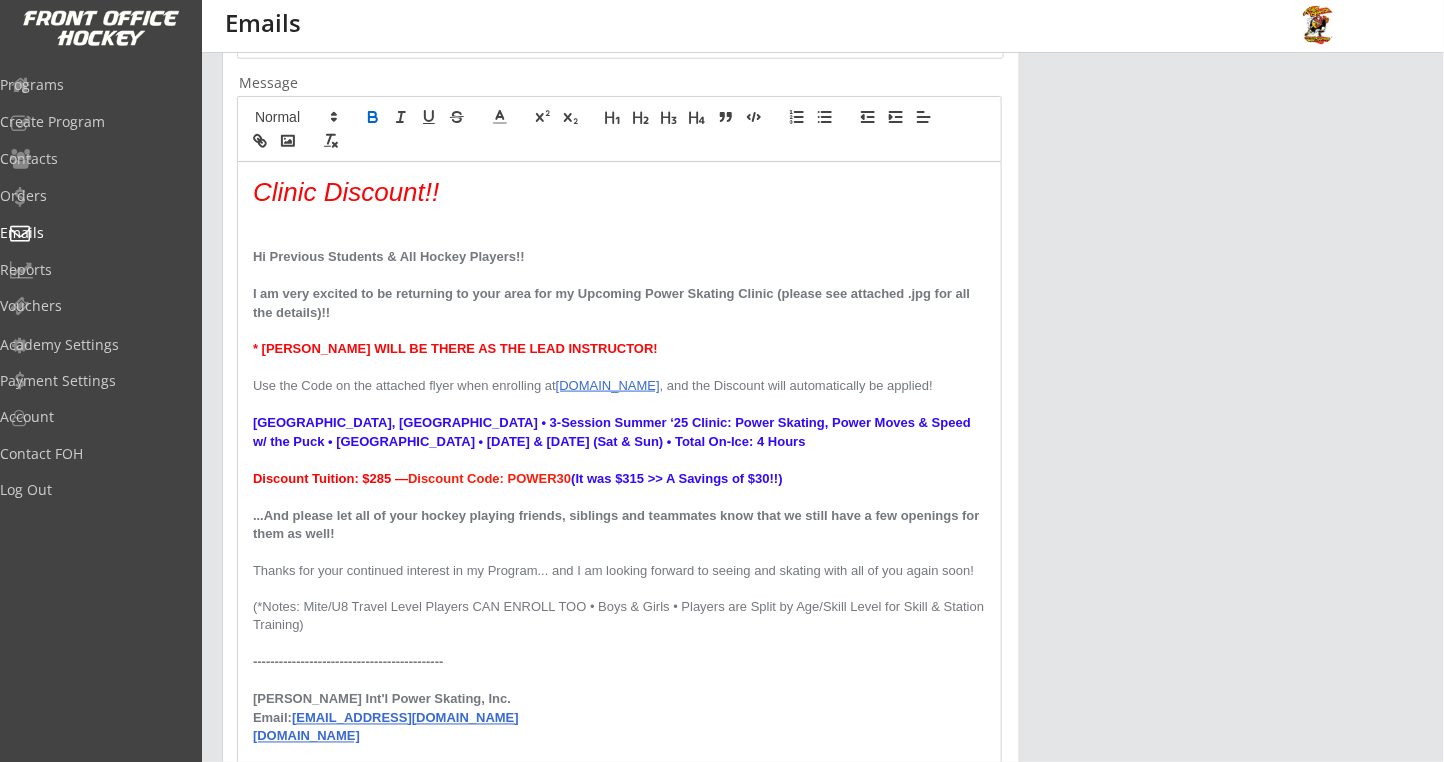 click on "Chicago, IL • 3-Session Summer ‘25 Clinic: Power Skating, Power Moves & Speed w/ the Puck • Fifth Third Arena • August 9 & 10, 2025 (Sat & Sun) • Total On-Ice: 4 Hours" at bounding box center [614, 431] 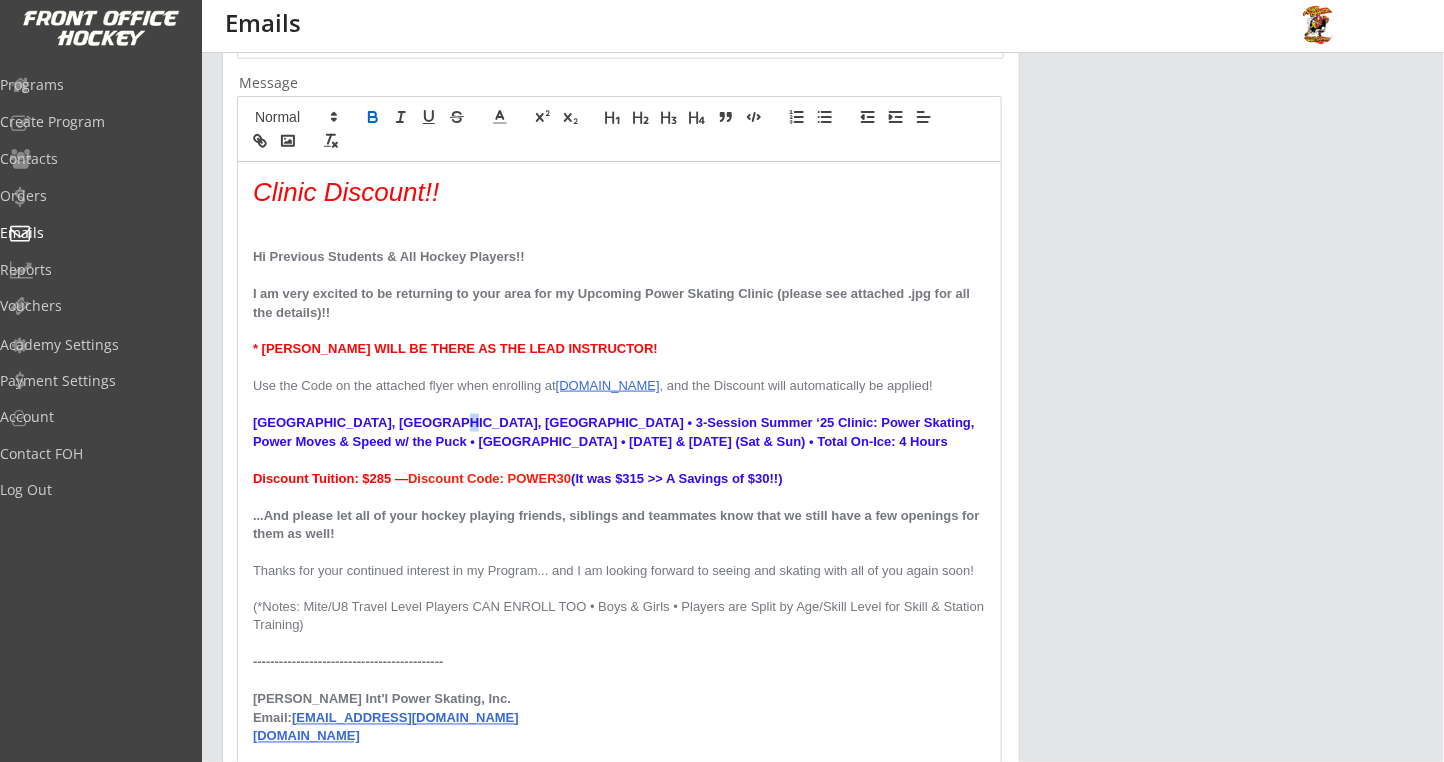 click on "Chicago, ILouisville, KY • 3-Session Summer ‘25 Clinic: Power Skating, Power Moves & Speed w/ the Puck • Fifth Third Arena • August 9 & 10, 2025 (Sat & Sun) • Total On-Ice: 4 Hours" at bounding box center (615, 431) 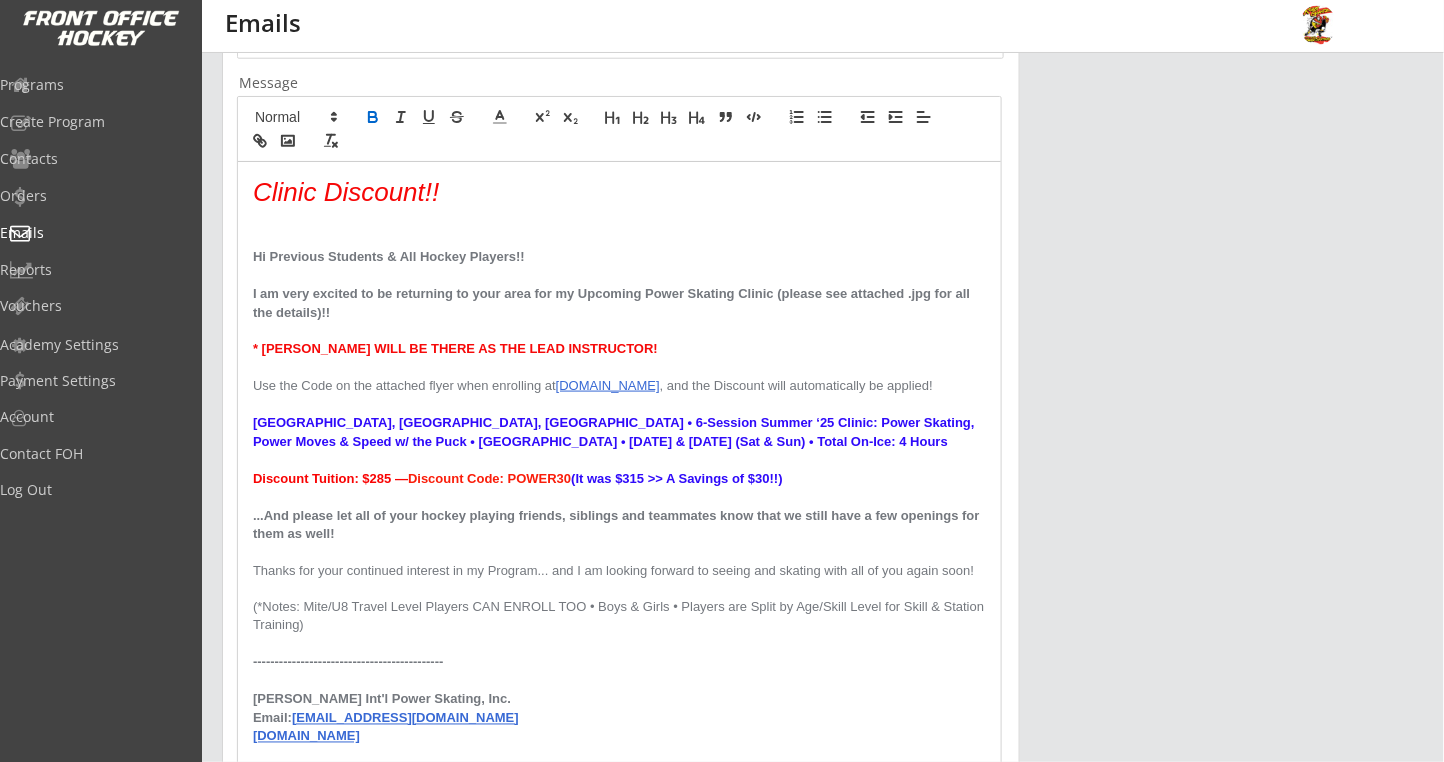 drag, startPoint x: 313, startPoint y: 418, endPoint x: 327, endPoint y: 409, distance: 16.643316 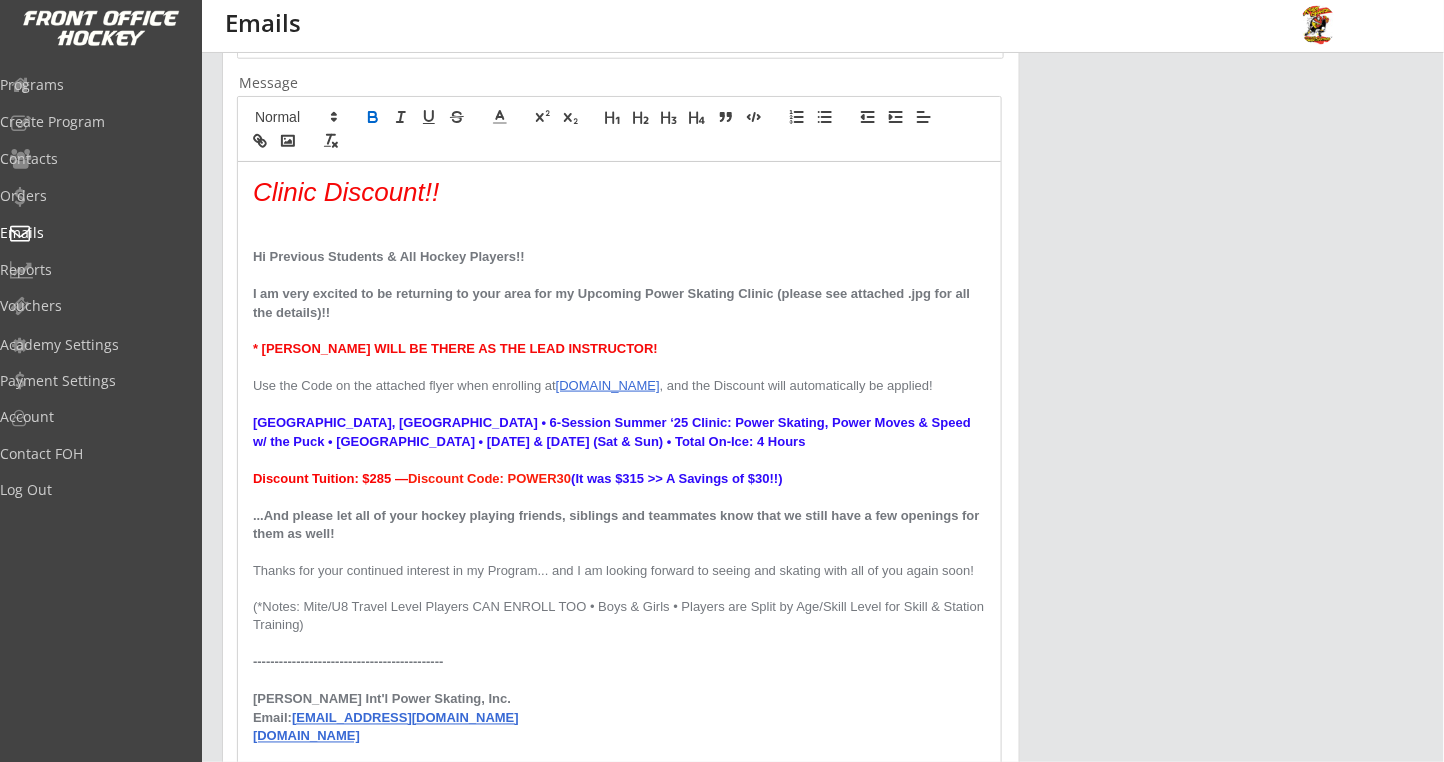 click on "Louisville, KY • 6-Session Summer ‘25 Clinic: Power Skating, Power Moves & Speed w/ the Puck • Fifth Third Arena • August 9 & 10, 2025 (Sat & Sun) • Total On-Ice: 4 Hours" at bounding box center [614, 431] 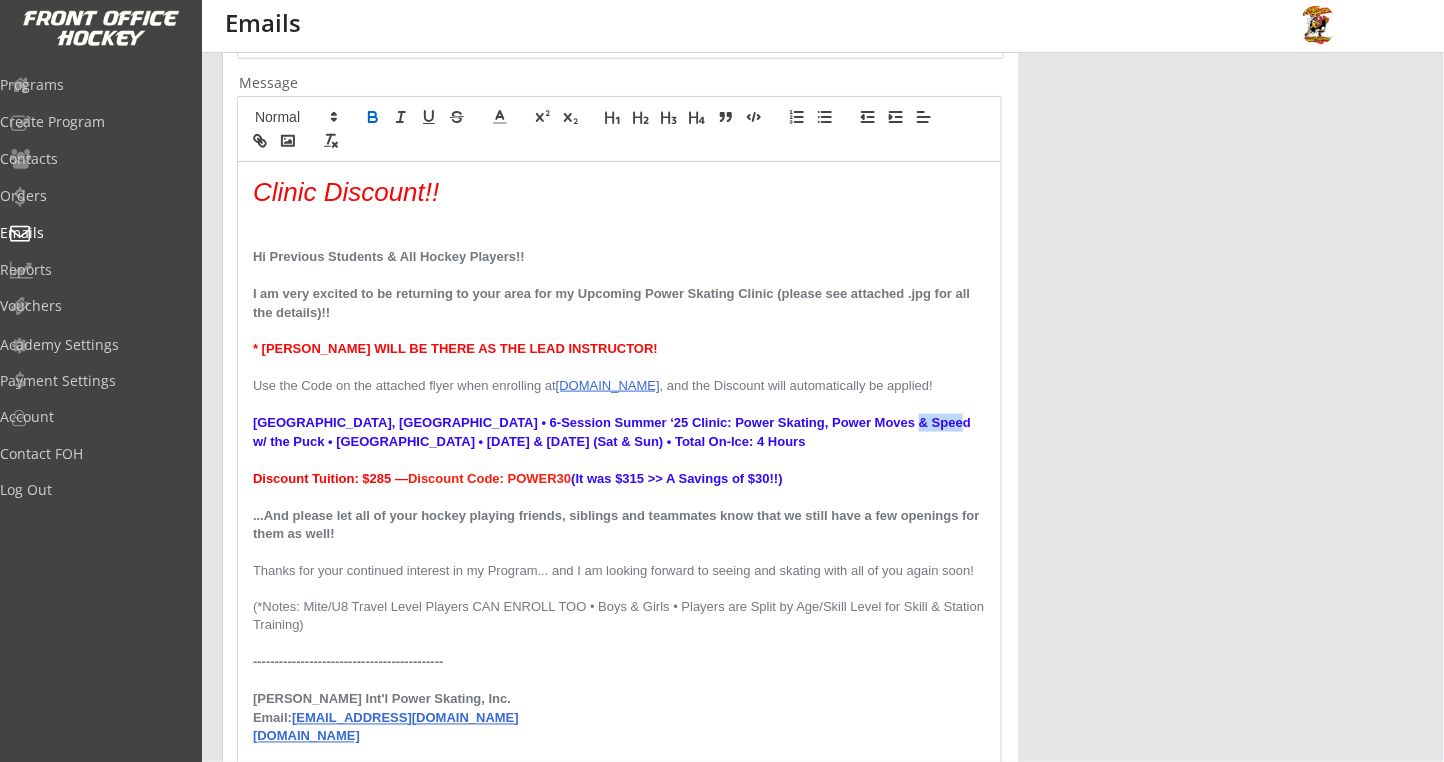 click on "Louisville, KY • 6-Session Summer ‘25 Clinic: Power Skating, Power Moves & Speed w/ the Puck • Fifth Third Arena • August 9 & 10, 2025 (Sat & Sun) • Total On-Ice: 4 Hours" at bounding box center [614, 431] 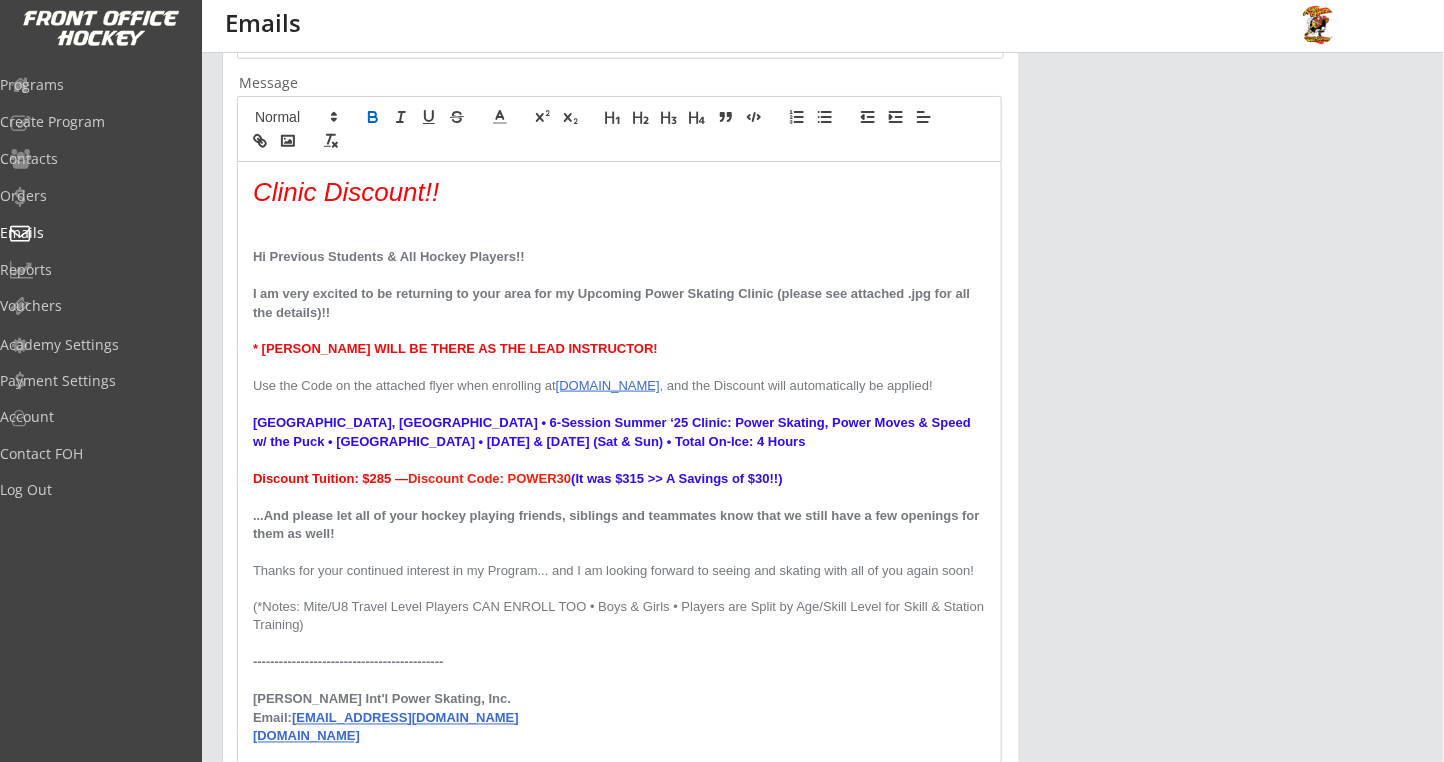 click on "Louisville, KY • 6-Session Summer ‘25 Clinic: Power Skating, Power Moves & Speed w/ the Puck • Iceland • August 9 & 10, 2025 (Sat & Sun) • Total On-Ice: 4 Hours" at bounding box center (614, 431) 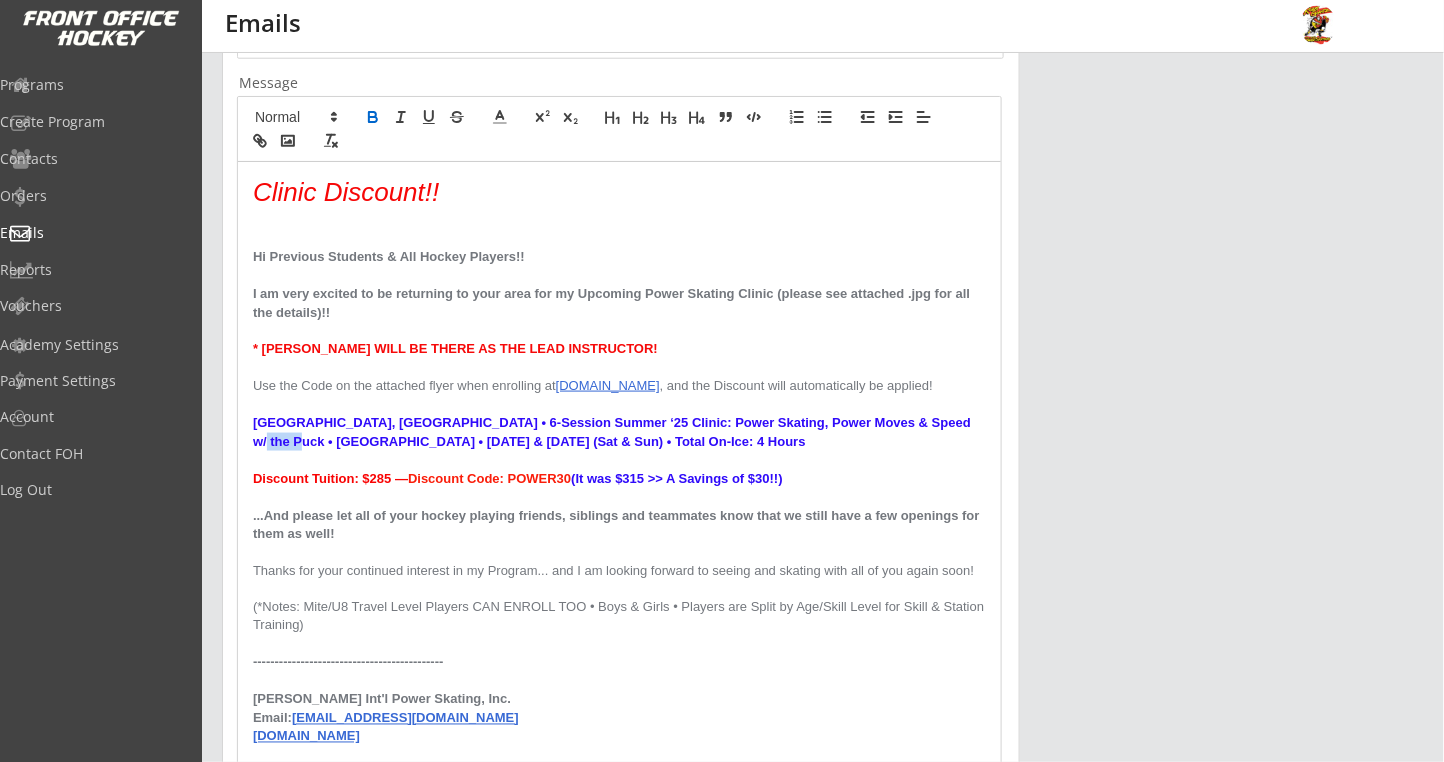 click on "Louisville, KY • 6-Session Summer ‘25 Clinic: Power Skating, Power Moves & Speed w/ the Puck • Iceland • August 9 & 10, 2025 (Sat & Sun) • Total On-Ice: 4 Hours" at bounding box center [614, 431] 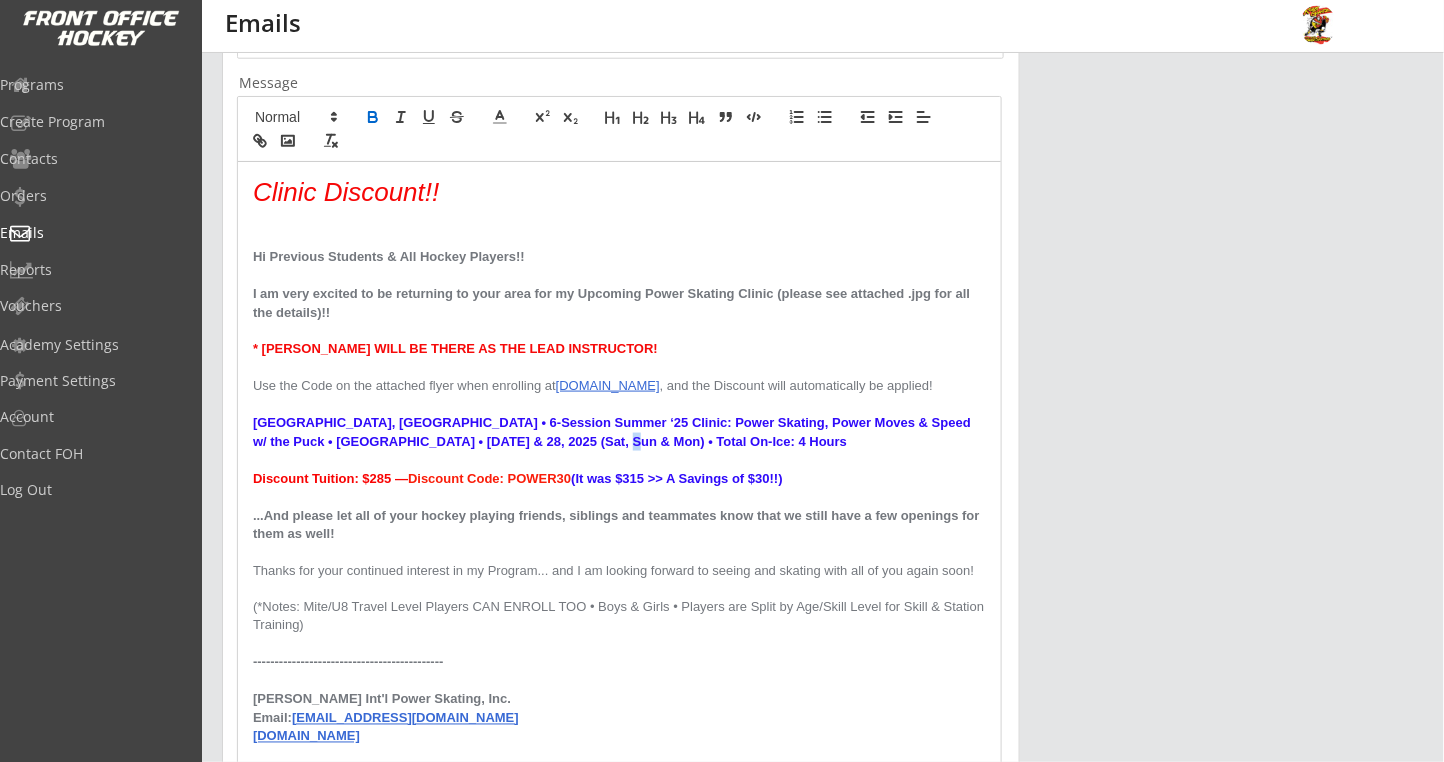 click on "Louisville, KY • 6-Session Summer ‘25 Clinic: Power Skating, Power Moves & Speed w/ the Puck • Iceland • July 26, 27 & 28, 2025 (Sat, Sun & Mon) • Total On-Ice: 4 Hours" at bounding box center [614, 431] 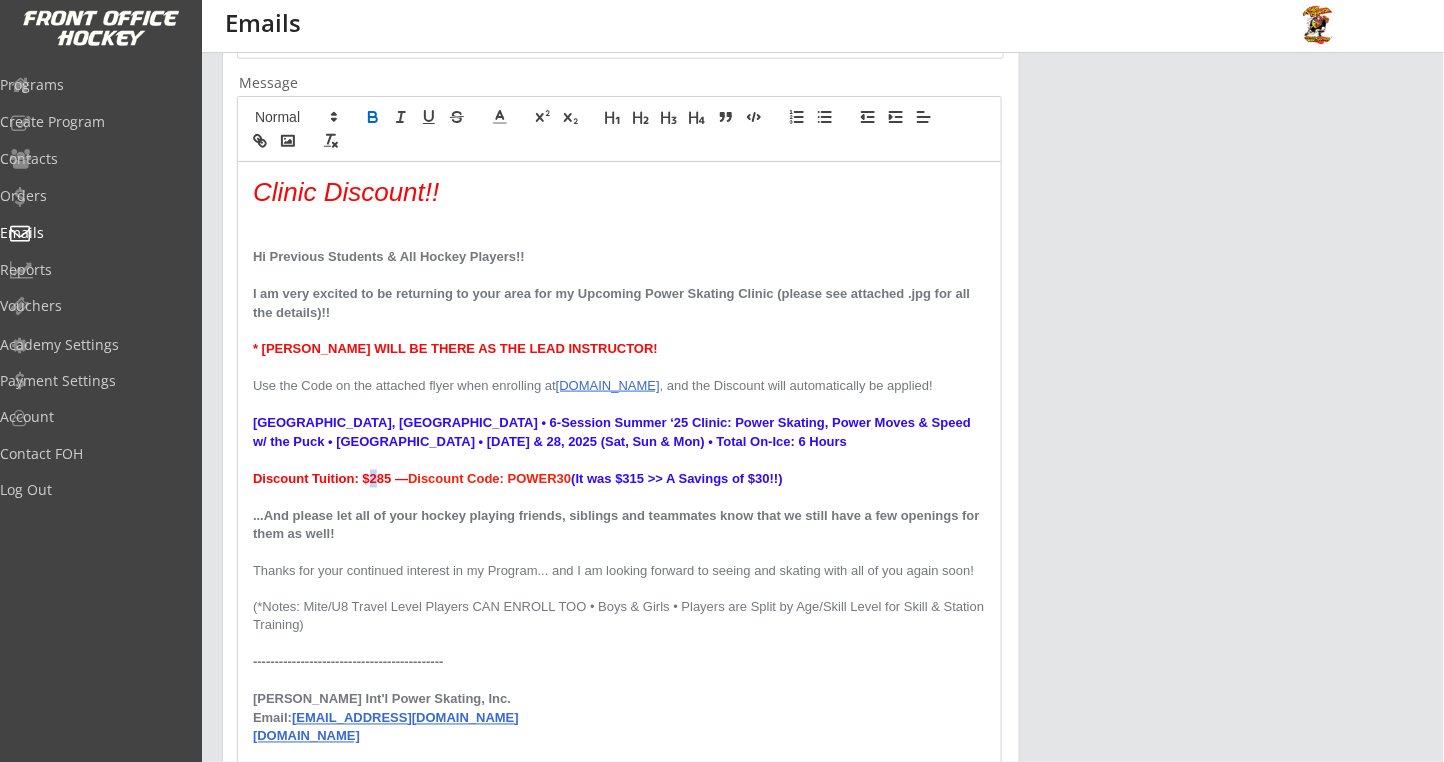 click on "Discount Tuition: $285 —" at bounding box center (330, 478) 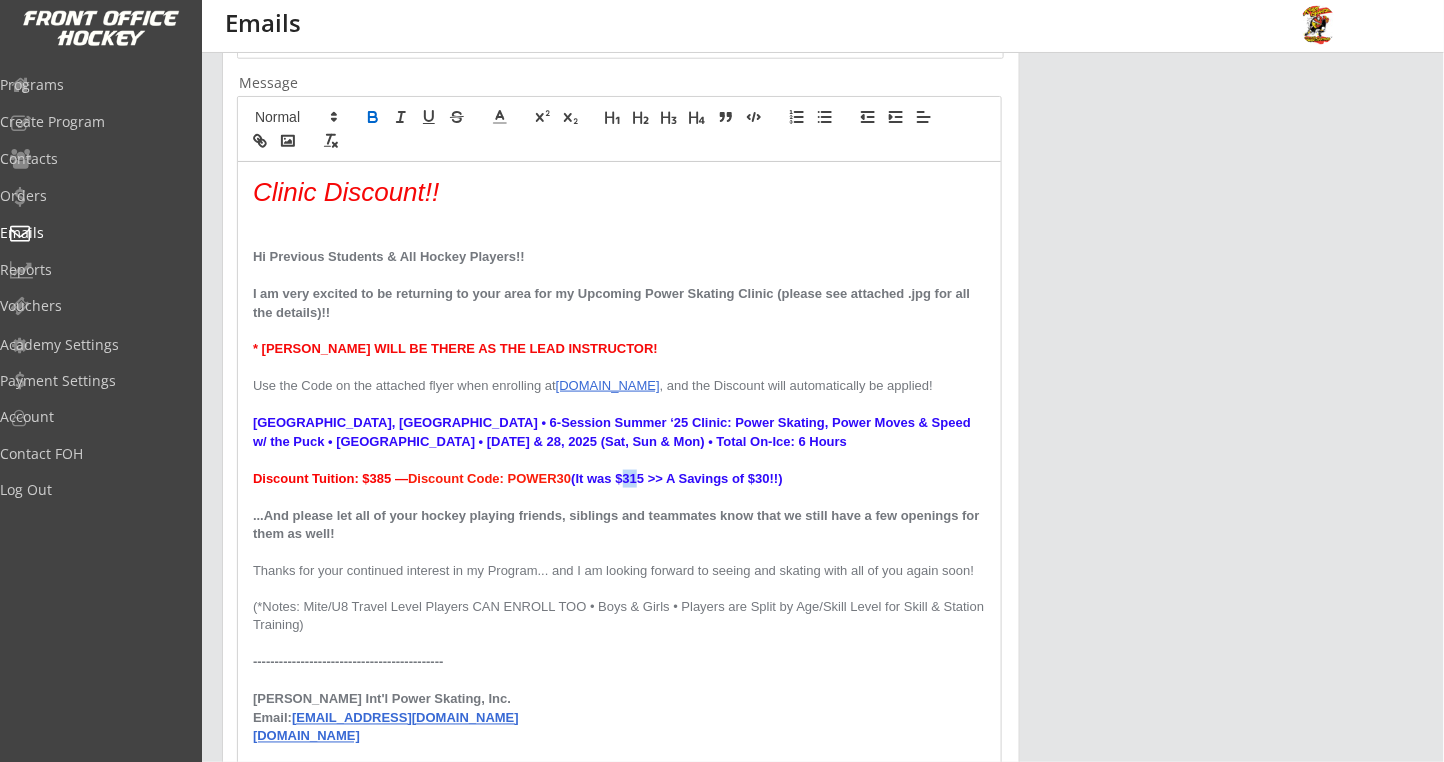 drag, startPoint x: 631, startPoint y: 475, endPoint x: 644, endPoint y: 477, distance: 13.152946 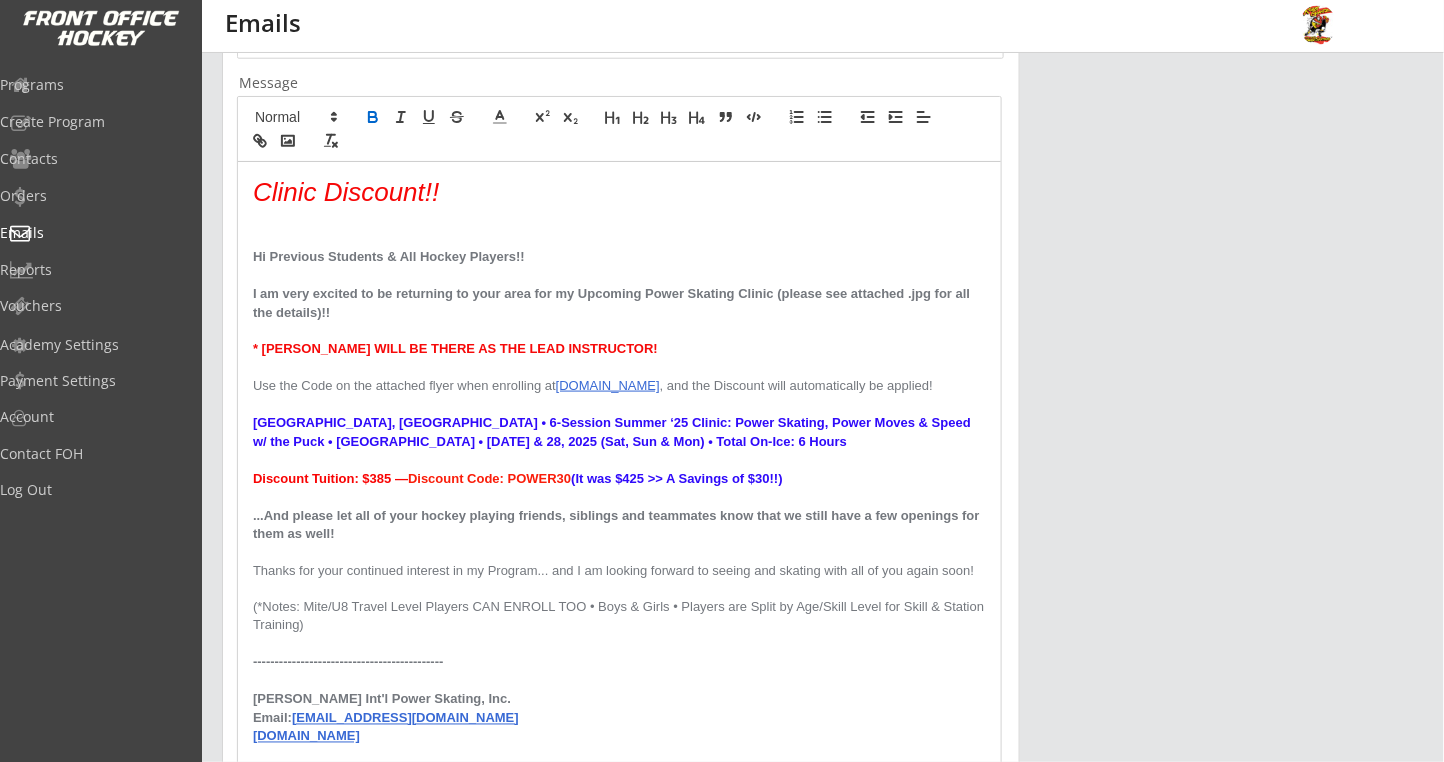 click on "Discount Code: POWER30" at bounding box center [489, 478] 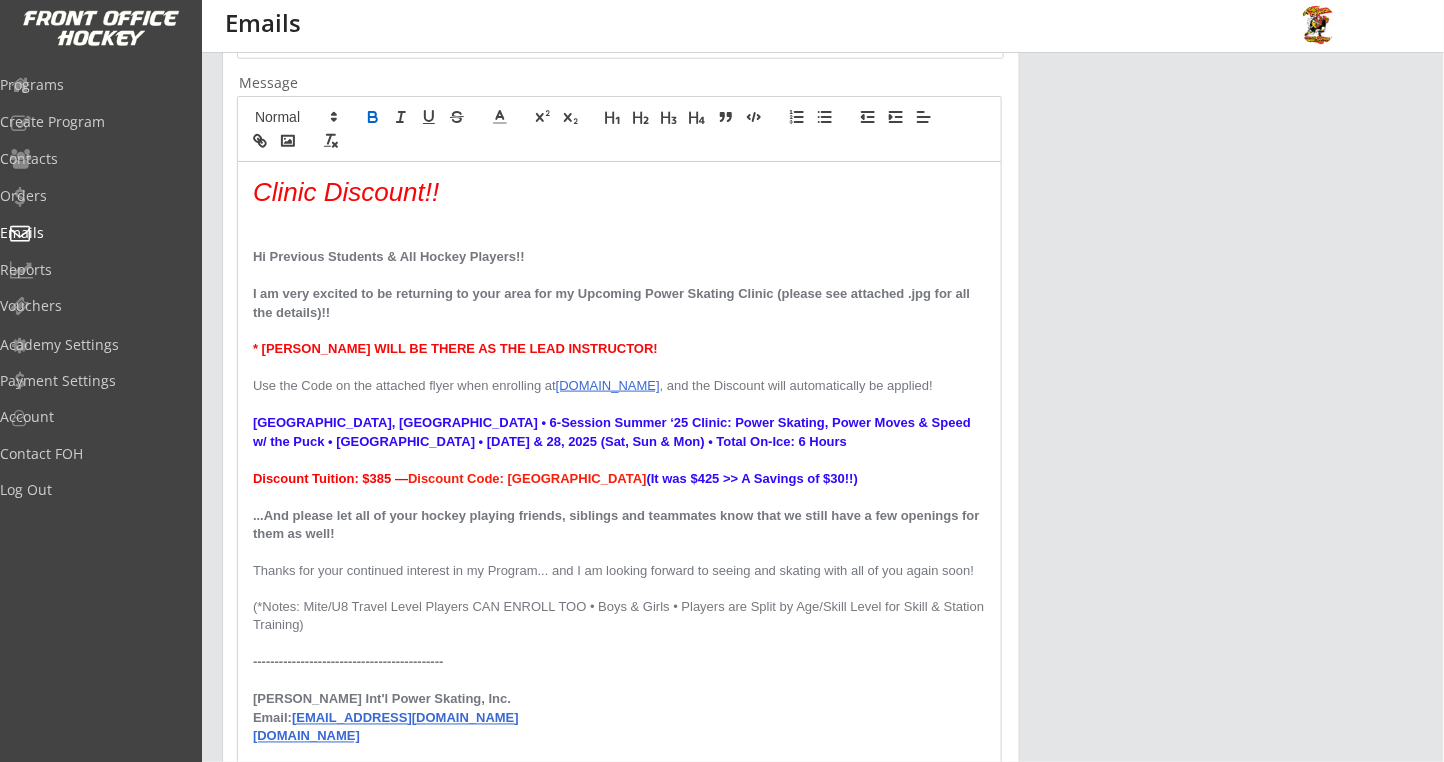 click on "Louisville, KY • 6-Session Summer ‘25 Clinic: Power Skating, Power Moves & Speed w/ the Puck • Iceland • July 26, 27 & 28, 2025 (Sat, Sun & Mon) • Total On-Ice: 6 Hours" at bounding box center (614, 431) 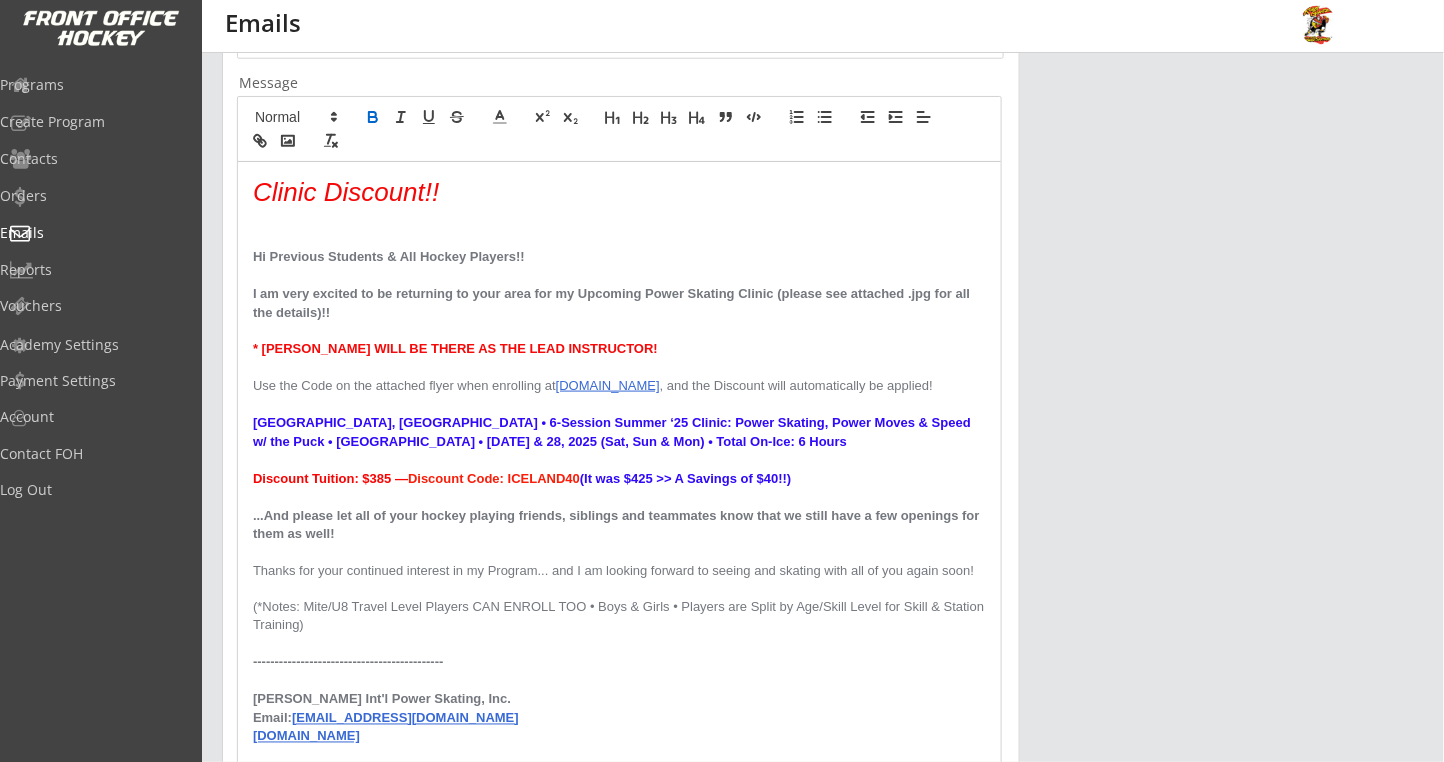 drag, startPoint x: 641, startPoint y: 373, endPoint x: 649, endPoint y: 363, distance: 12.806249 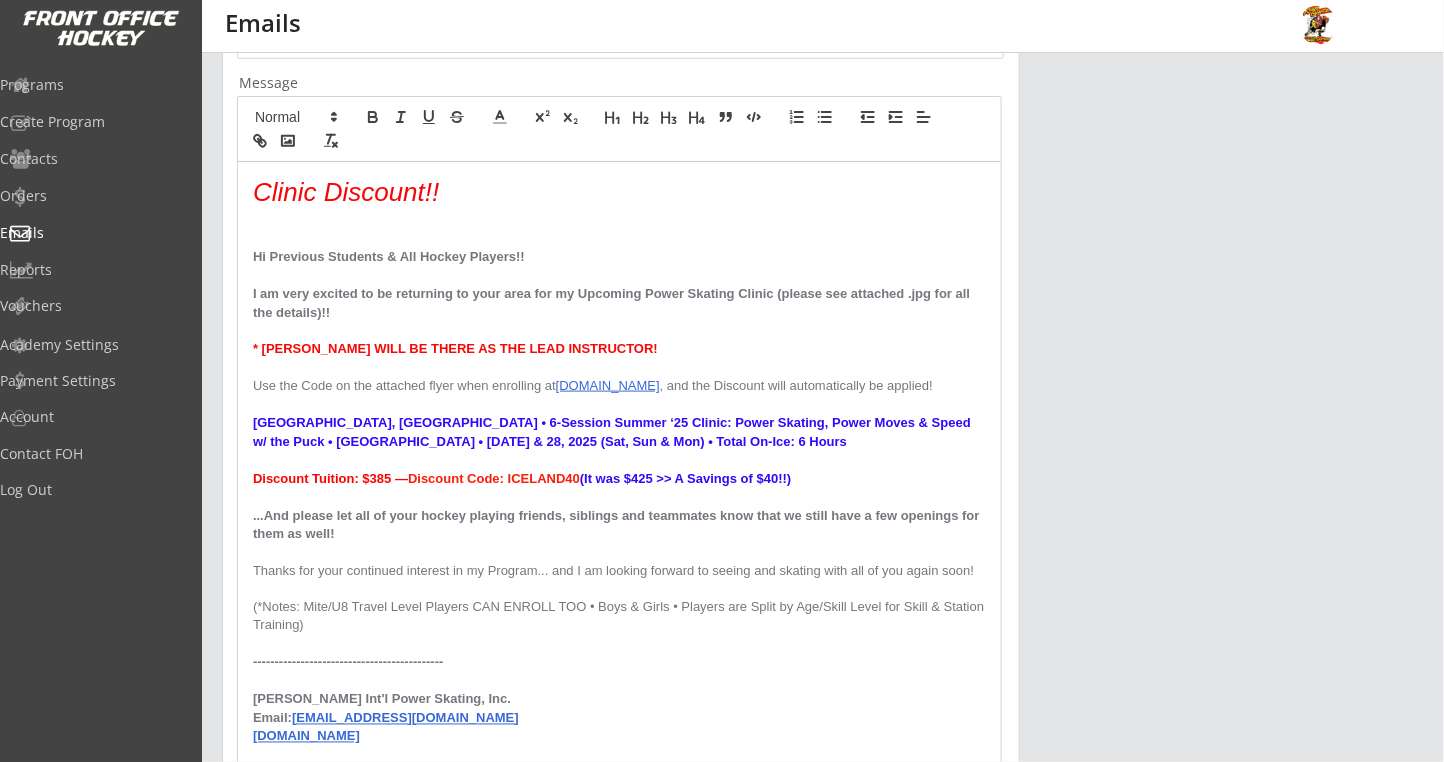 click on "* ROBBY WILL BE THERE AS THE LEAD INSTRUCTOR!" at bounding box center [619, 349] 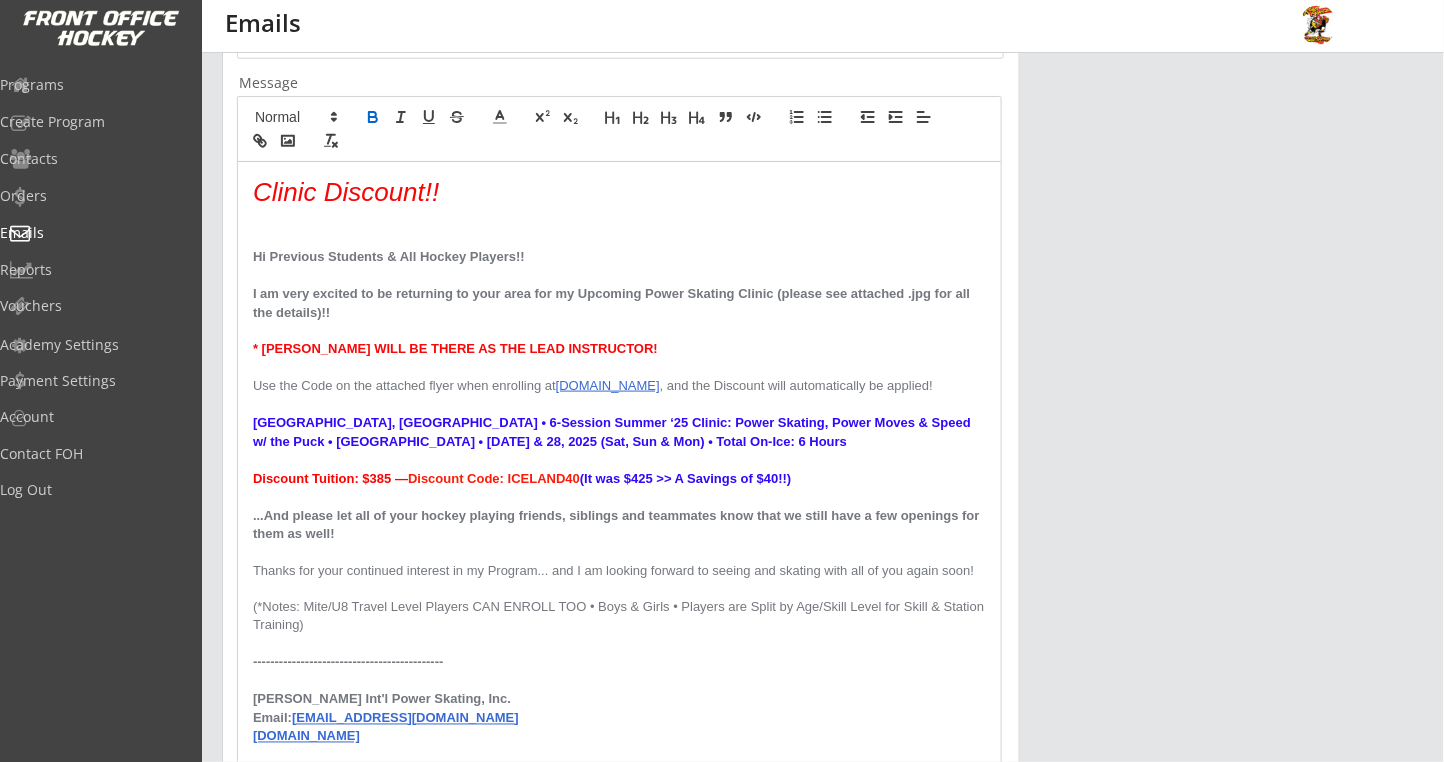 click at bounding box center (619, 331) 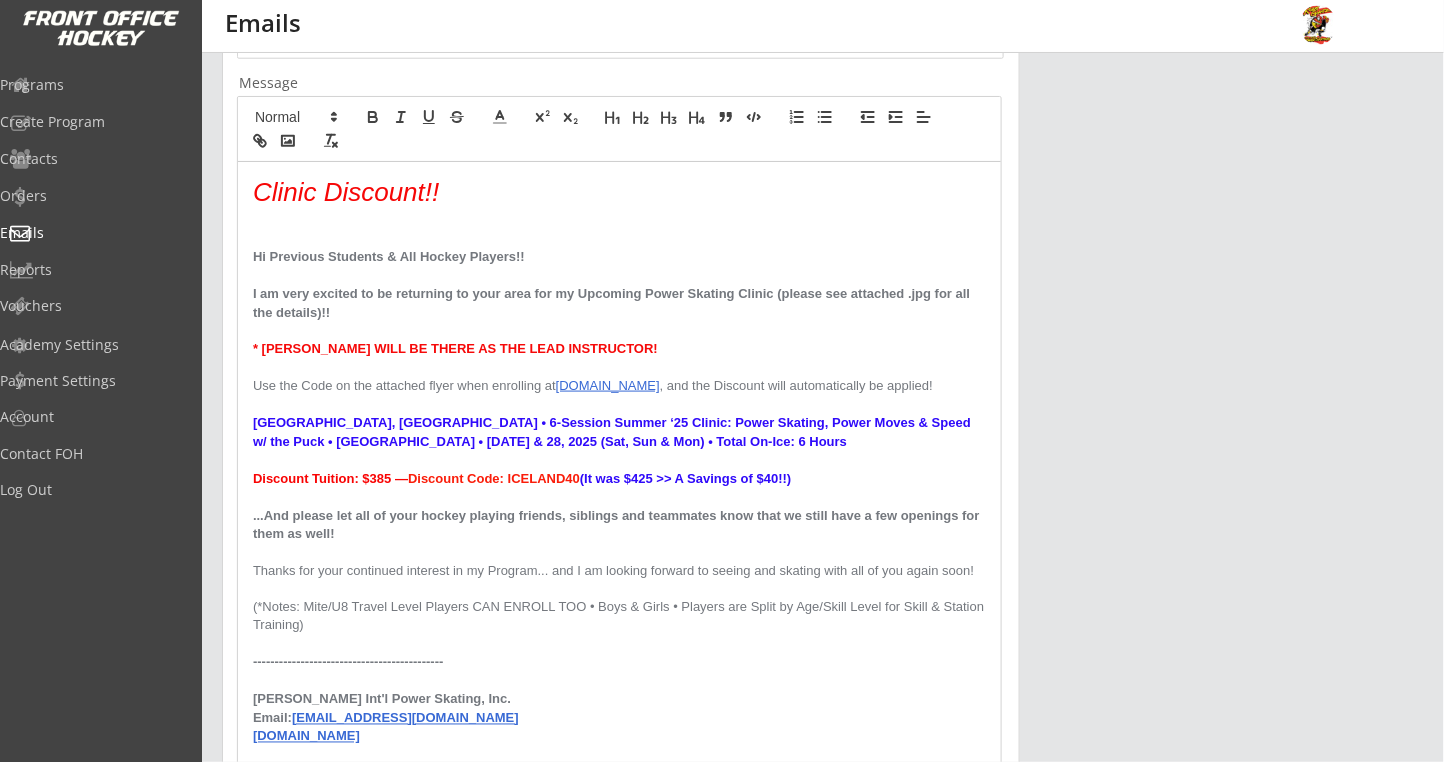 click on "I am very excited to be returning to your area for my Upcoming Power Skating Clinic (please see attached .jpg for all the details)!!" at bounding box center [619, 303] 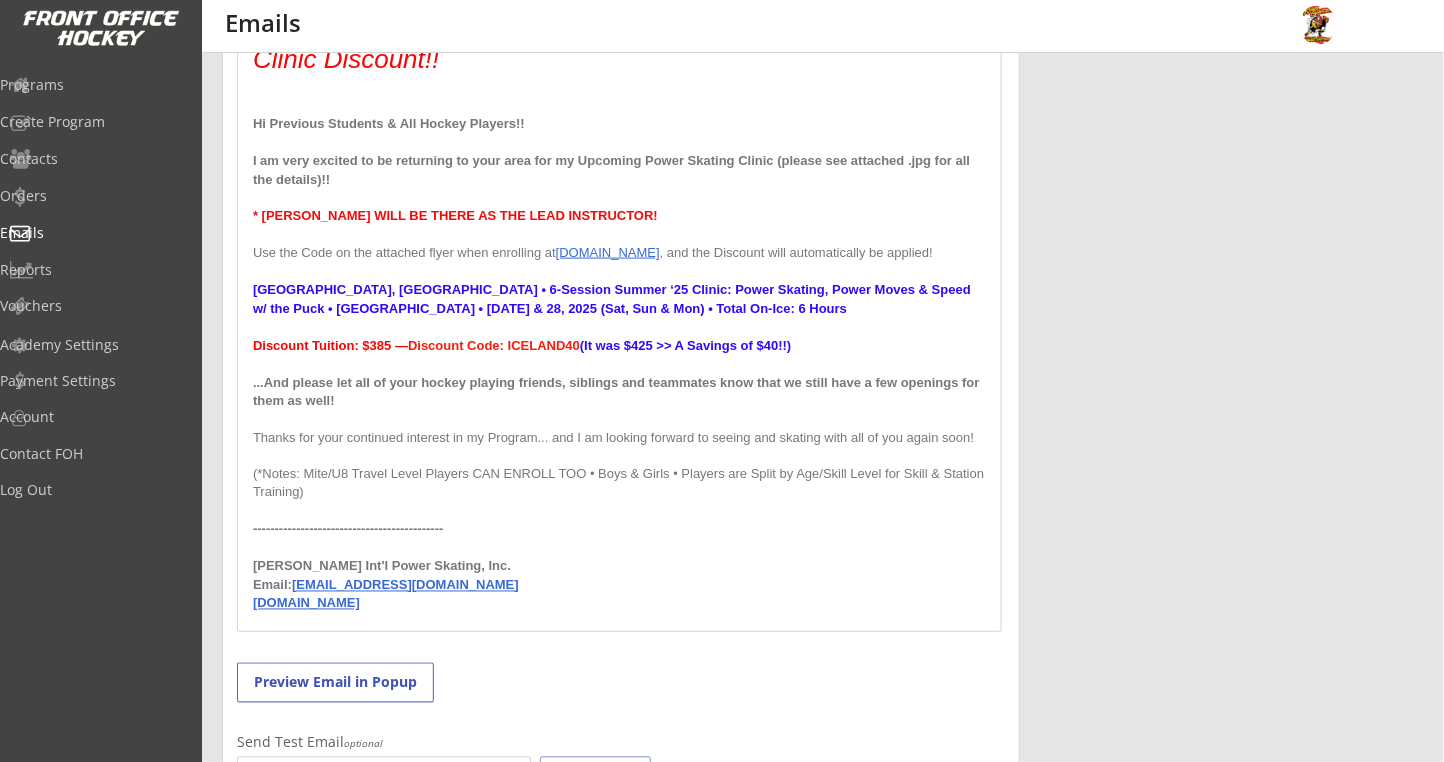 scroll, scrollTop: 569, scrollLeft: 0, axis: vertical 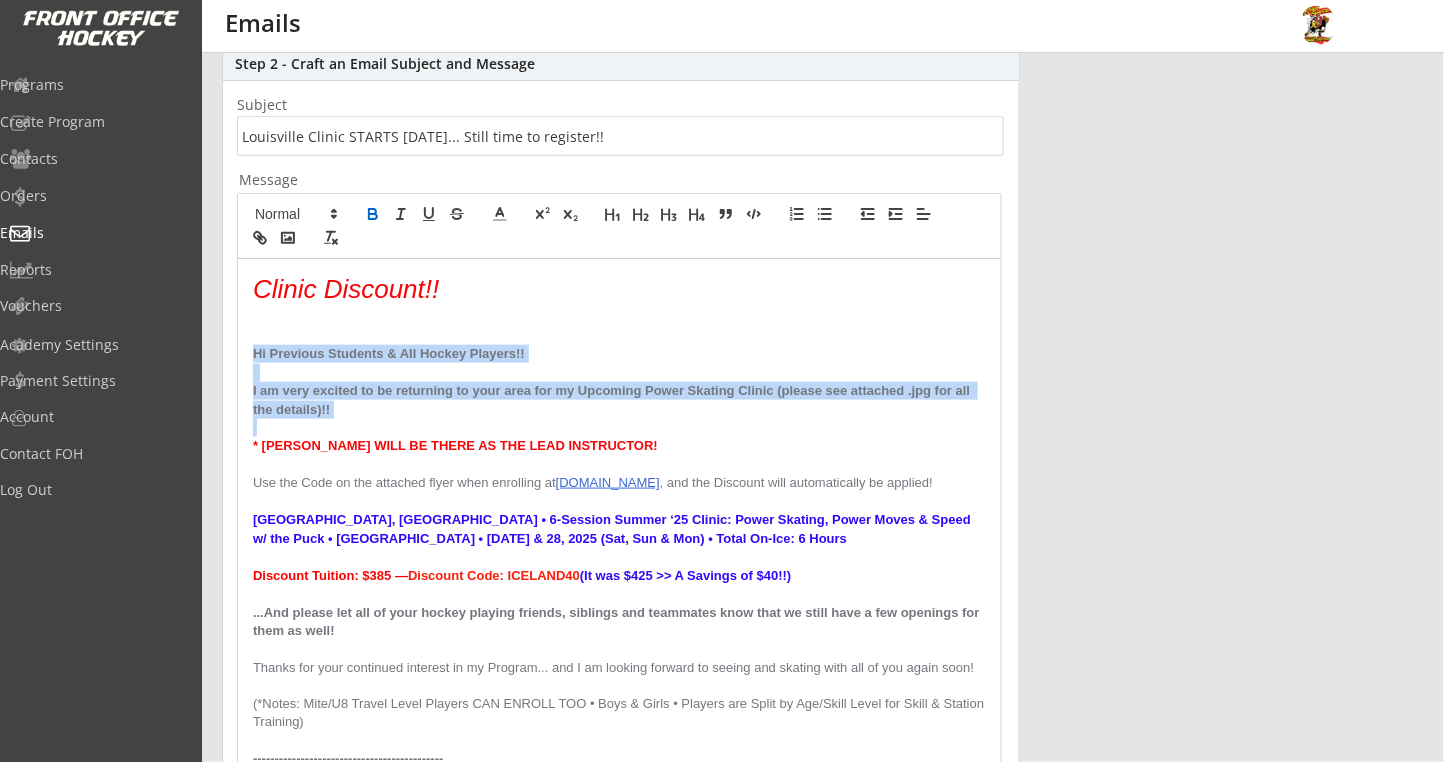 drag, startPoint x: 249, startPoint y: 348, endPoint x: 472, endPoint y: 416, distance: 233.1373 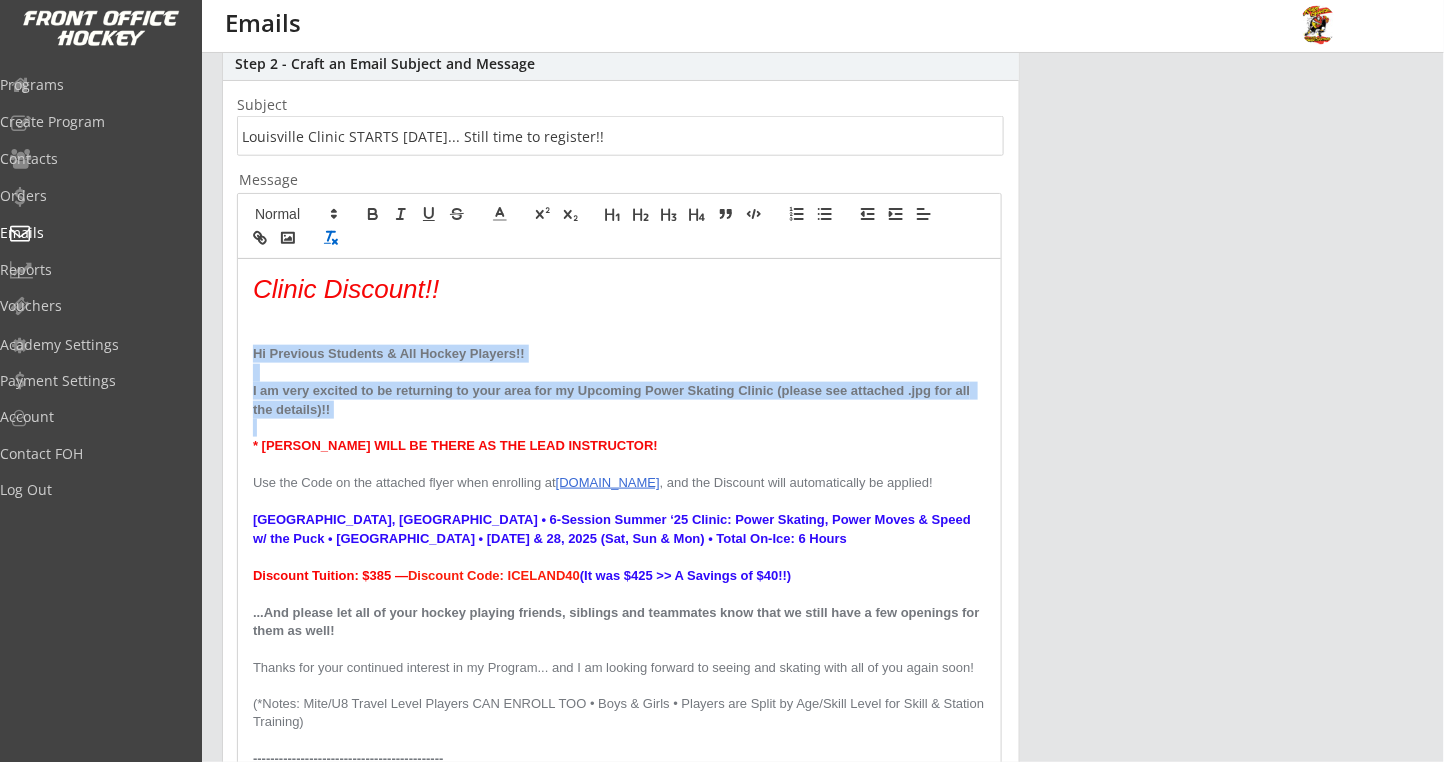 click 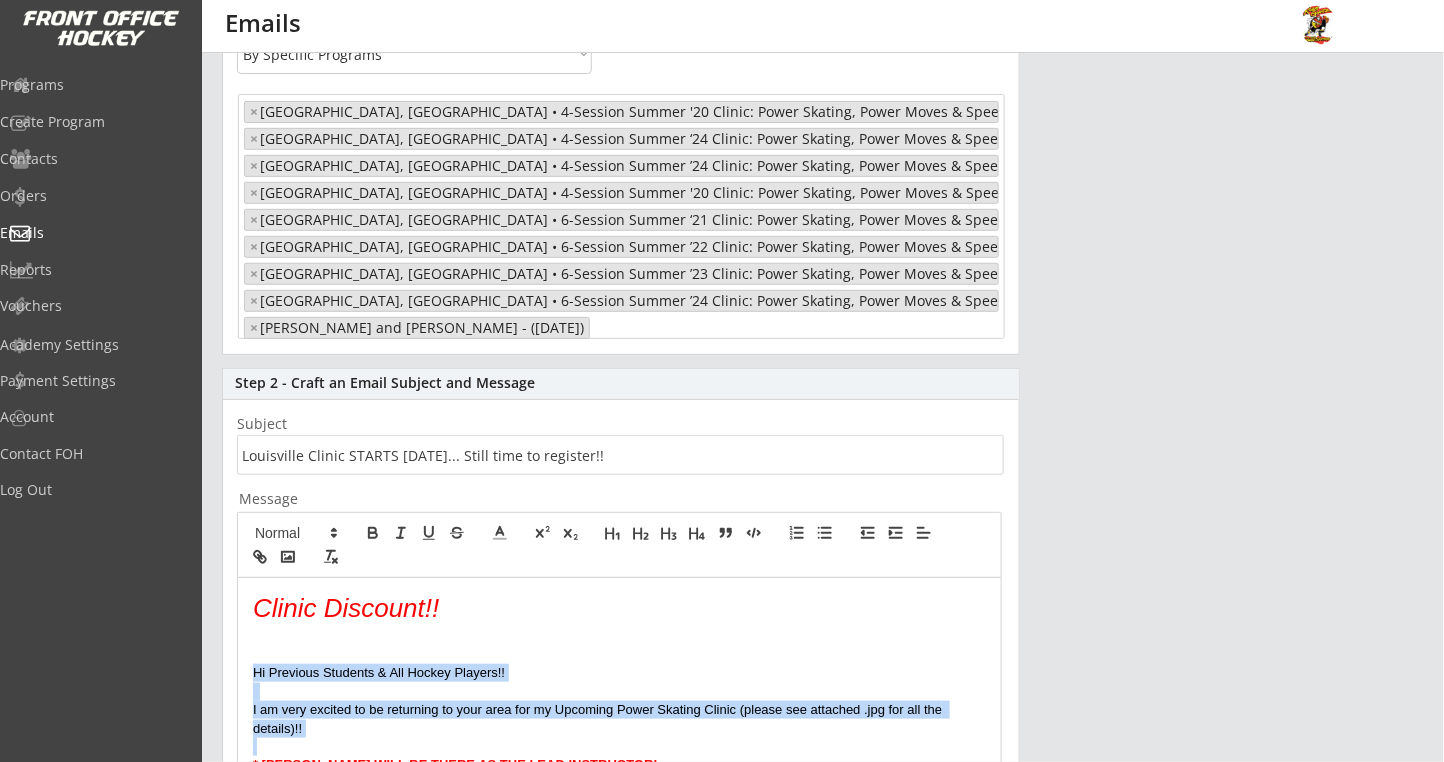 scroll, scrollTop: 303, scrollLeft: 0, axis: vertical 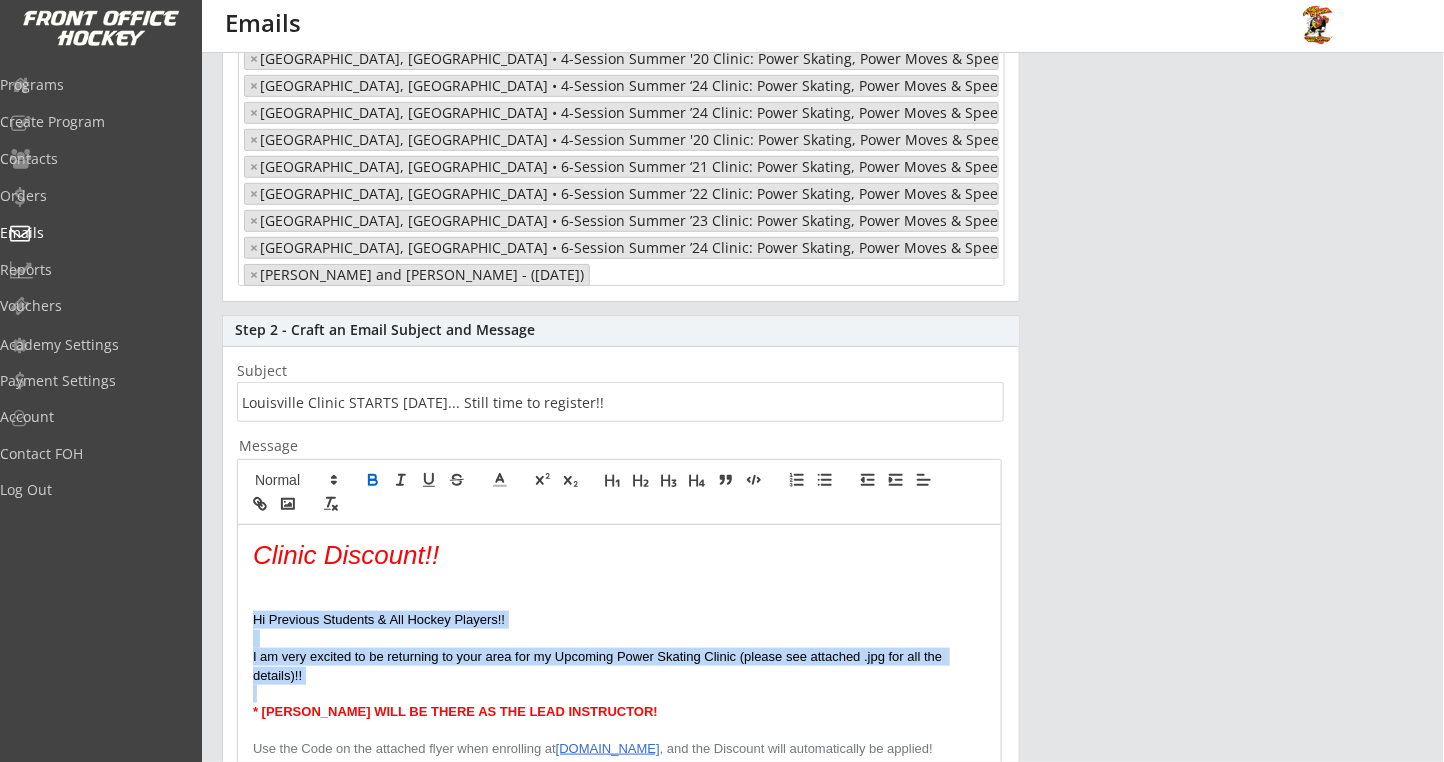 click 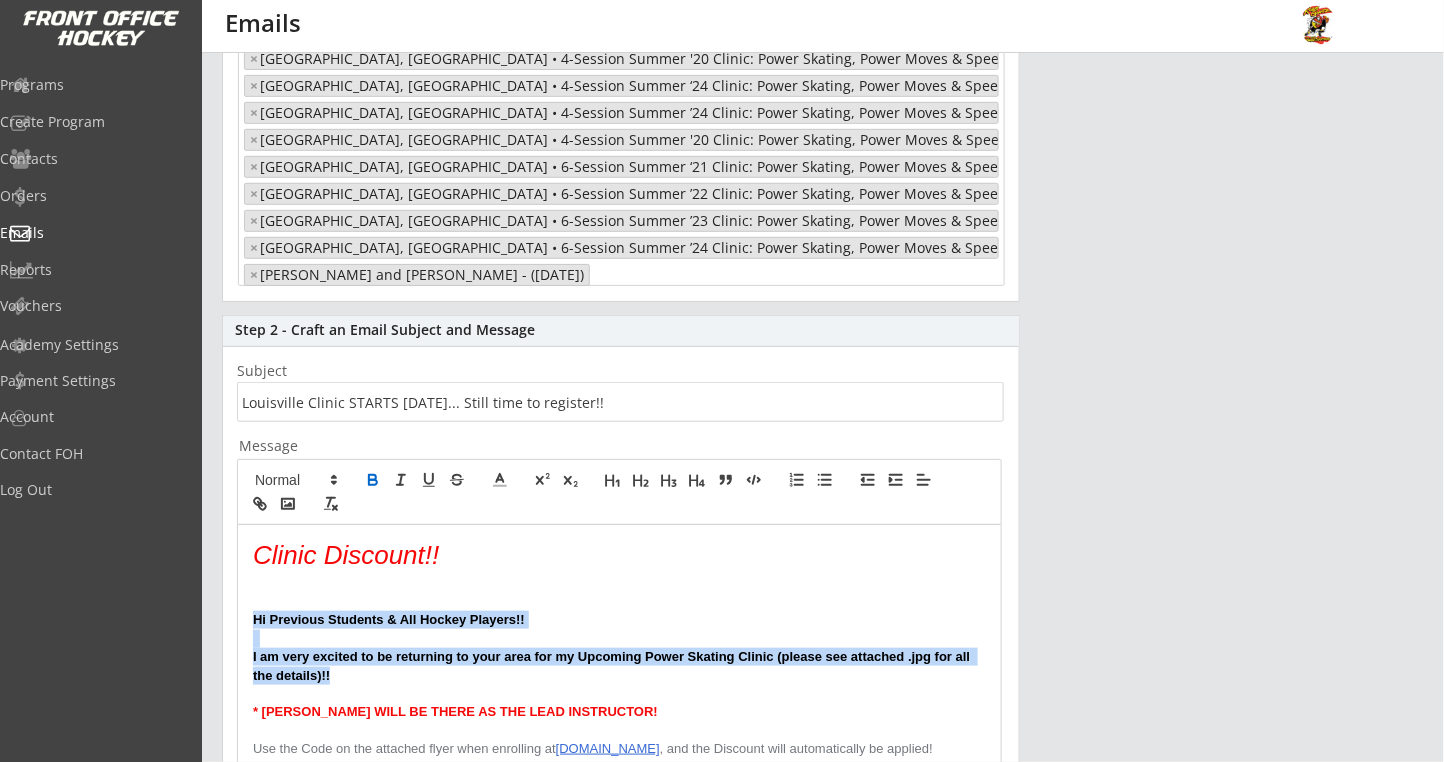 click on "Hi Previous Students & All Hockey Players!!" at bounding box center (619, 620) 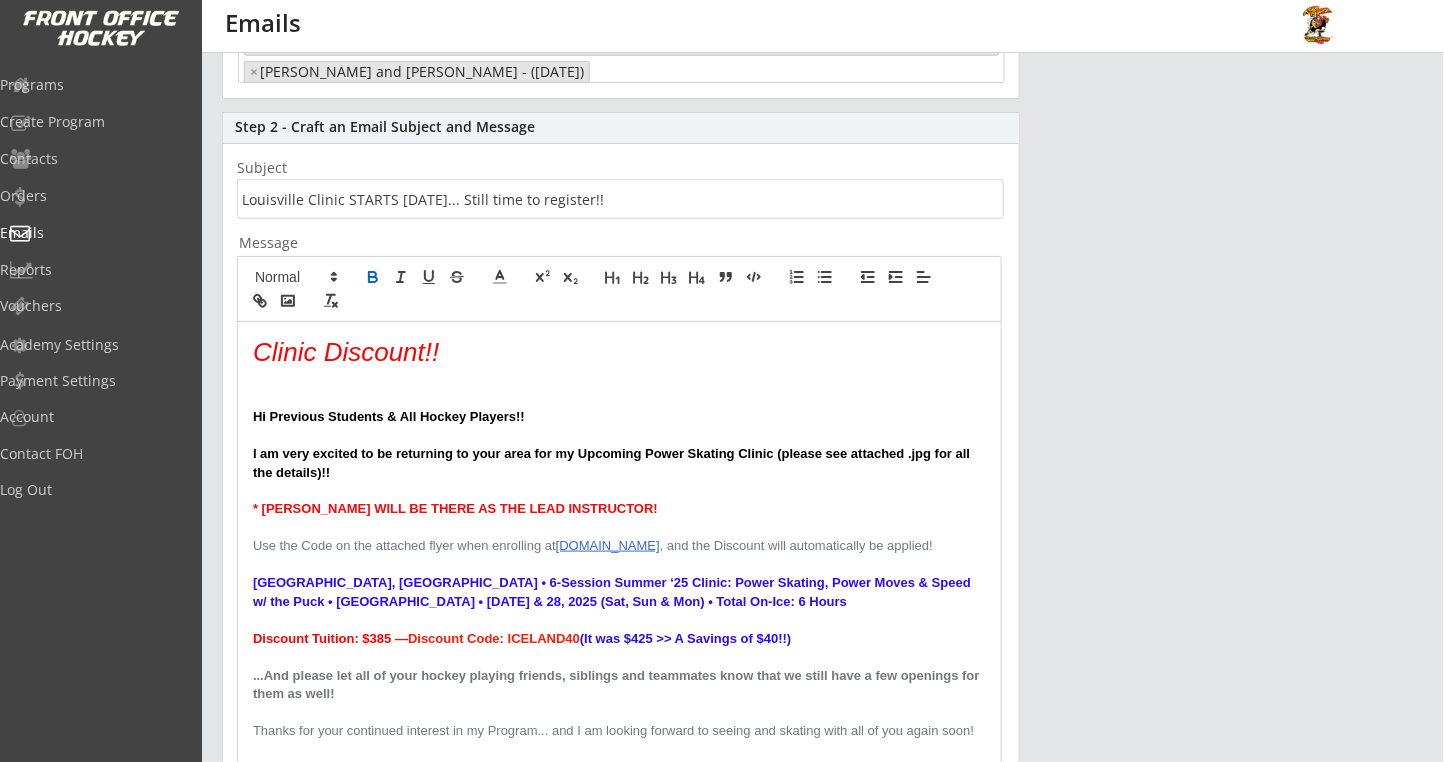 scroll, scrollTop: 569, scrollLeft: 0, axis: vertical 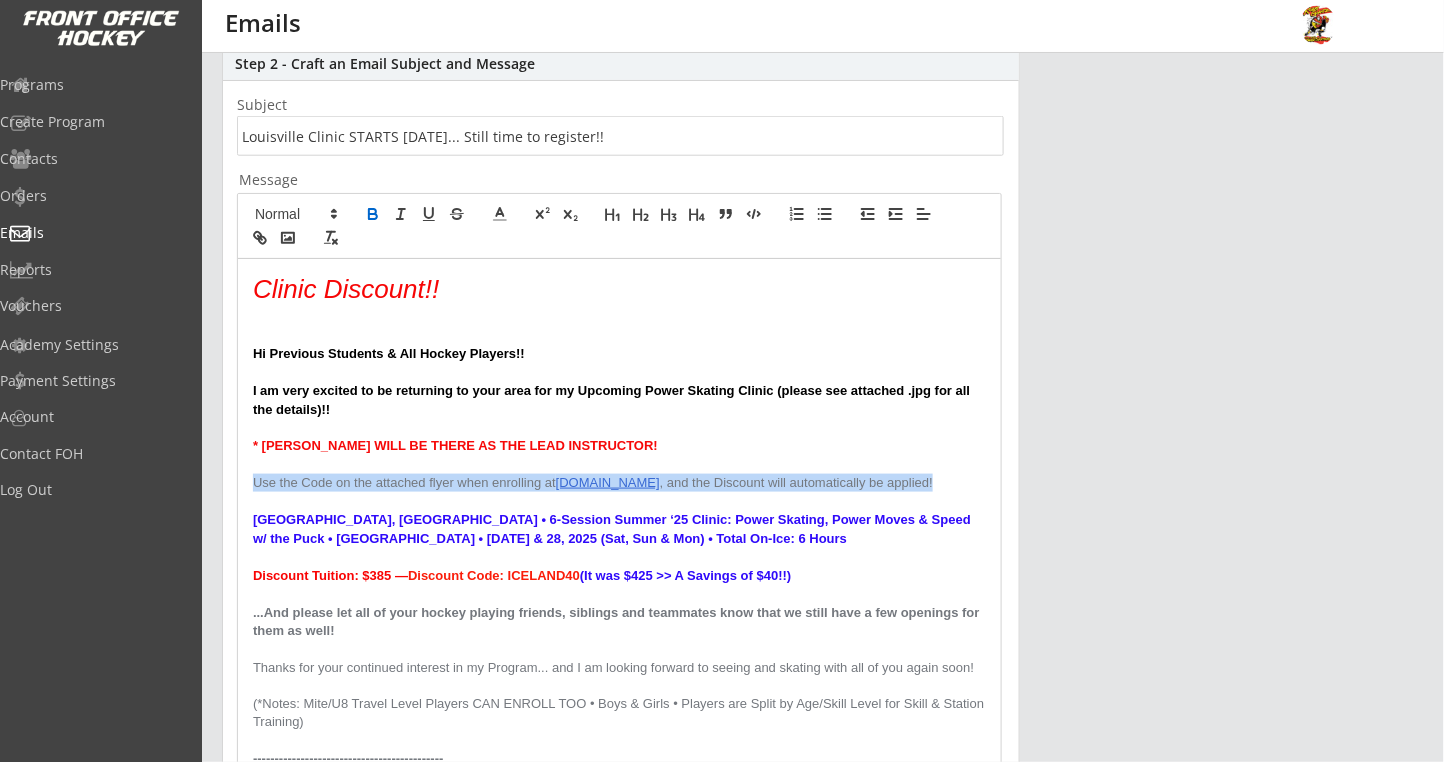 drag, startPoint x: 252, startPoint y: 482, endPoint x: 943, endPoint y: 468, distance: 691.1418 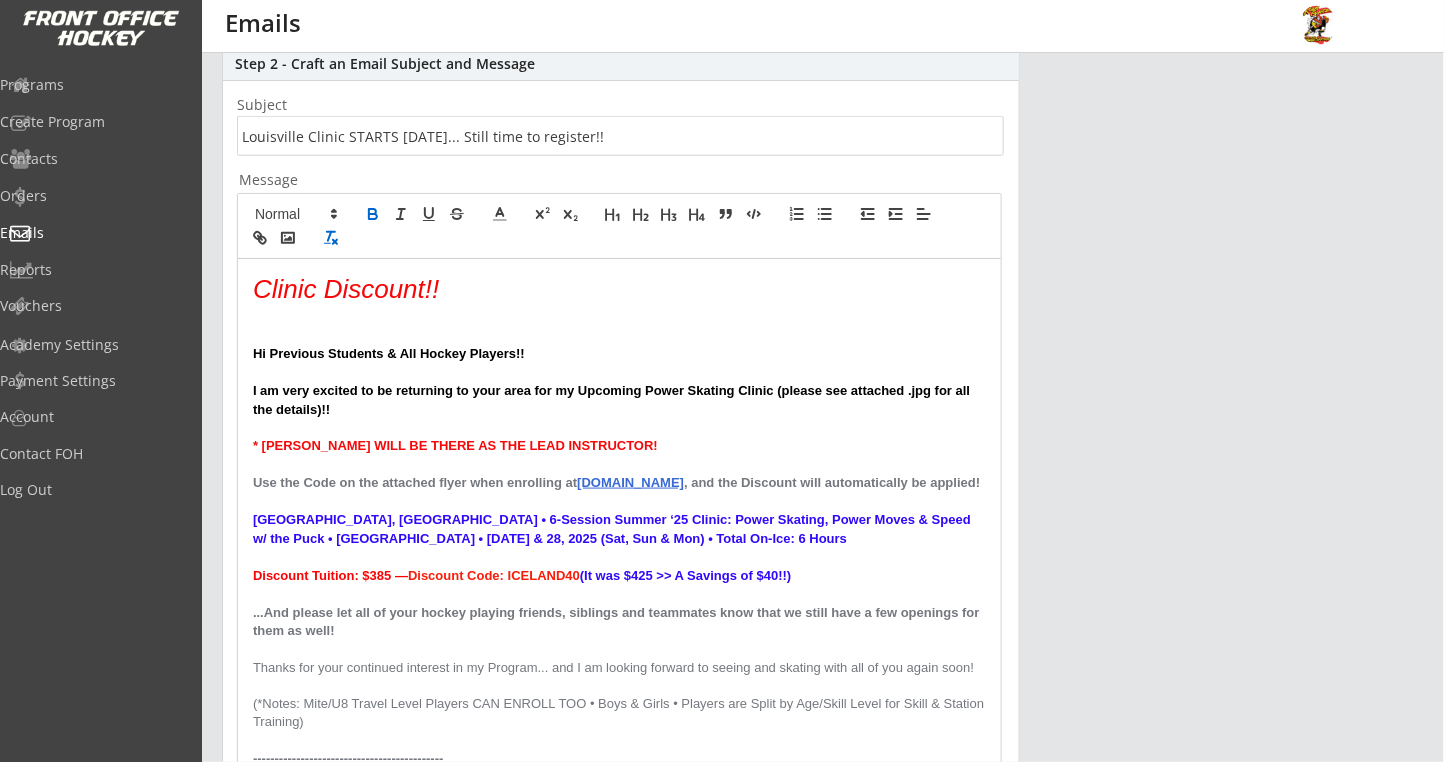 click 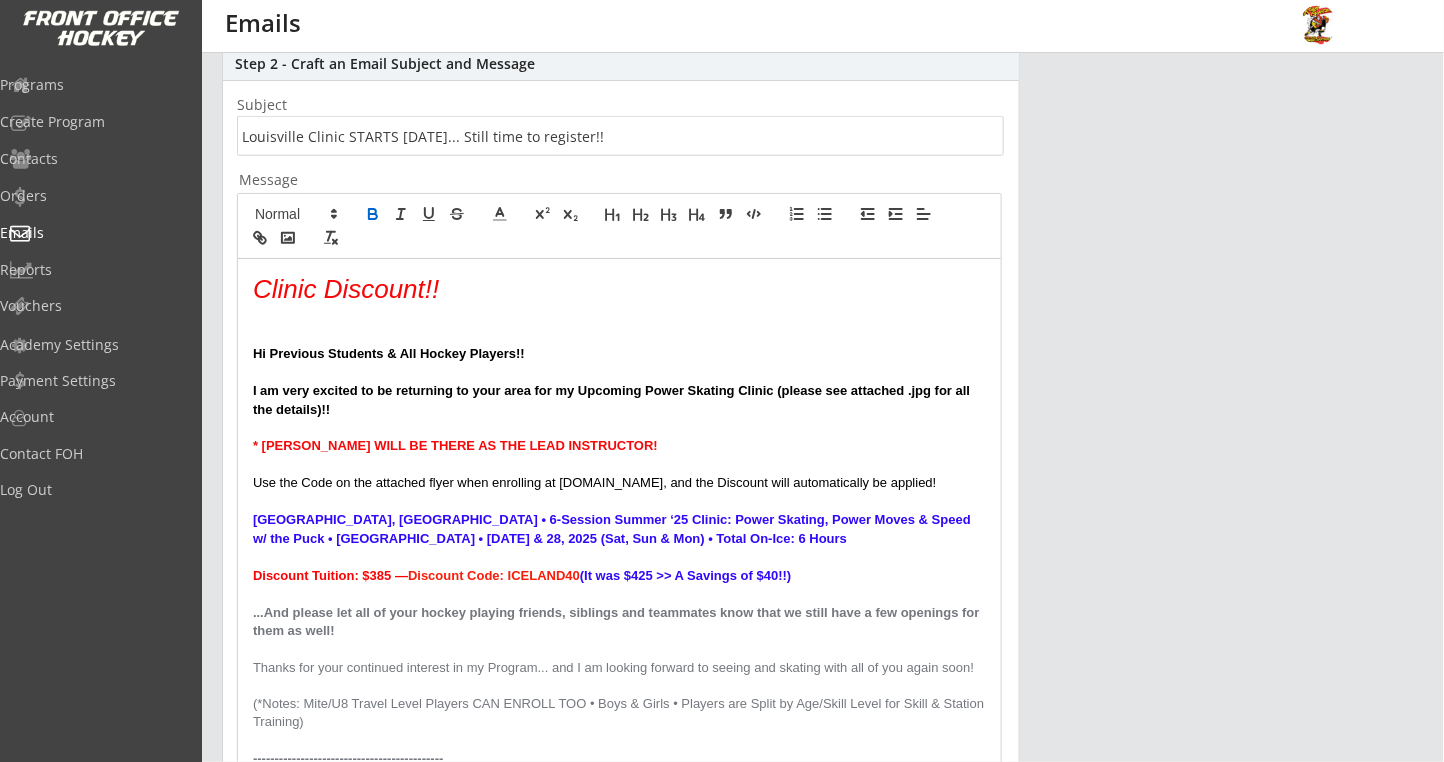 click 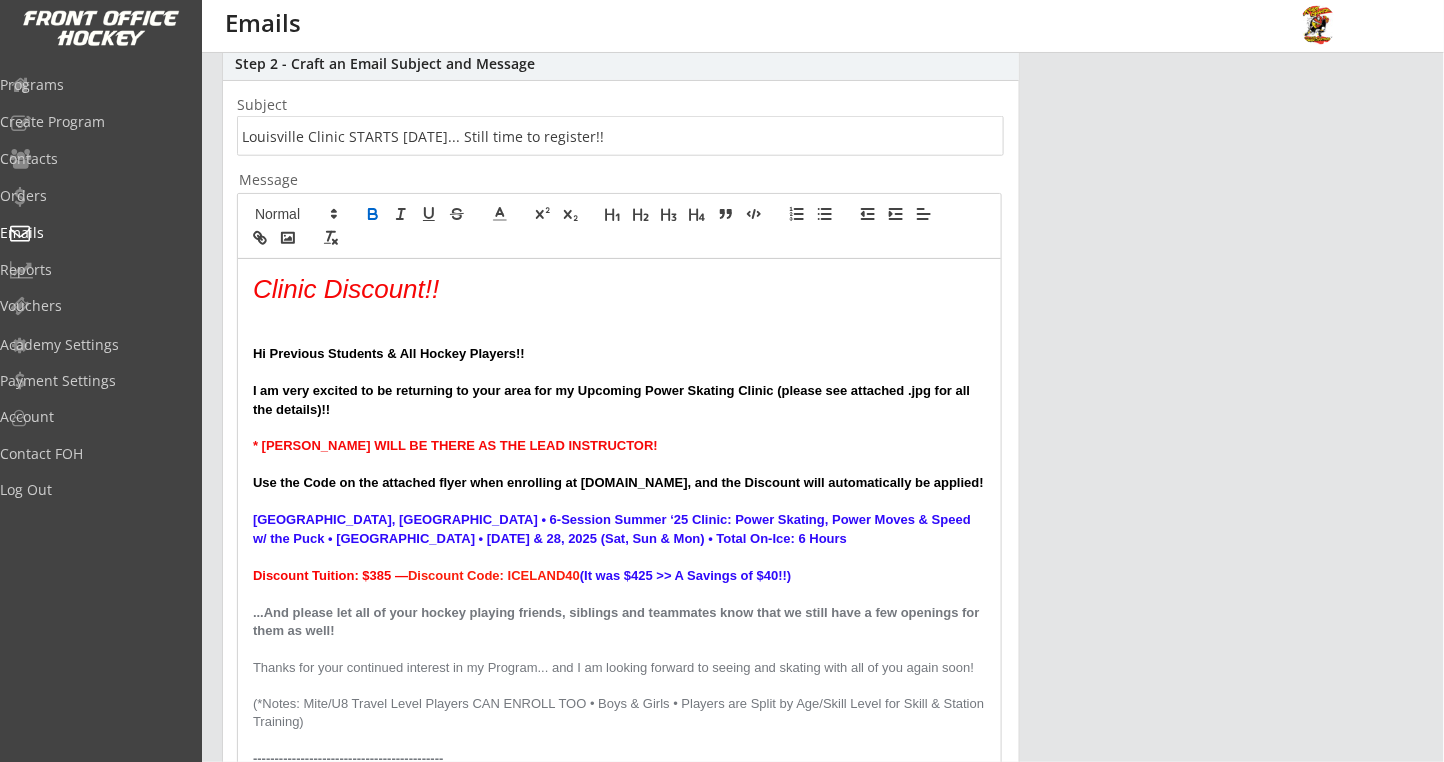 click on "I am very excited to be returning to your area for my Upcoming Power Skating Clinic (please see attached .jpg for all the details)!!" at bounding box center [613, 399] 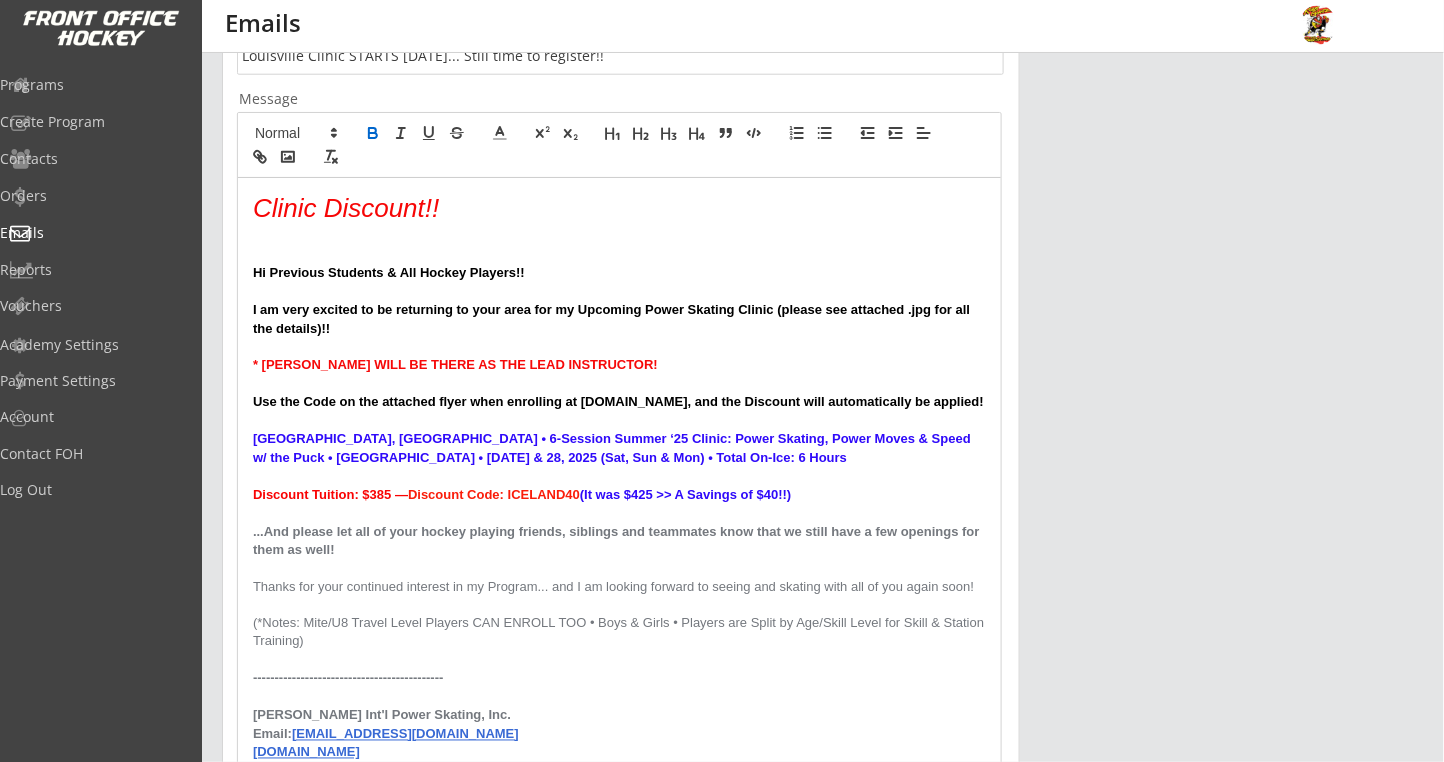 scroll, scrollTop: 836, scrollLeft: 0, axis: vertical 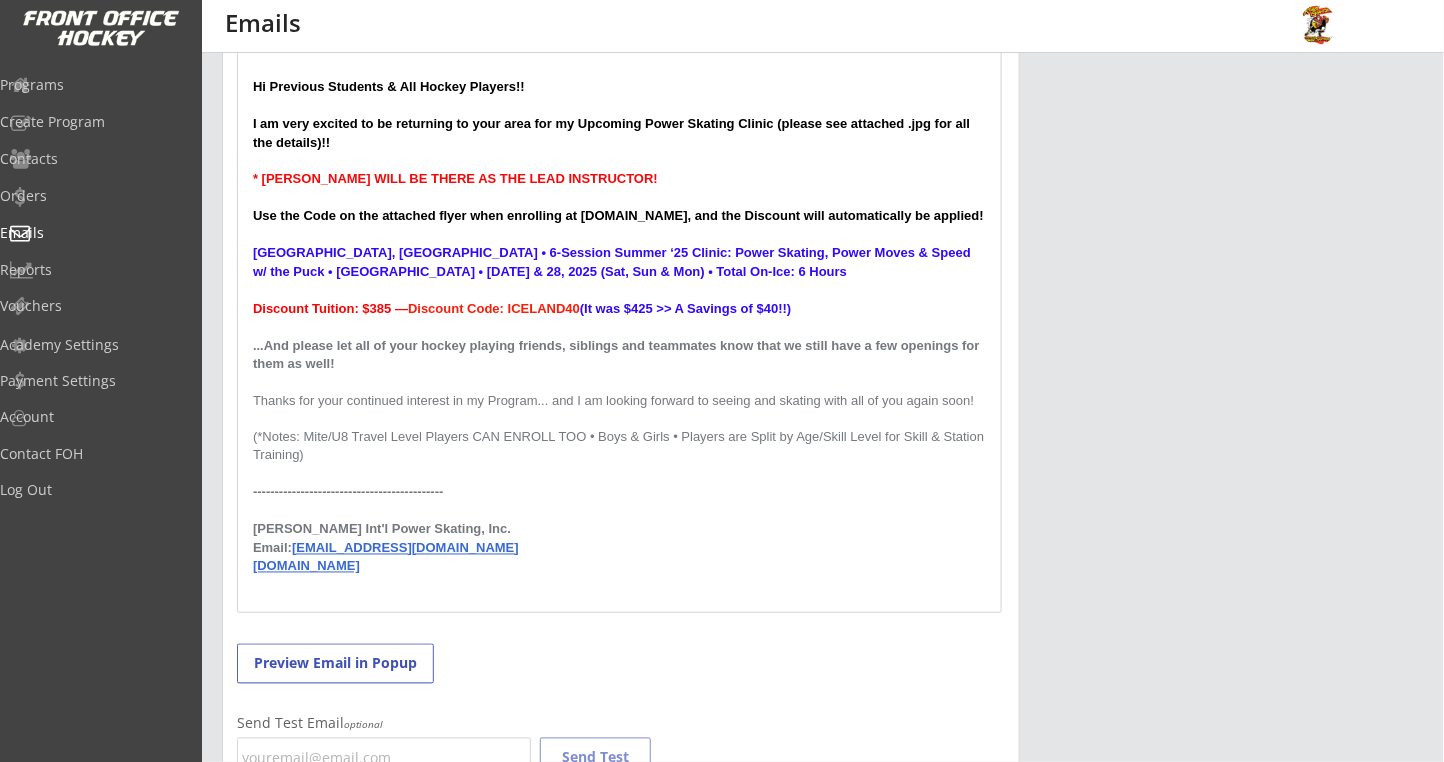 drag, startPoint x: 409, startPoint y: 476, endPoint x: 209, endPoint y: 365, distance: 228.73784 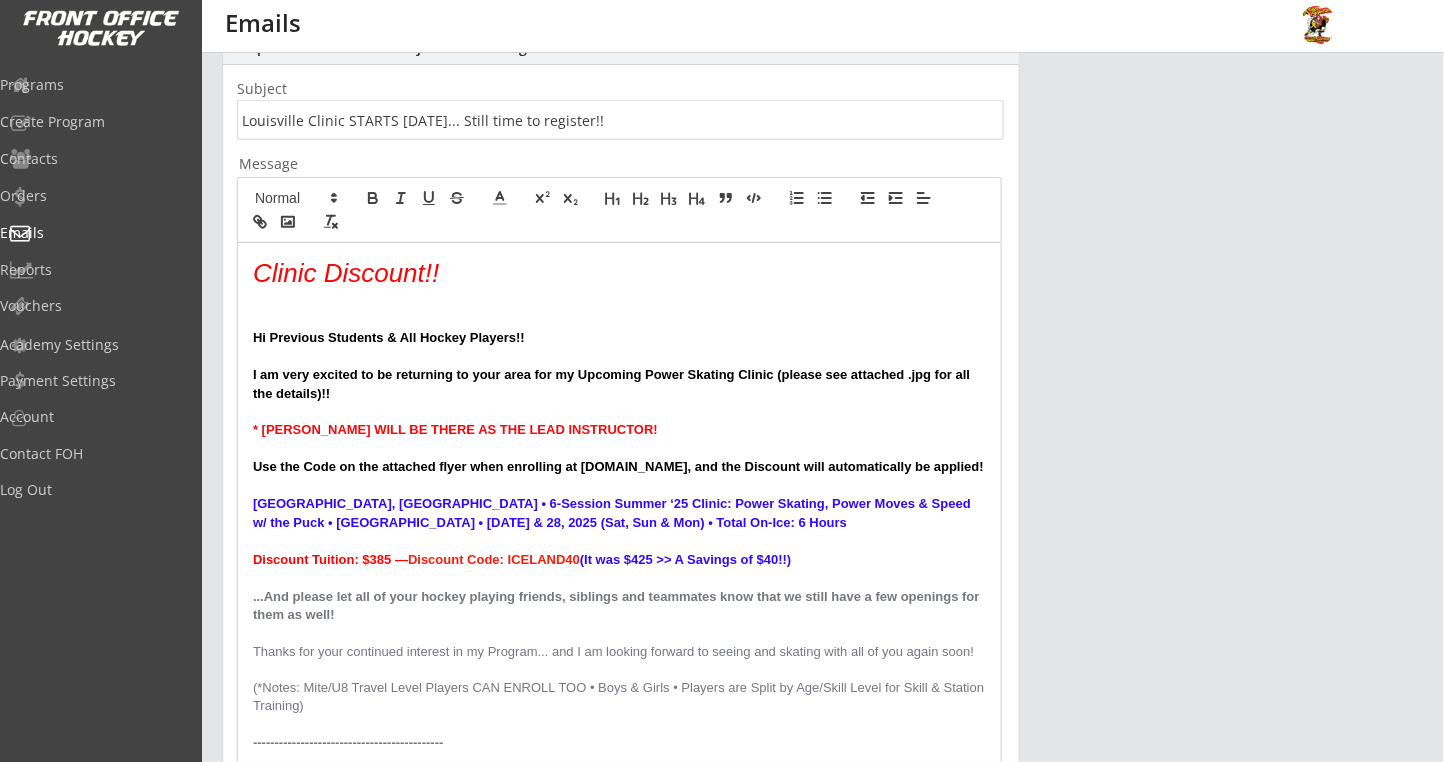 scroll, scrollTop: 303, scrollLeft: 0, axis: vertical 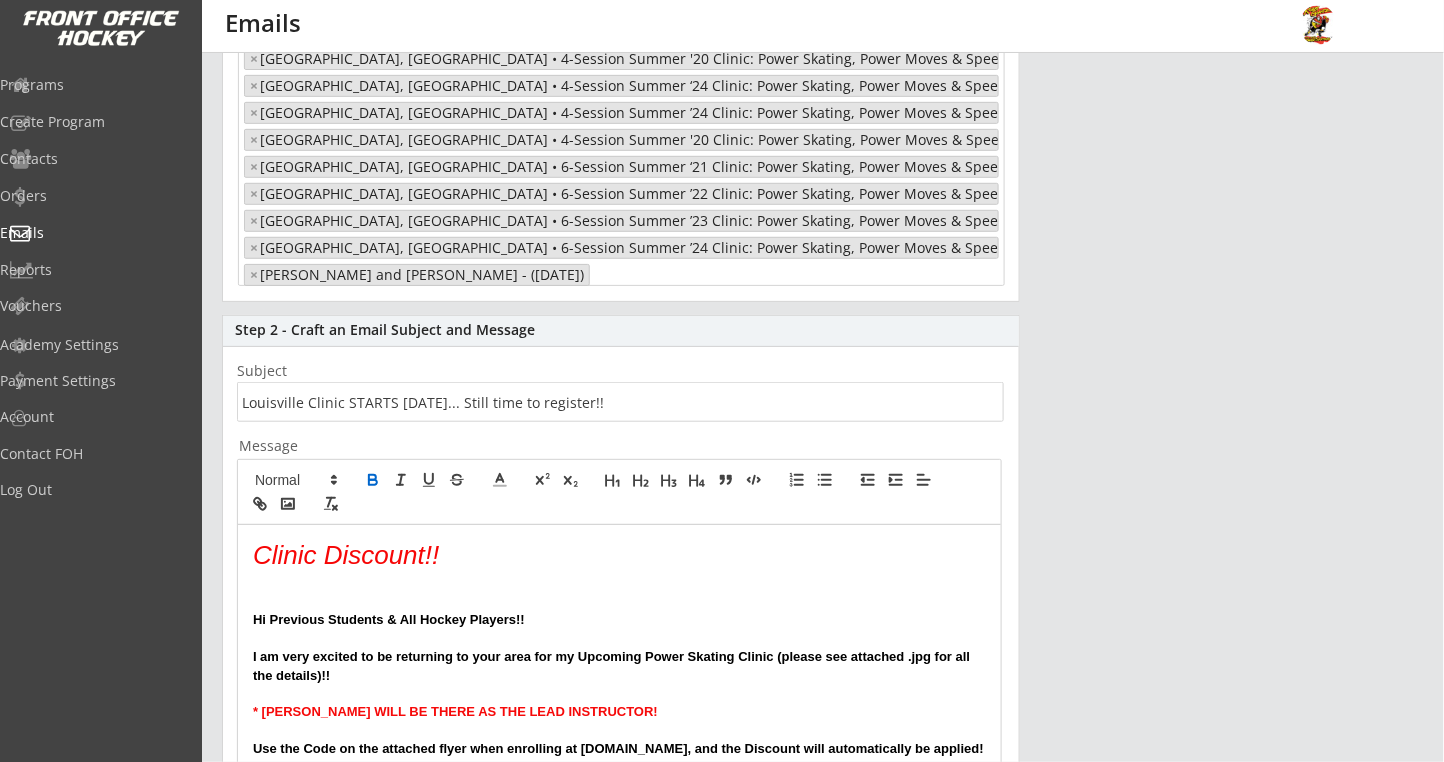 click 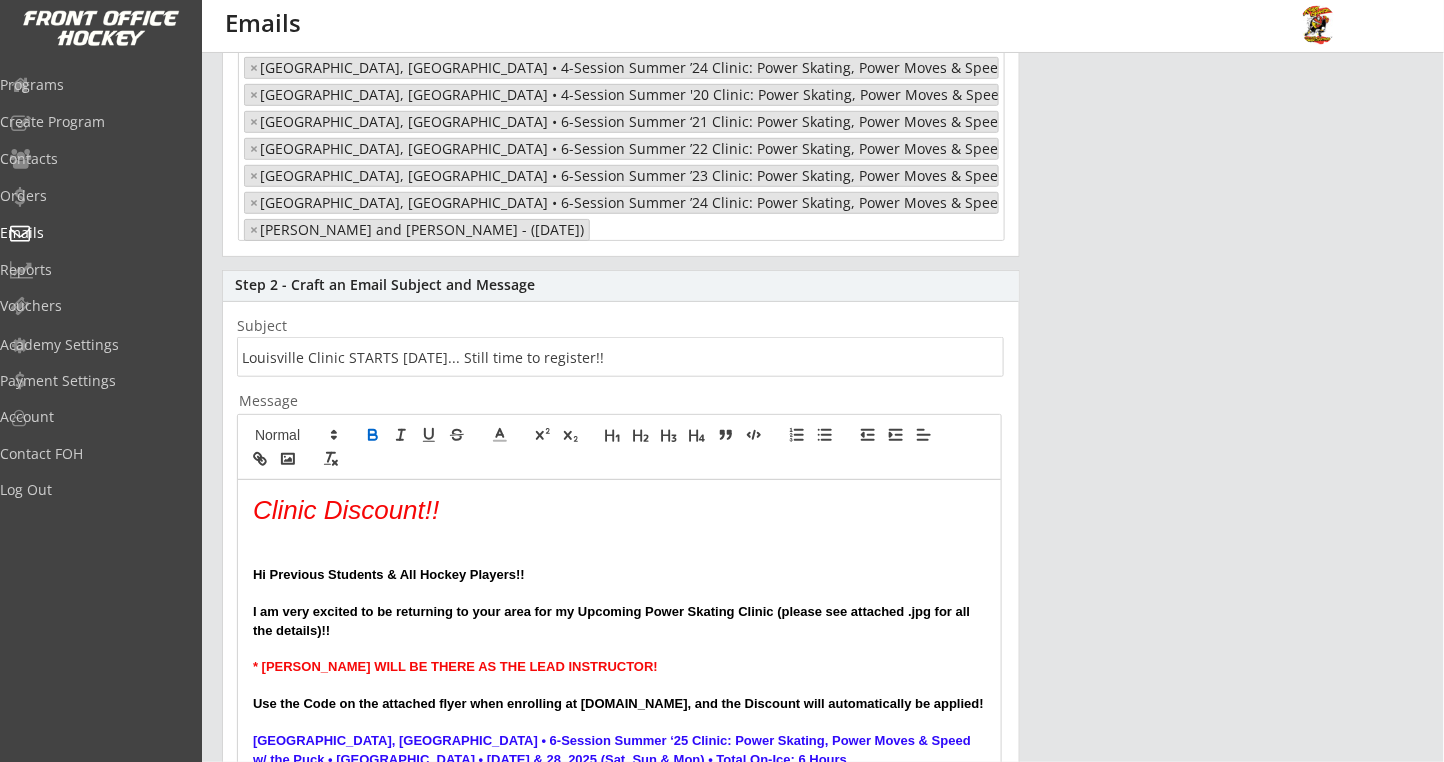 scroll, scrollTop: 703, scrollLeft: 0, axis: vertical 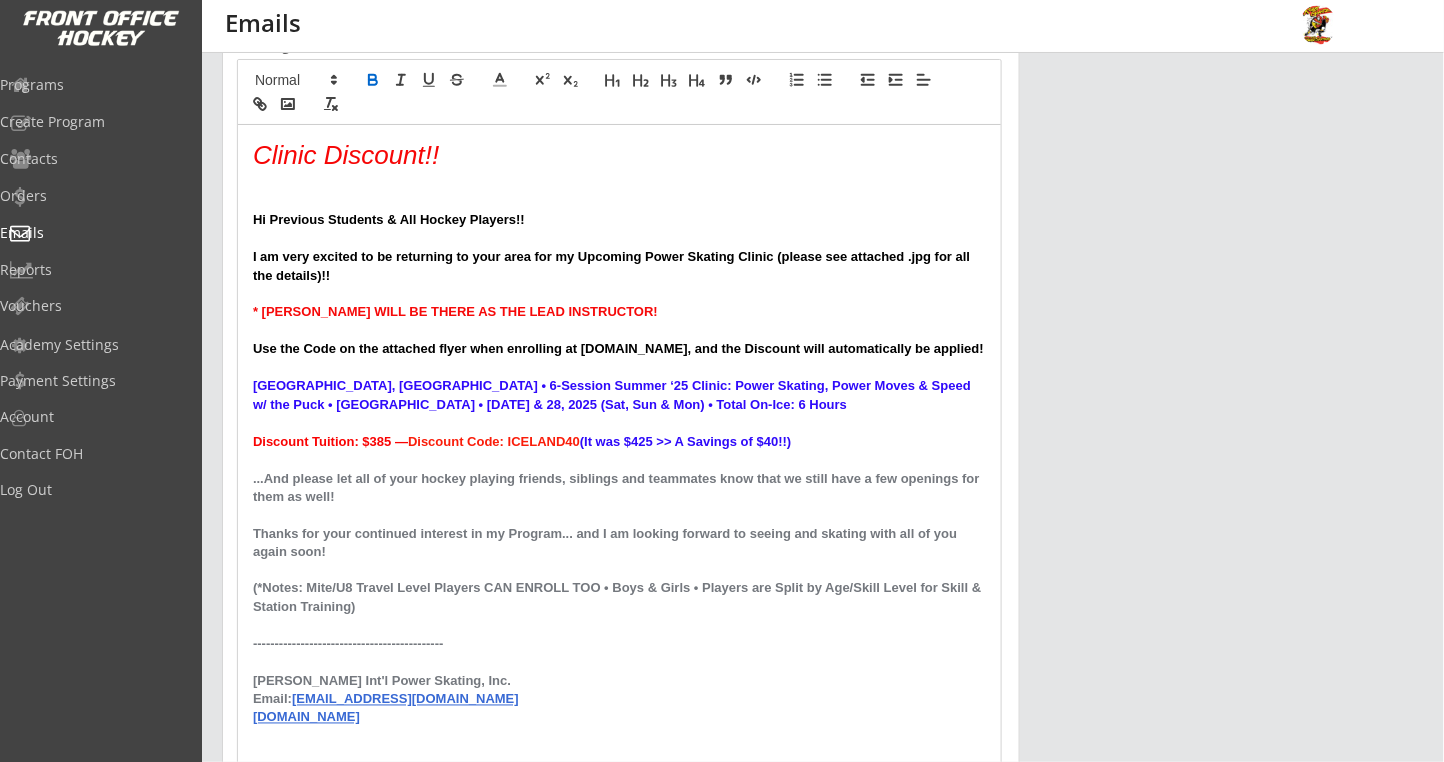 click at bounding box center (619, 515) 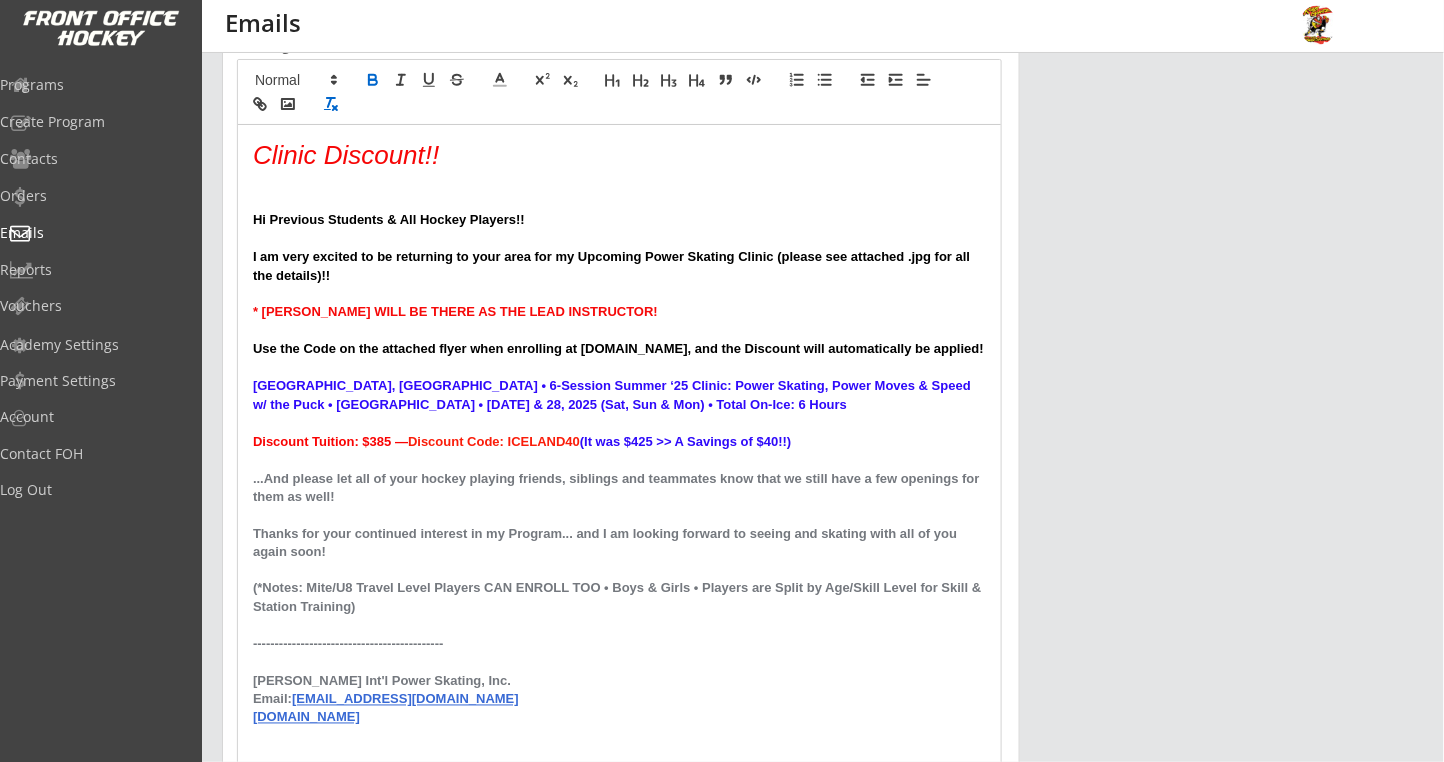 click 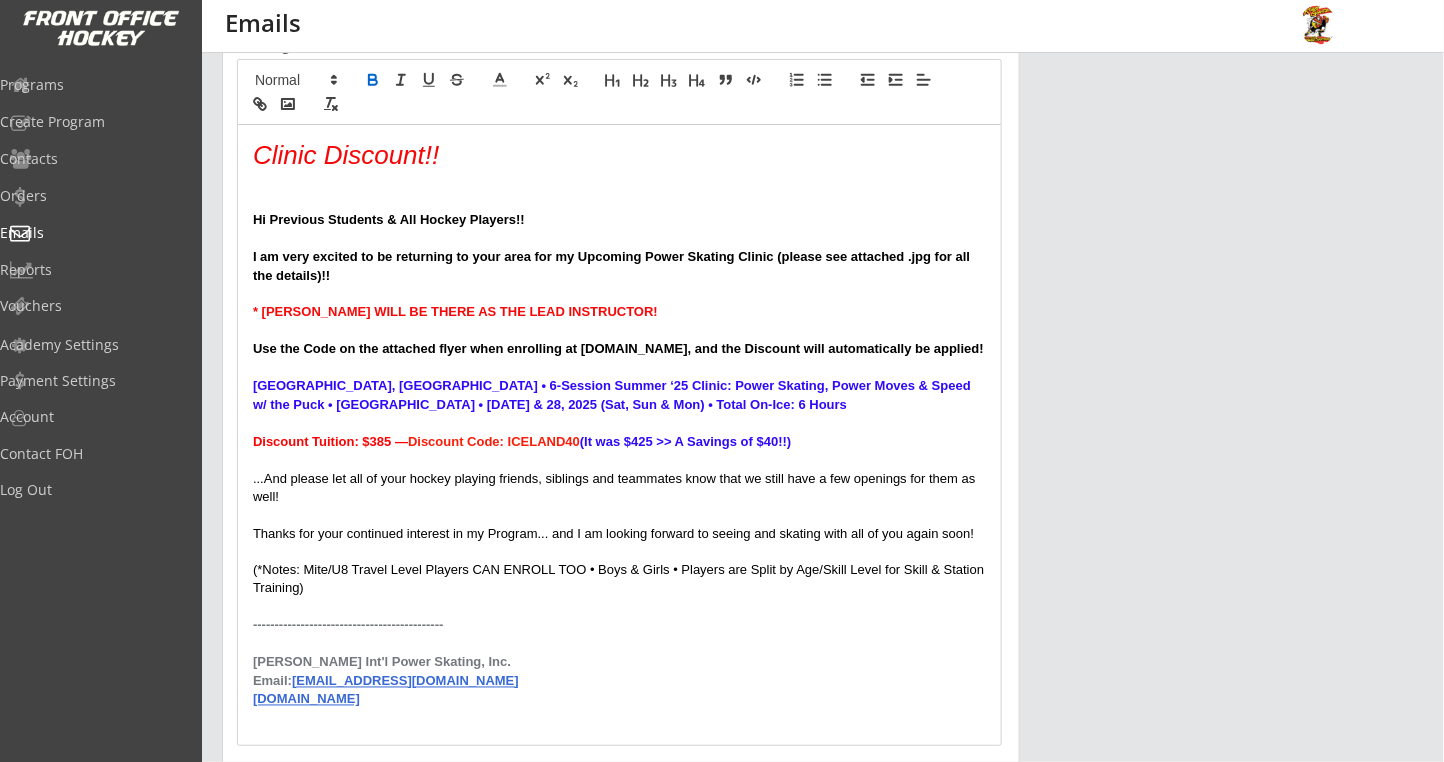 click 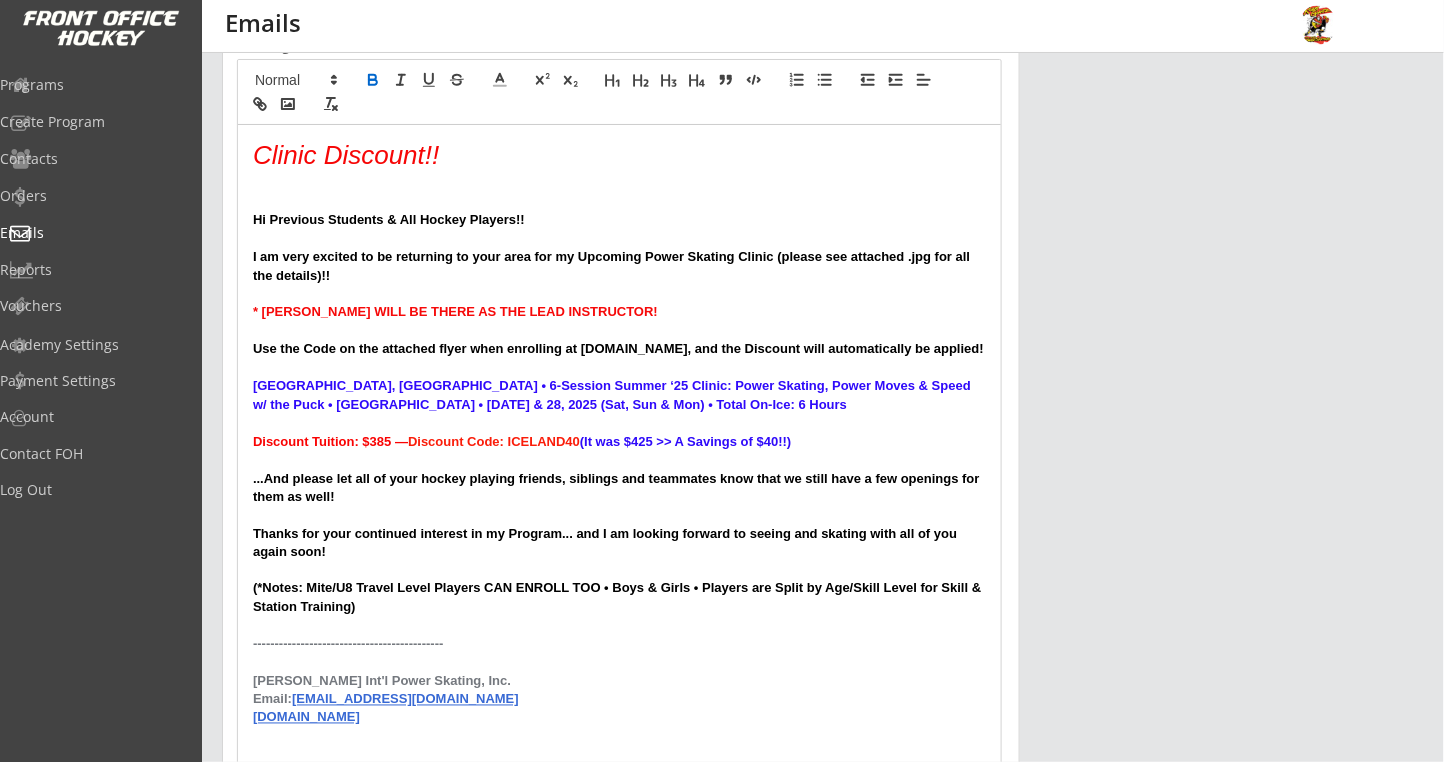 click on "(*Notes: Mite/U8 Travel Level Players CAN ENROLL TOO • Boys & Girls • Players are Split by Age/Skill Level for Skill & Station Training)" at bounding box center [619, 597] 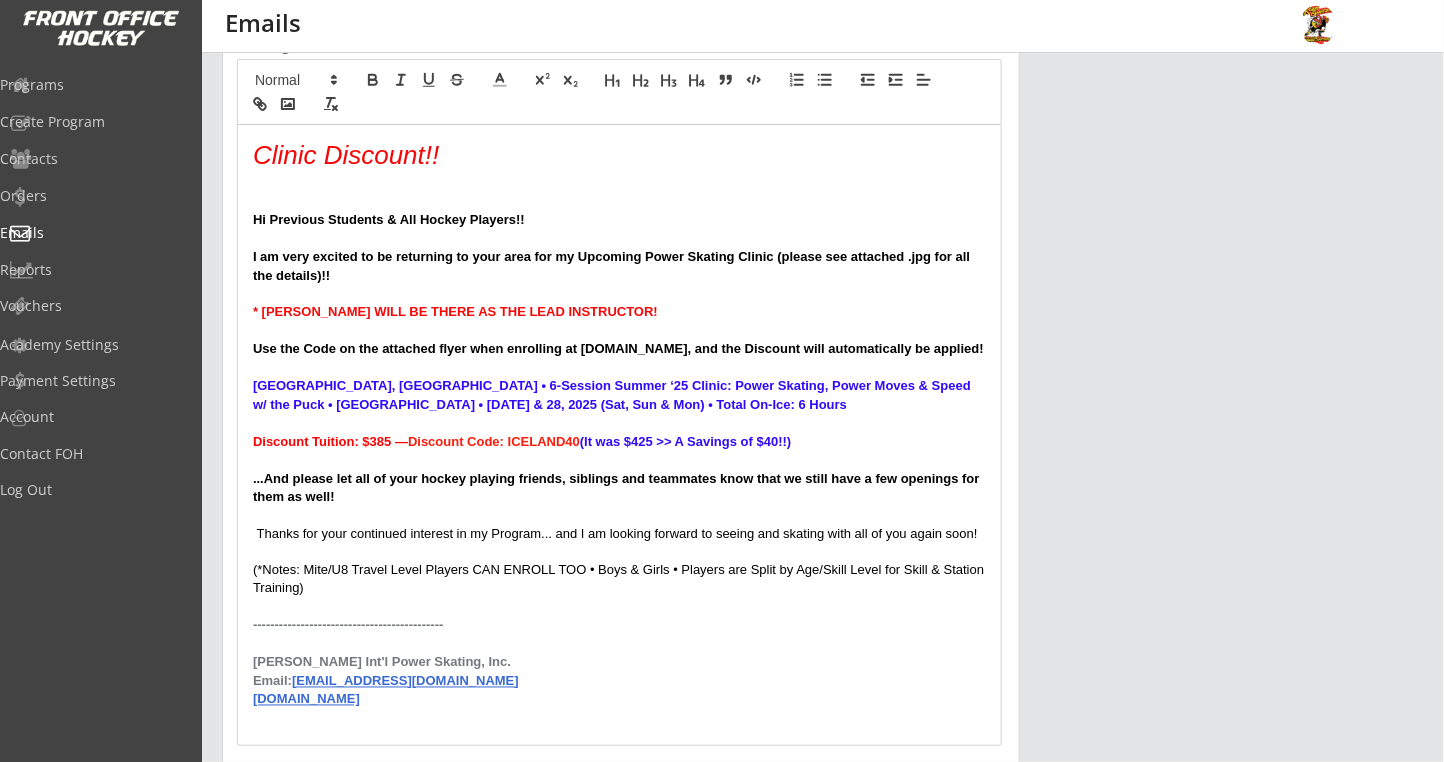 click on "Discount Tuition: $385 —  Discount Code: ICELAND40  (It was $425 >> A Savings of $40!!)" at bounding box center [619, 442] 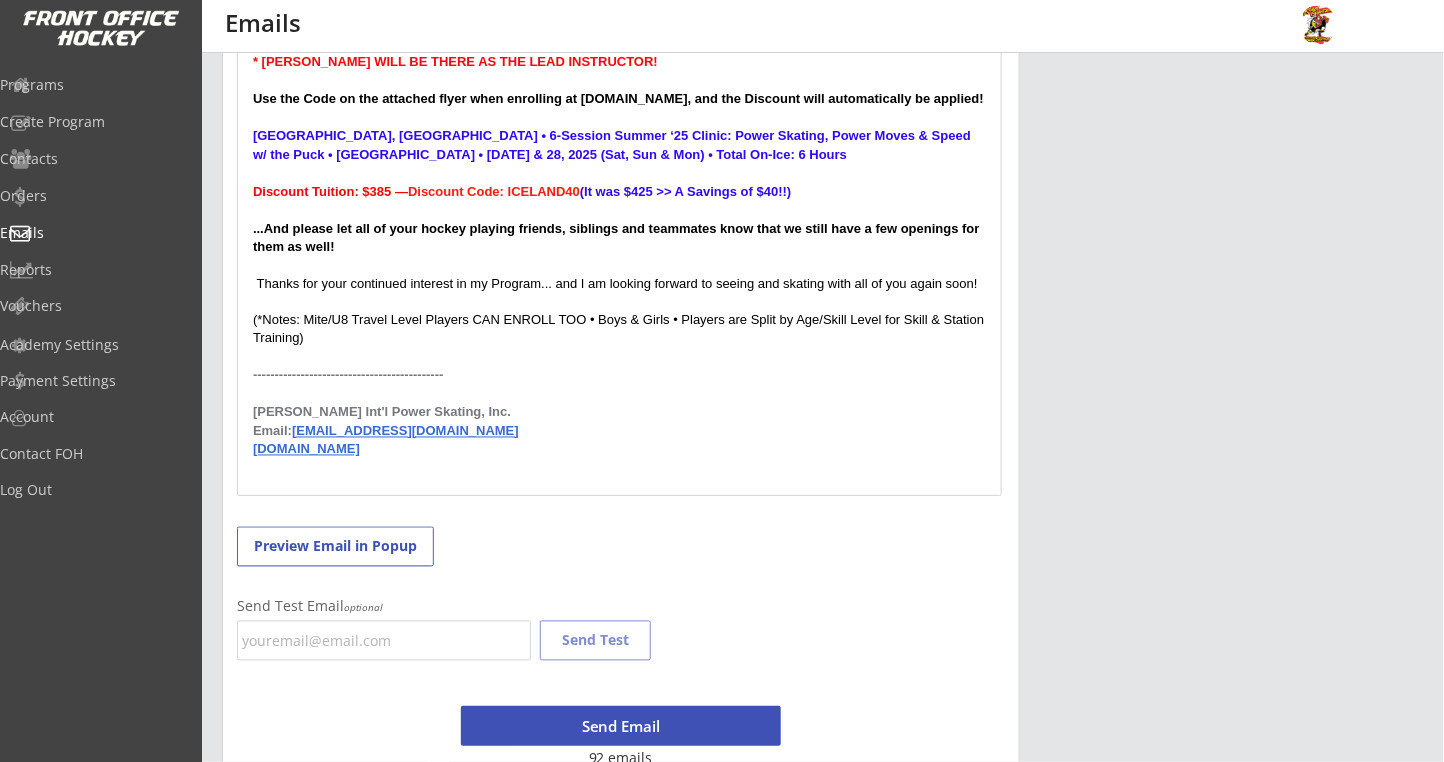 scroll, scrollTop: 969, scrollLeft: 0, axis: vertical 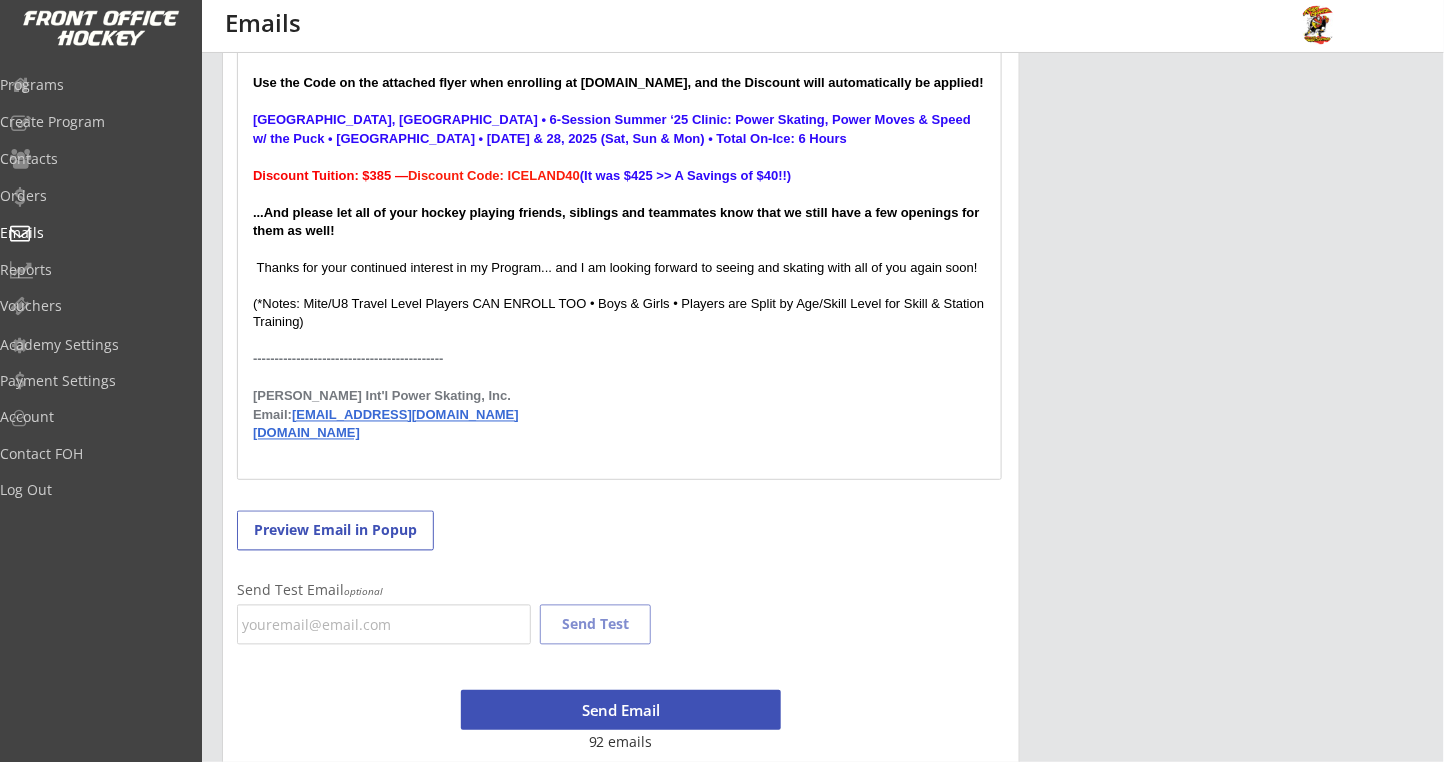 click on "Clinic Discount!!     Hi Previous Students & All Hockey Players!!   I am very excited to be returning to your area for my Upcoming Power Skating Clinic (please see attached .jpg for all the details)!!   * ROBBY WILL BE THERE AS THE LEAD INSTRUCTOR!    Use the Code on the attached flyer when enrolling at www.robbyglantz.com, and the Discount will automatically be applied!   Louisville, KY • 6-Session Summer ‘25 Clinic: Power Skating, Power Moves & Speed w/ the Puck • Iceland Sports Complex • July 26, 27 & 28, 2025 (Sat, Sun & Mon) • Total On-Ice: 6 Hours    Discount Tuition: $385 —  Discount Code: ICELAND40  (It was $425 >> A Savings of $40!!)   ...And please let all of your hockey playing friends, siblings and teammates know that we still have a few openings for them as well!   Thanks for your continued interest in my Program... and I am looking forward to seeing and skating with all of you again soon!   --------------------------------------------   Email:  info@robbyglantz.com" at bounding box center (619, 169) 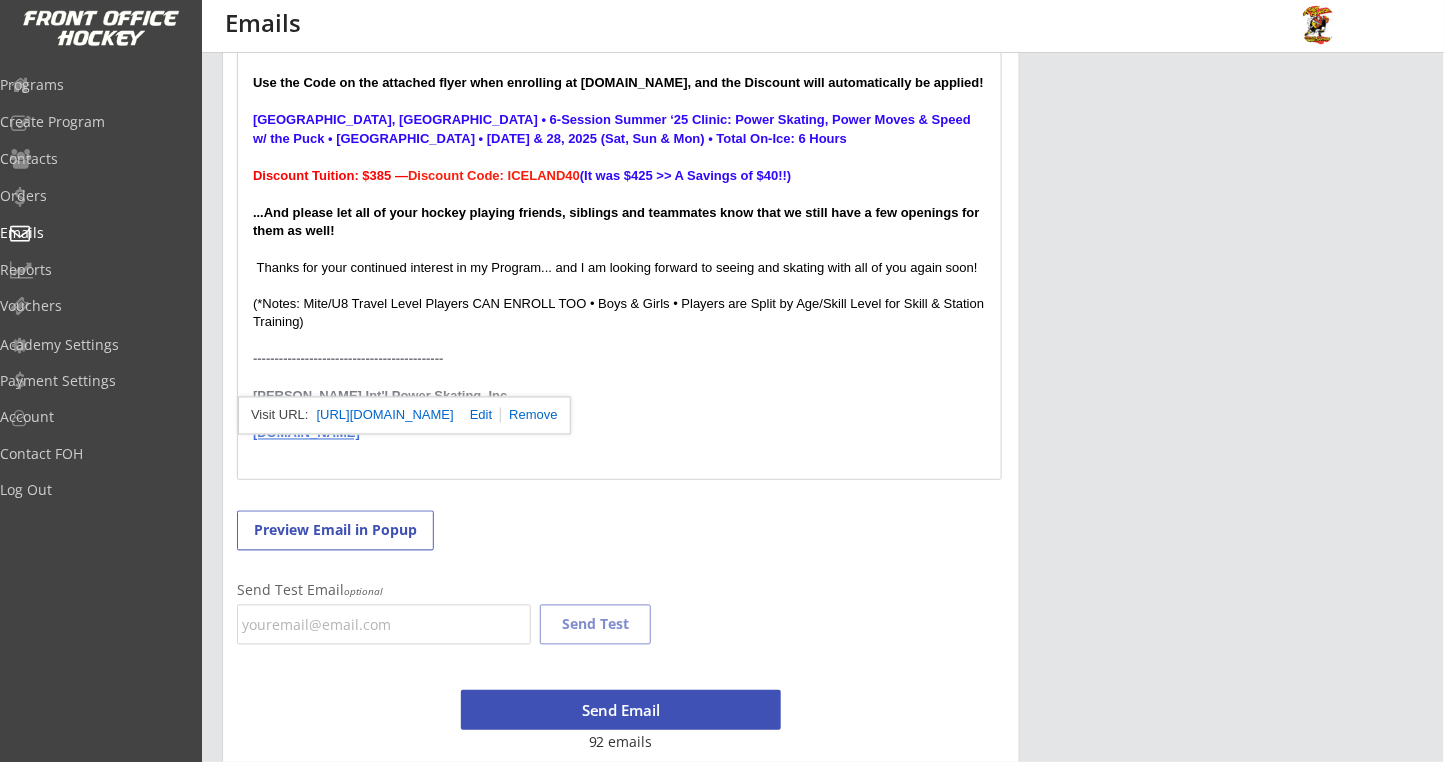 drag, startPoint x: 441, startPoint y: 458, endPoint x: 451, endPoint y: 455, distance: 10.440307 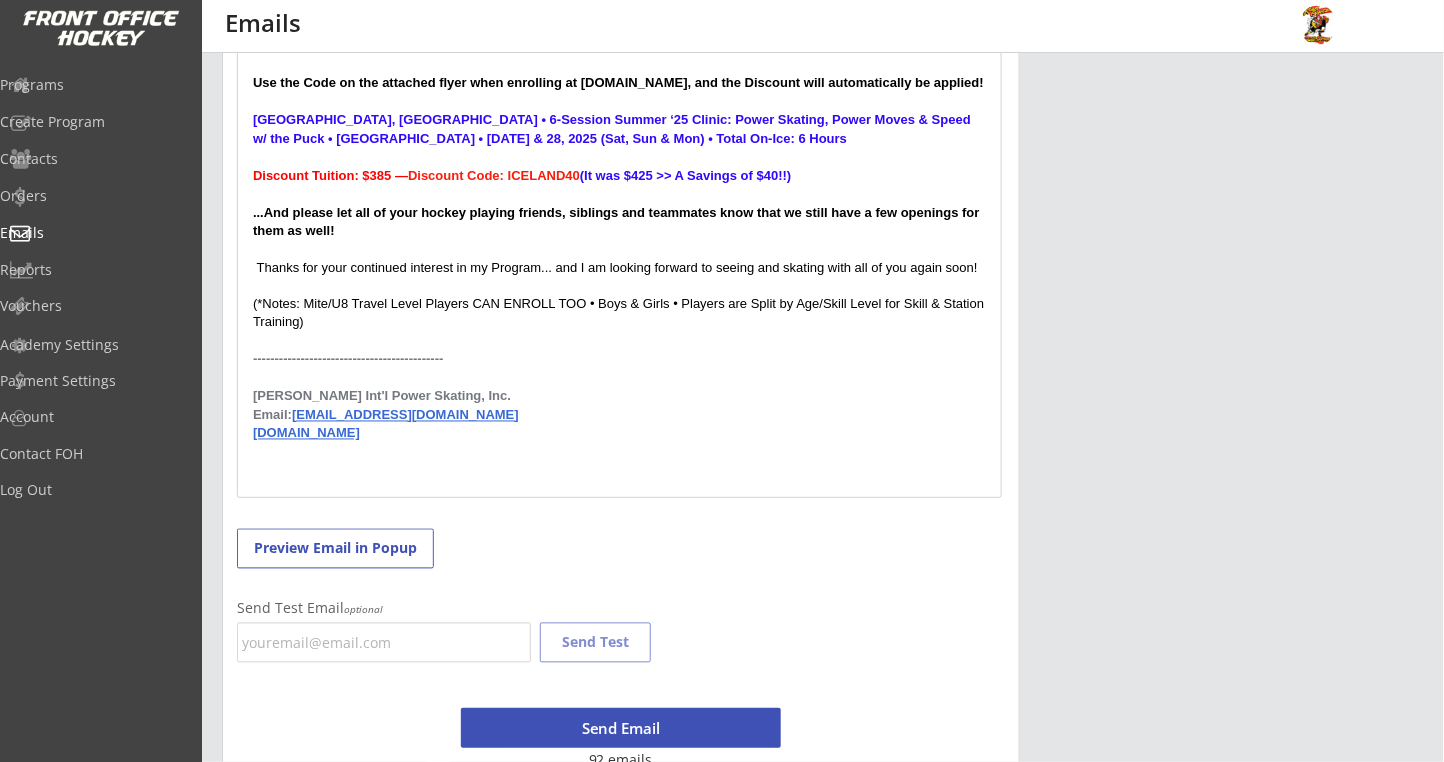 scroll, scrollTop: 303, scrollLeft: 0, axis: vertical 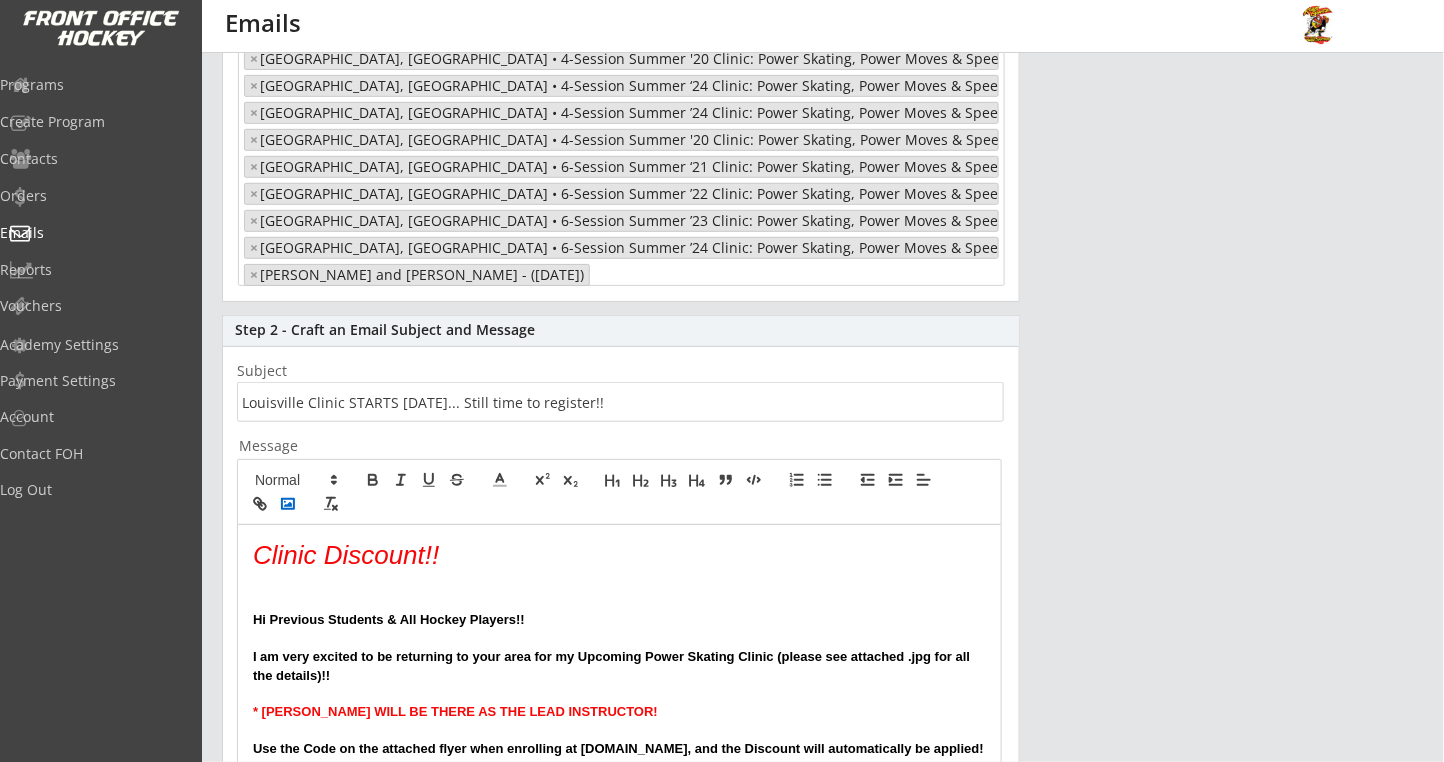 click 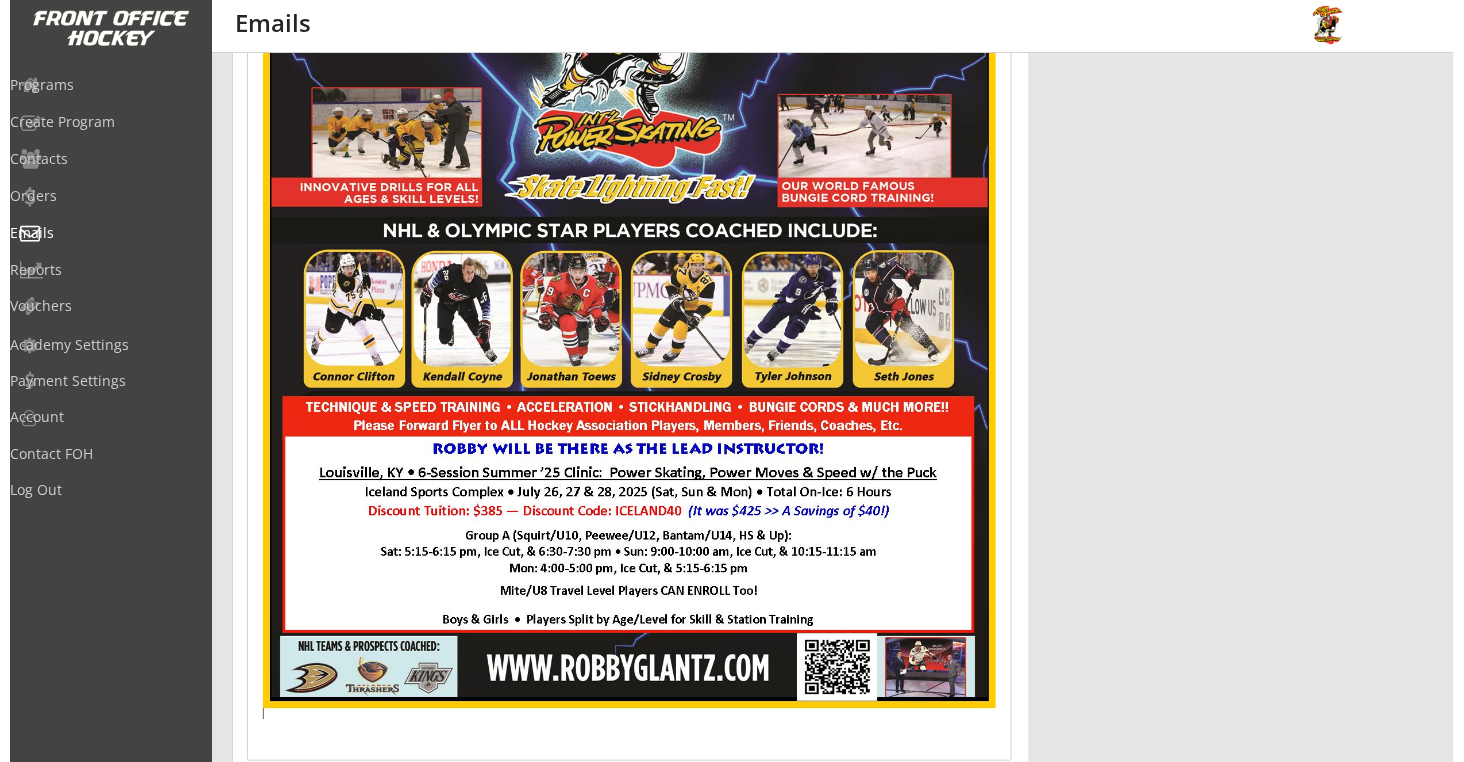 scroll, scrollTop: 1943, scrollLeft: 0, axis: vertical 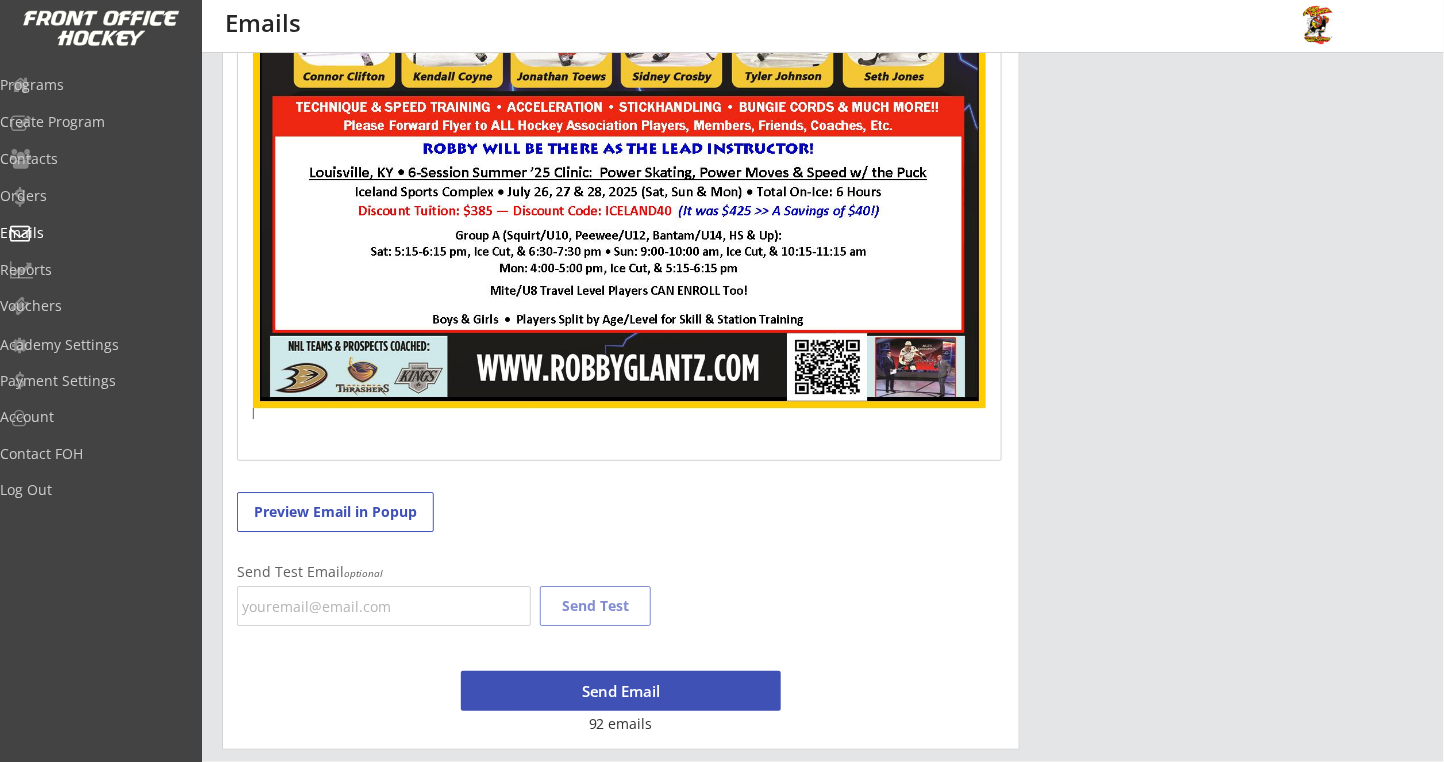 click on "Send Email" at bounding box center [621, 691] 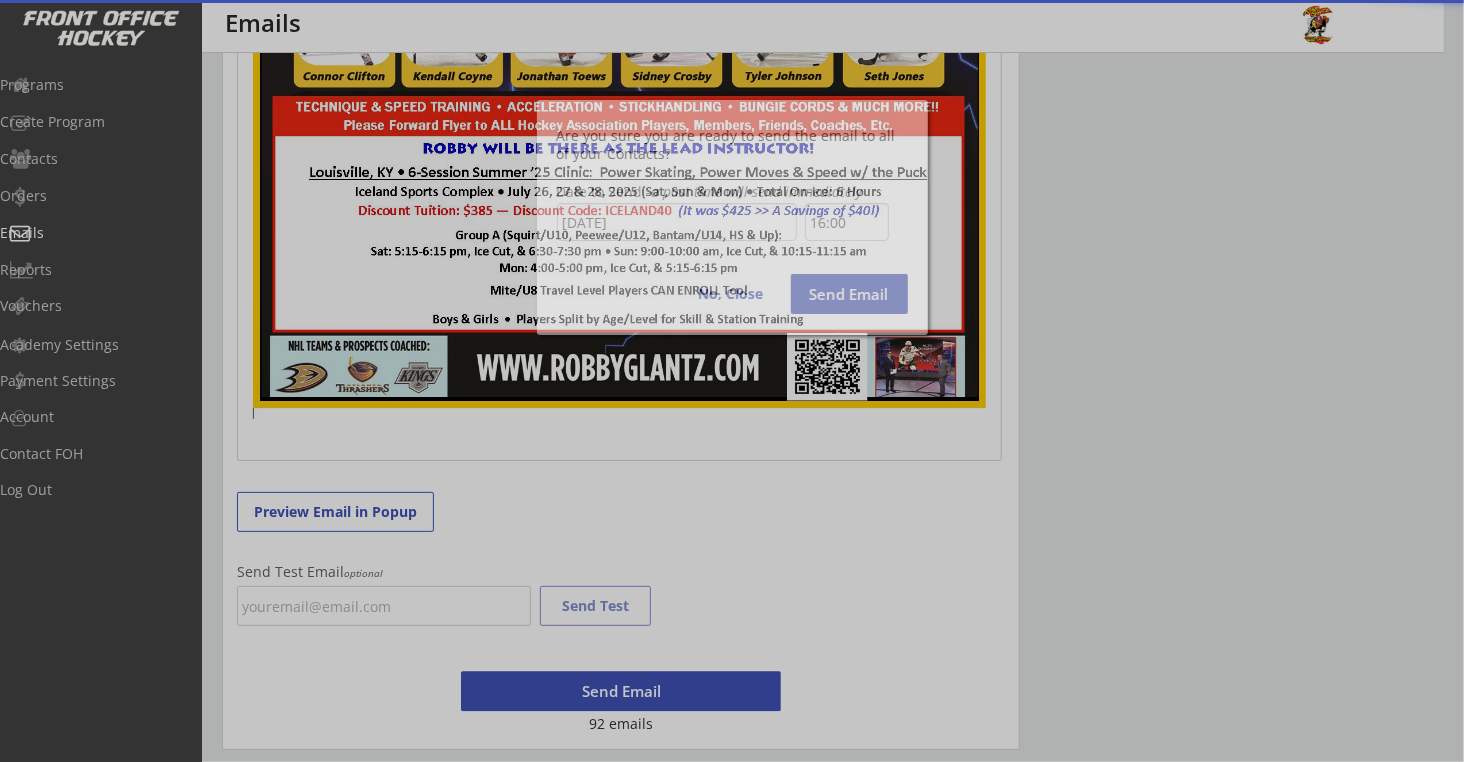 scroll, scrollTop: 950, scrollLeft: 0, axis: vertical 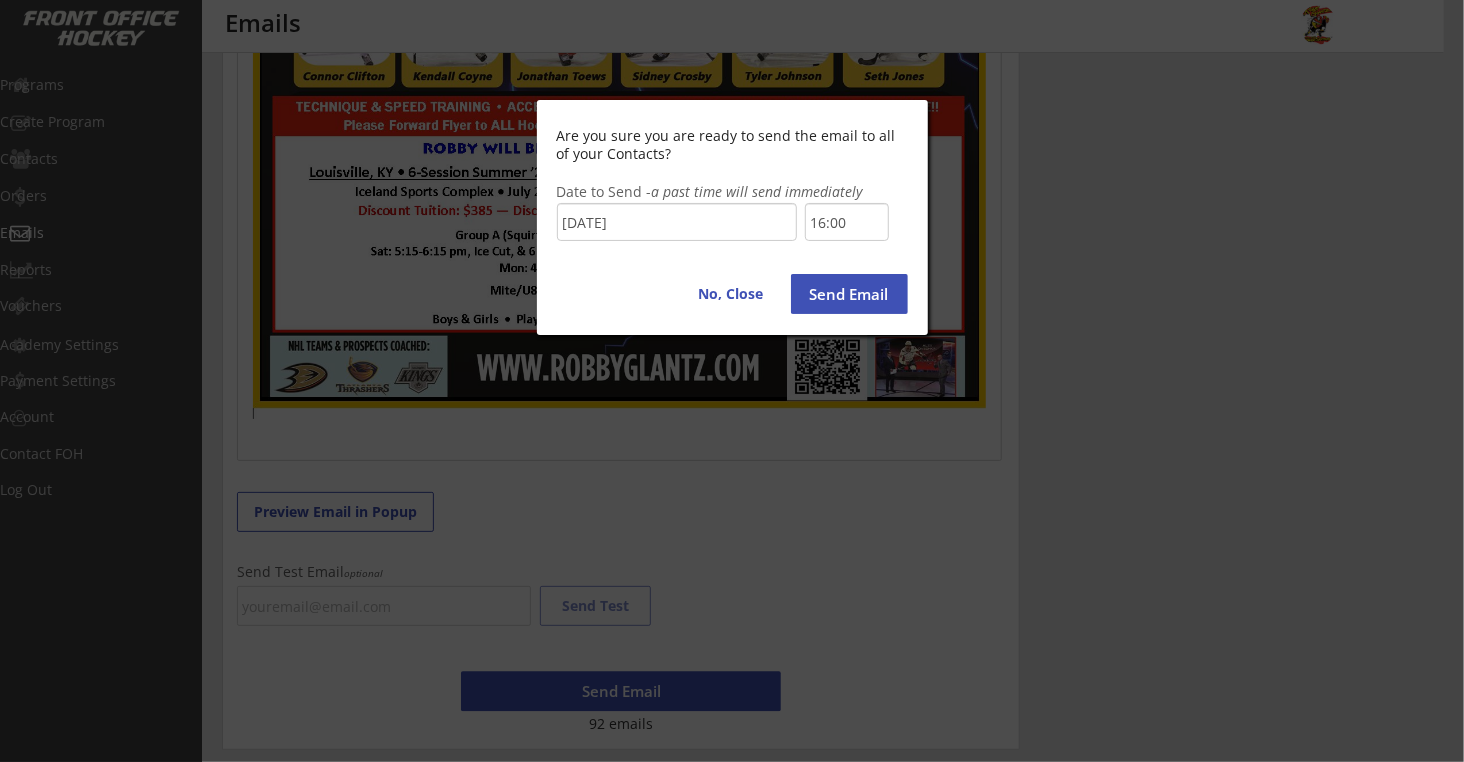 click on "Send Email" at bounding box center (849, 294) 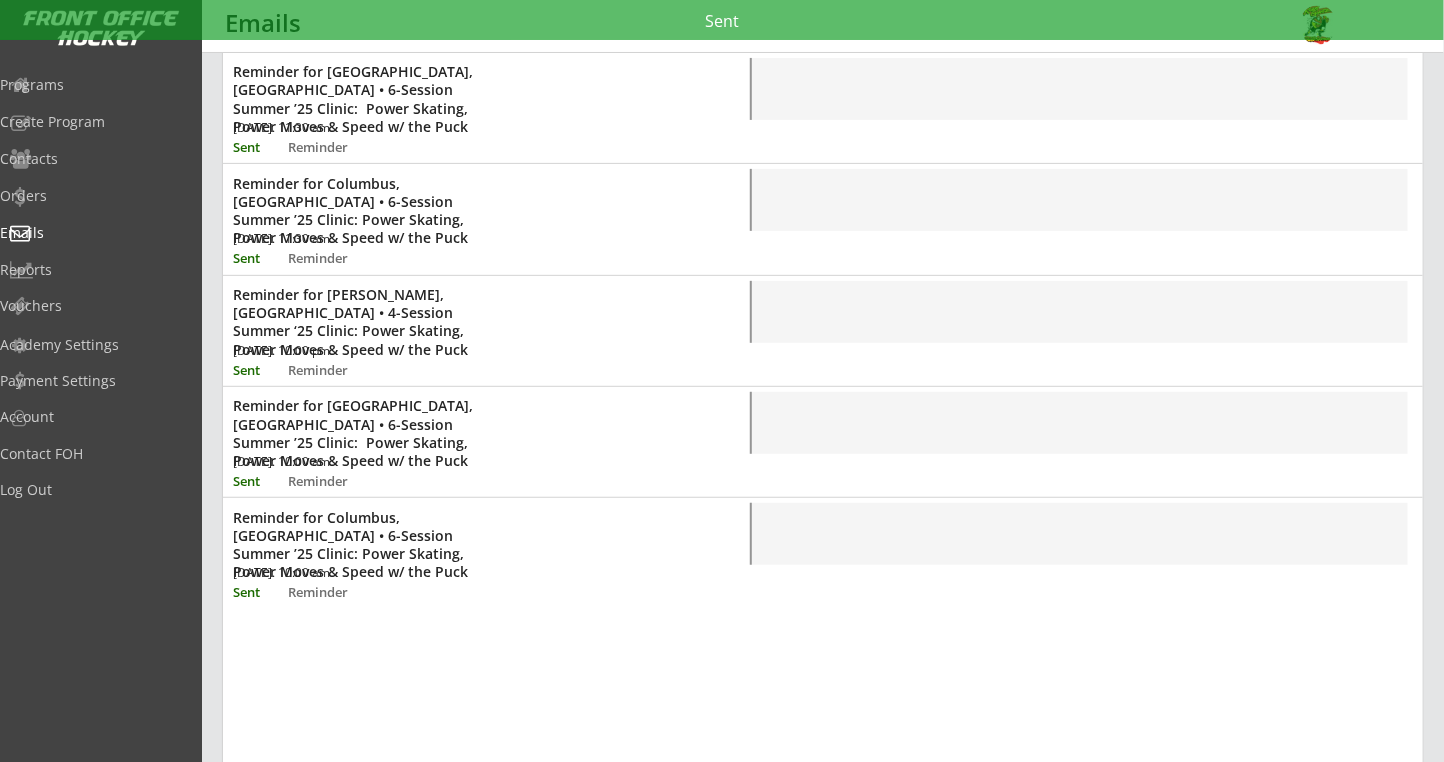 scroll, scrollTop: 0, scrollLeft: 0, axis: both 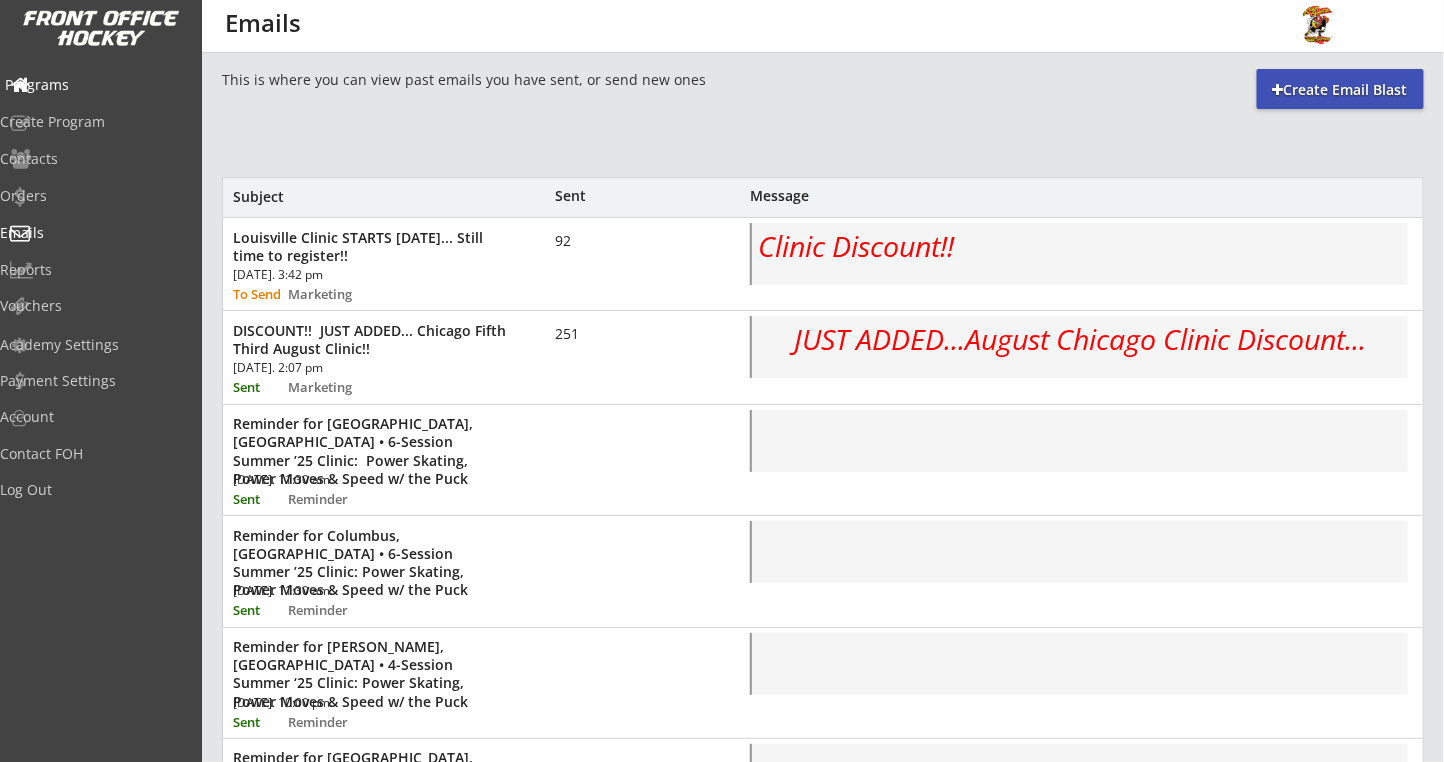 click on "Programs" at bounding box center [95, 85] 